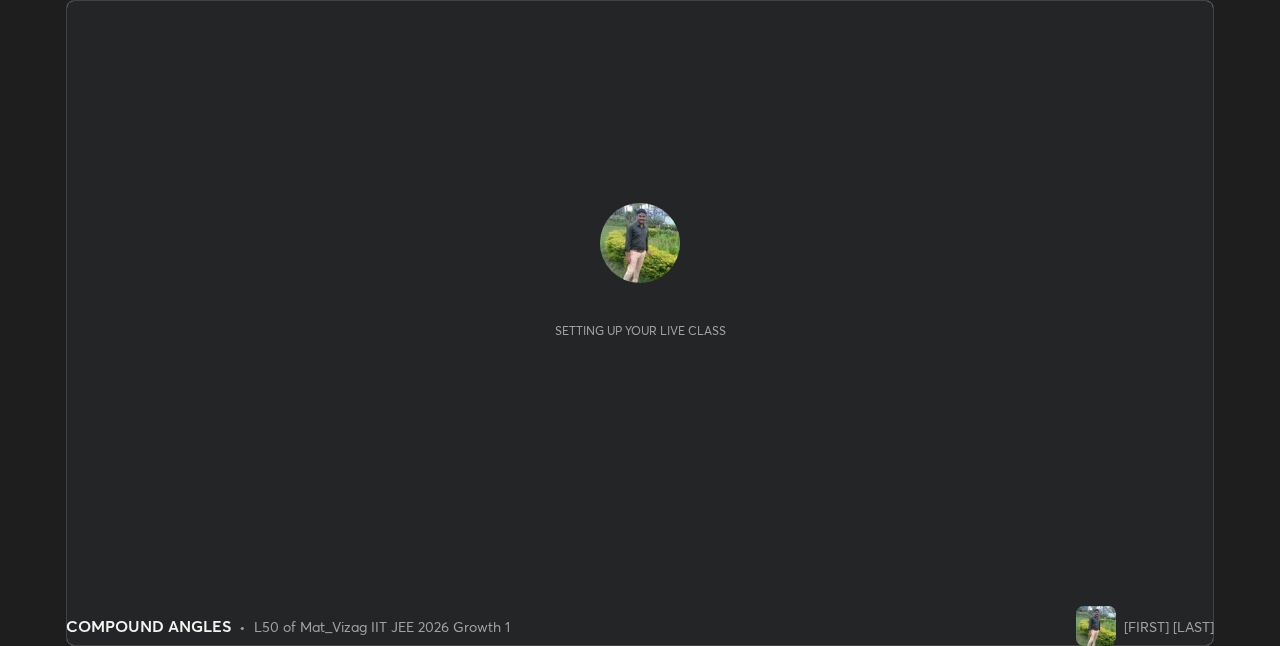 scroll, scrollTop: 0, scrollLeft: 0, axis: both 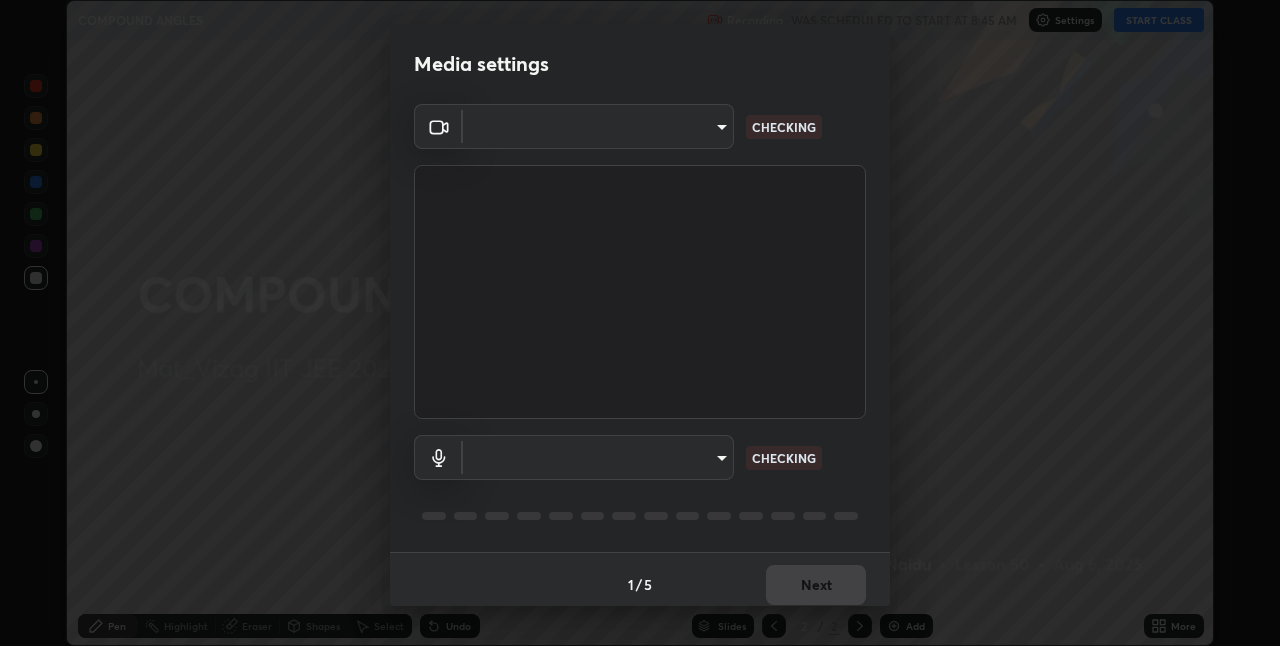 type on "82b3f85b5e9e3cb5410da62672371ba77949153d3e663b918a465942a6f7c2c1" 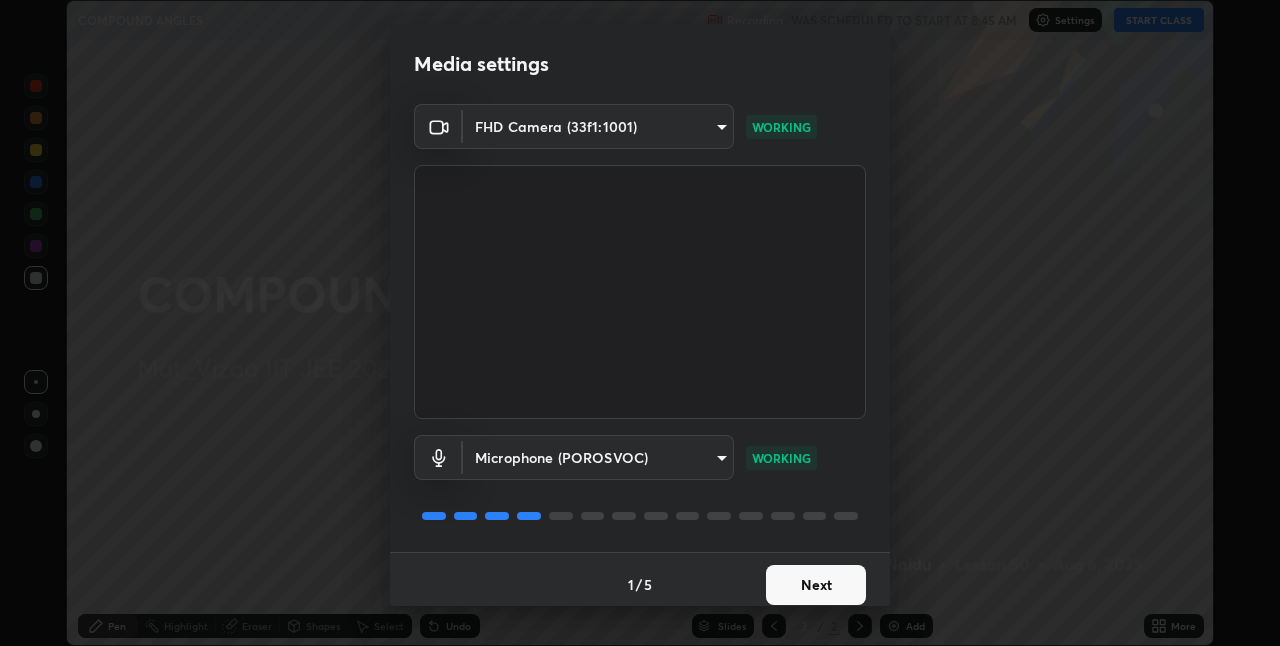 click on "Next" at bounding box center [816, 585] 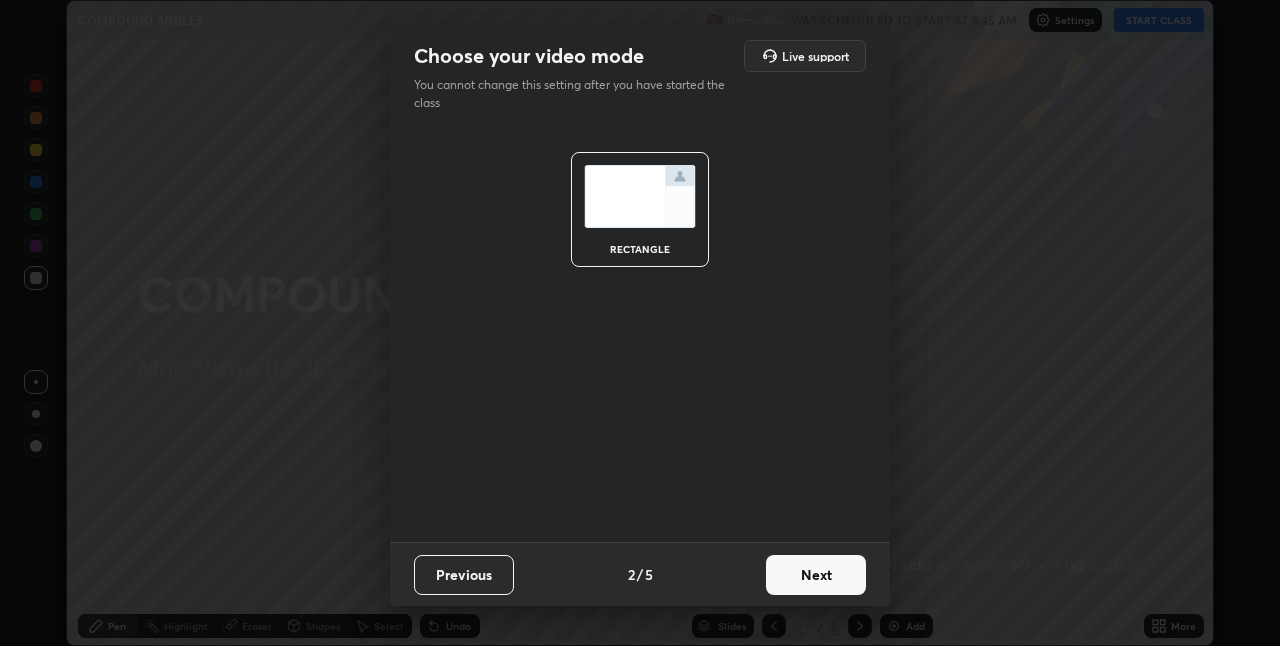 click on "Previous" at bounding box center [464, 575] 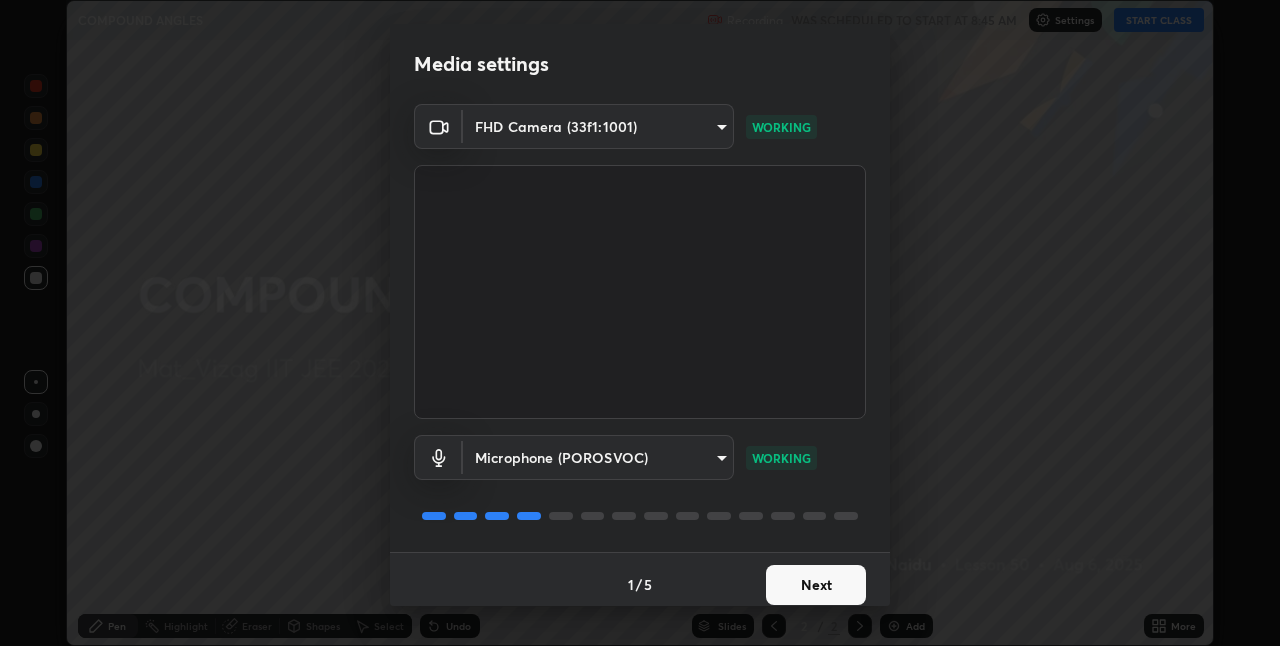 click on "Next" at bounding box center [816, 585] 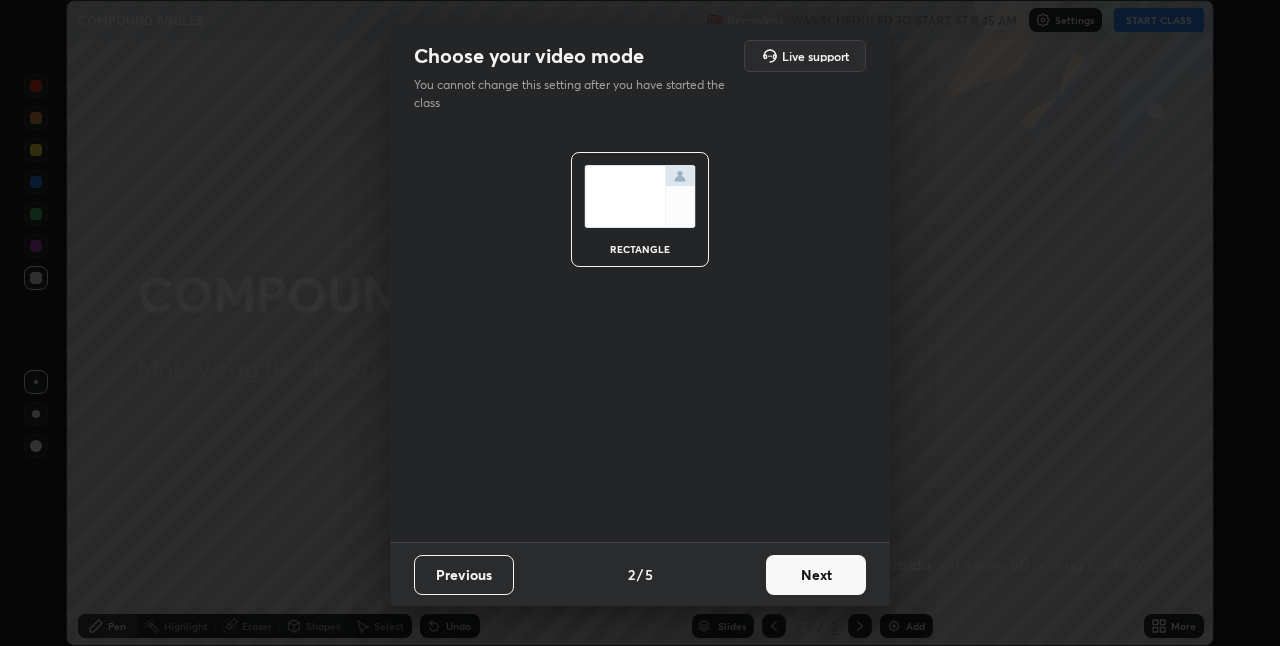 click on "Next" at bounding box center [816, 575] 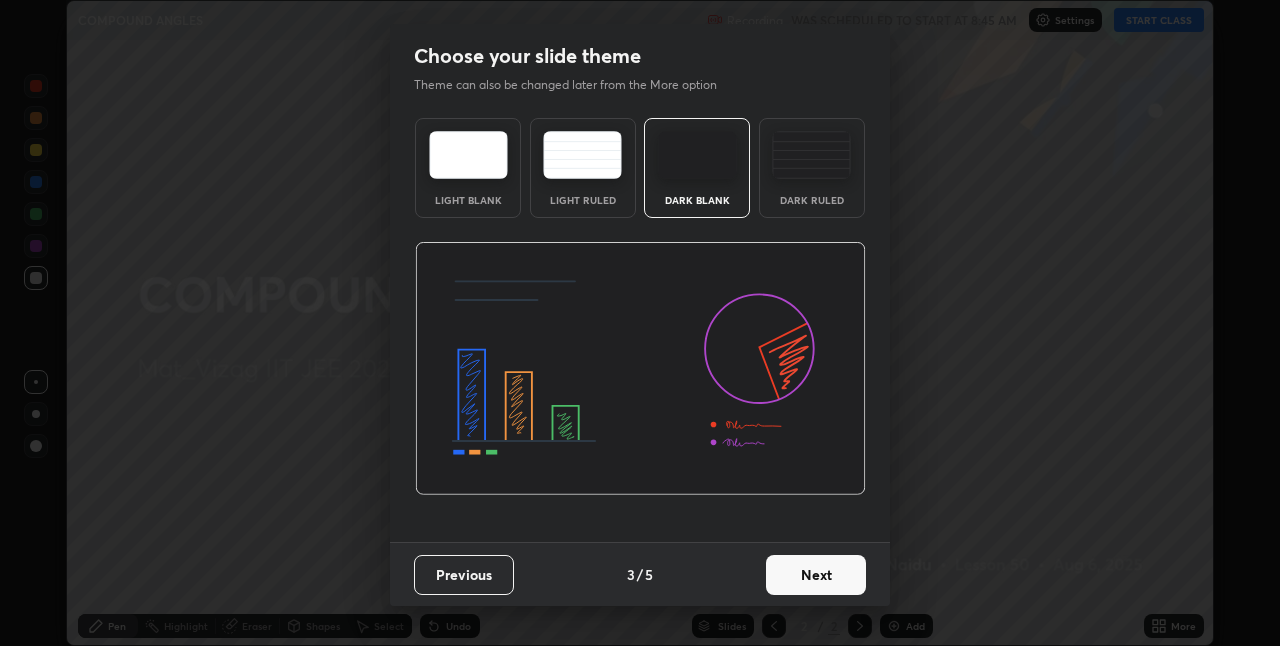 click on "Next" at bounding box center [816, 575] 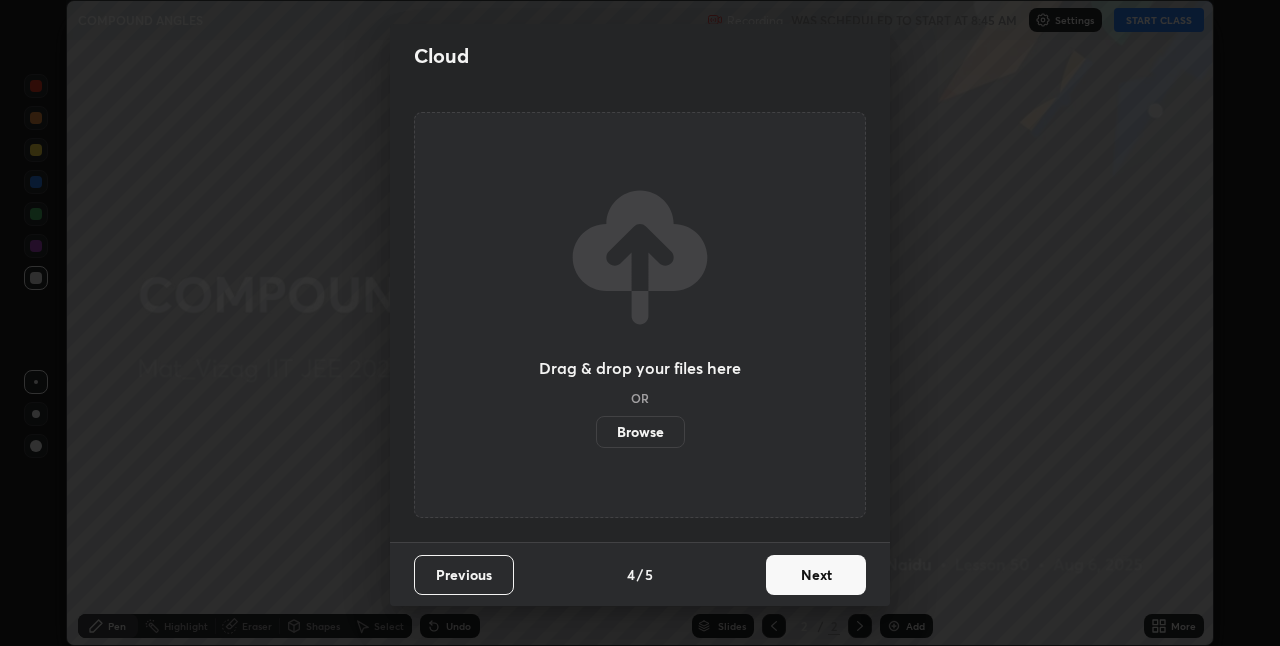 click on "Next" at bounding box center [816, 575] 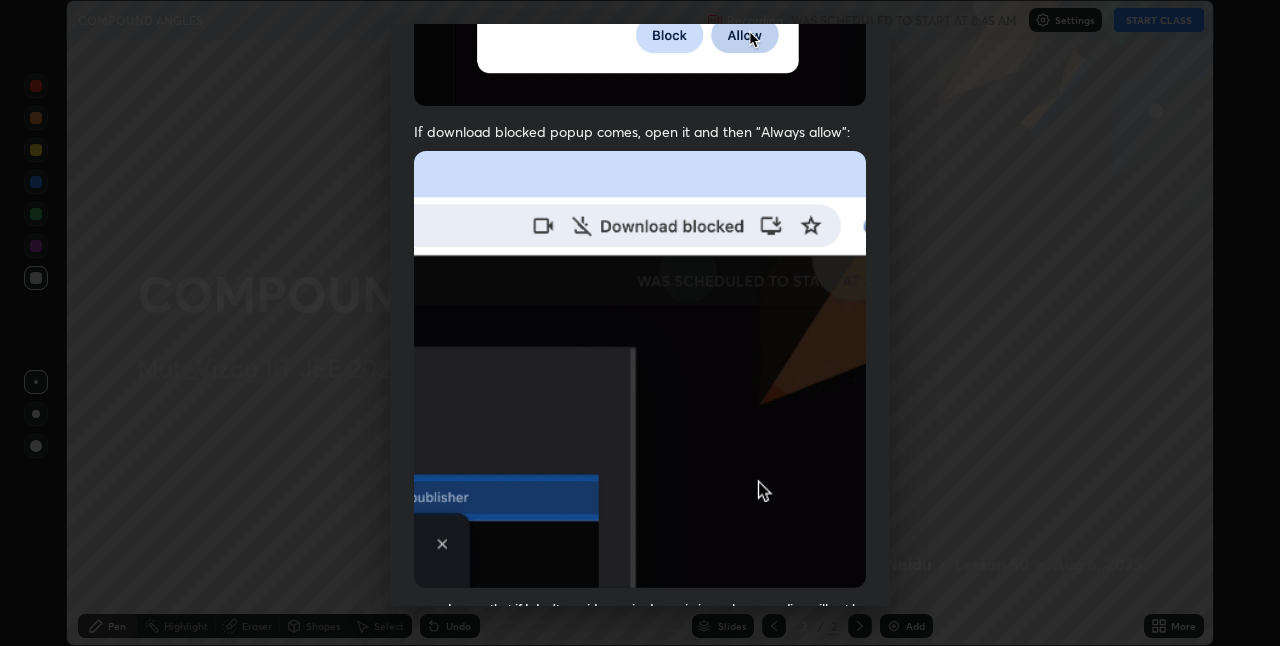 scroll, scrollTop: 333, scrollLeft: 0, axis: vertical 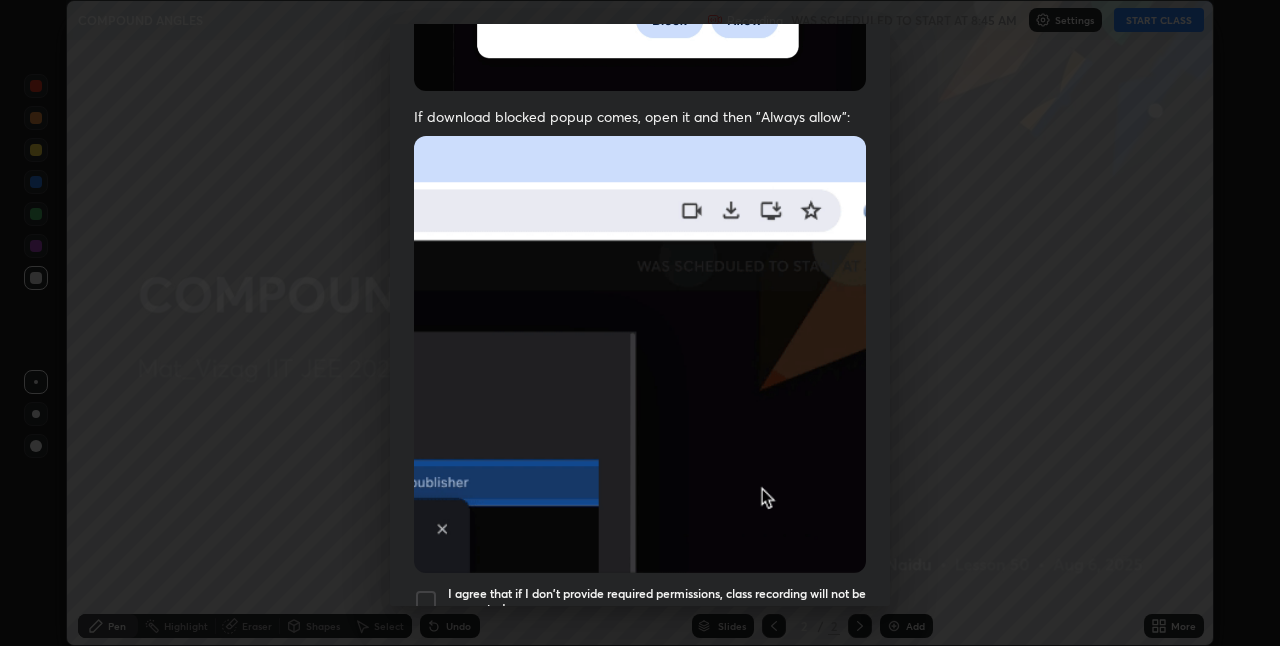 click at bounding box center (426, 601) 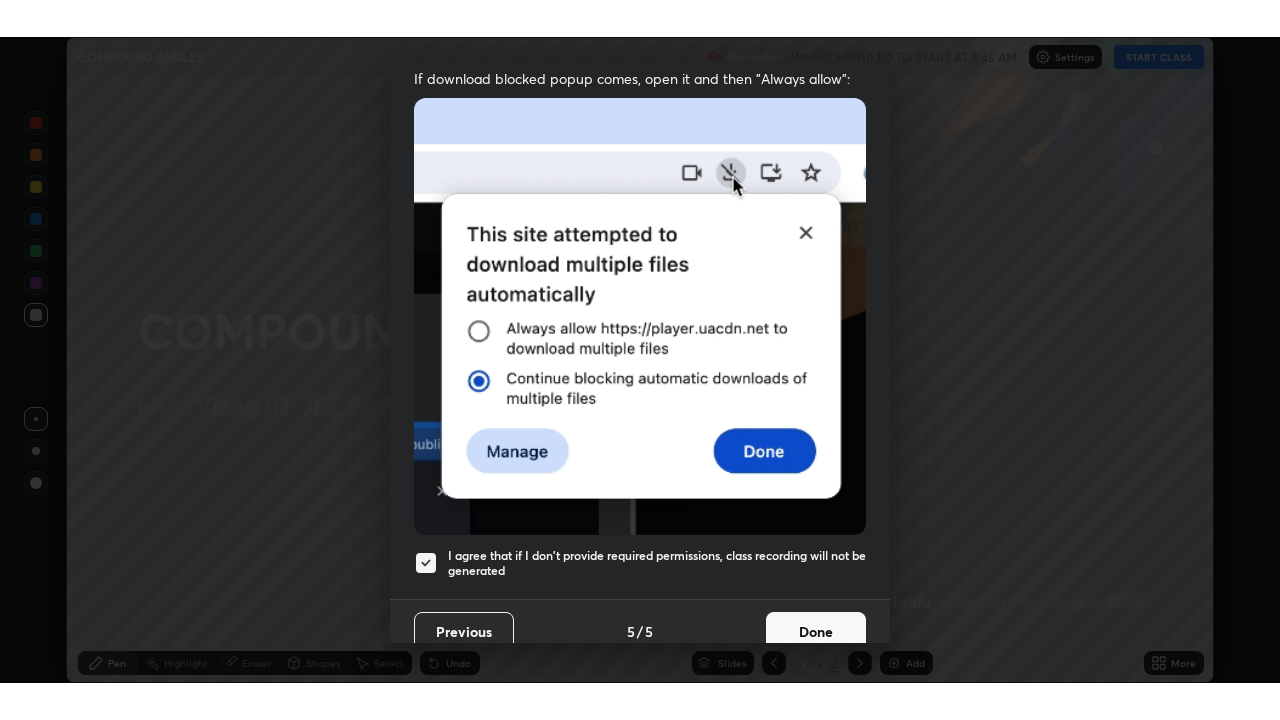 scroll, scrollTop: 418, scrollLeft: 0, axis: vertical 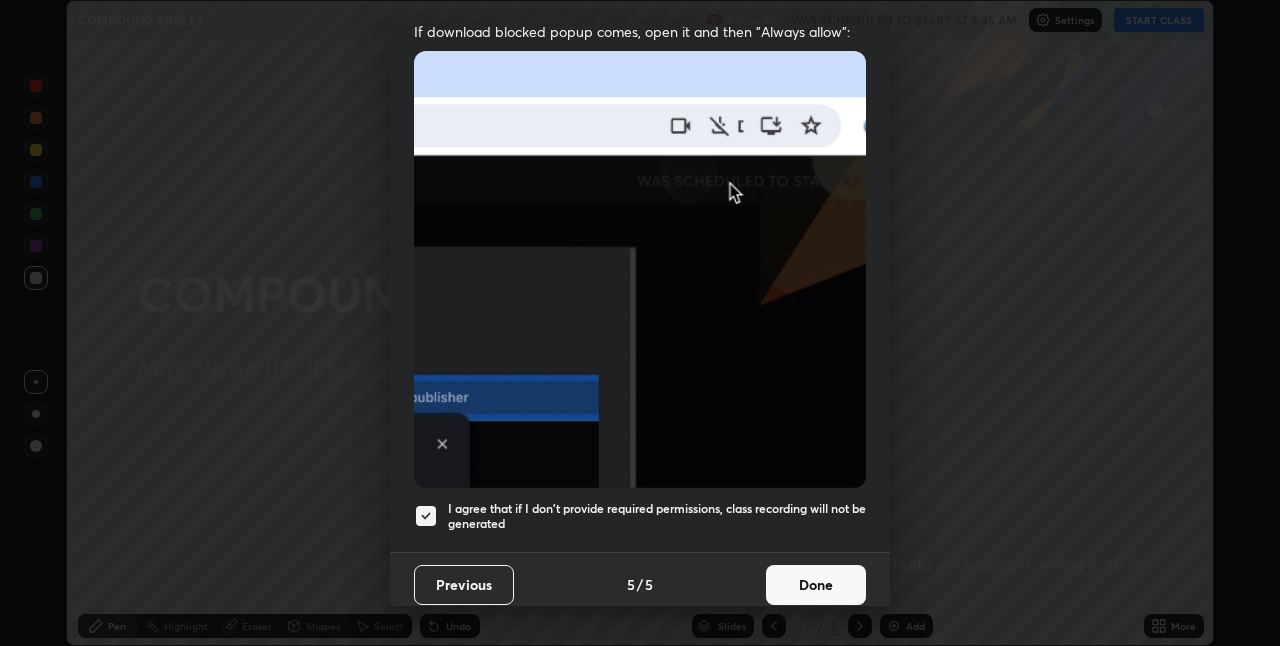 click on "Done" at bounding box center (816, 585) 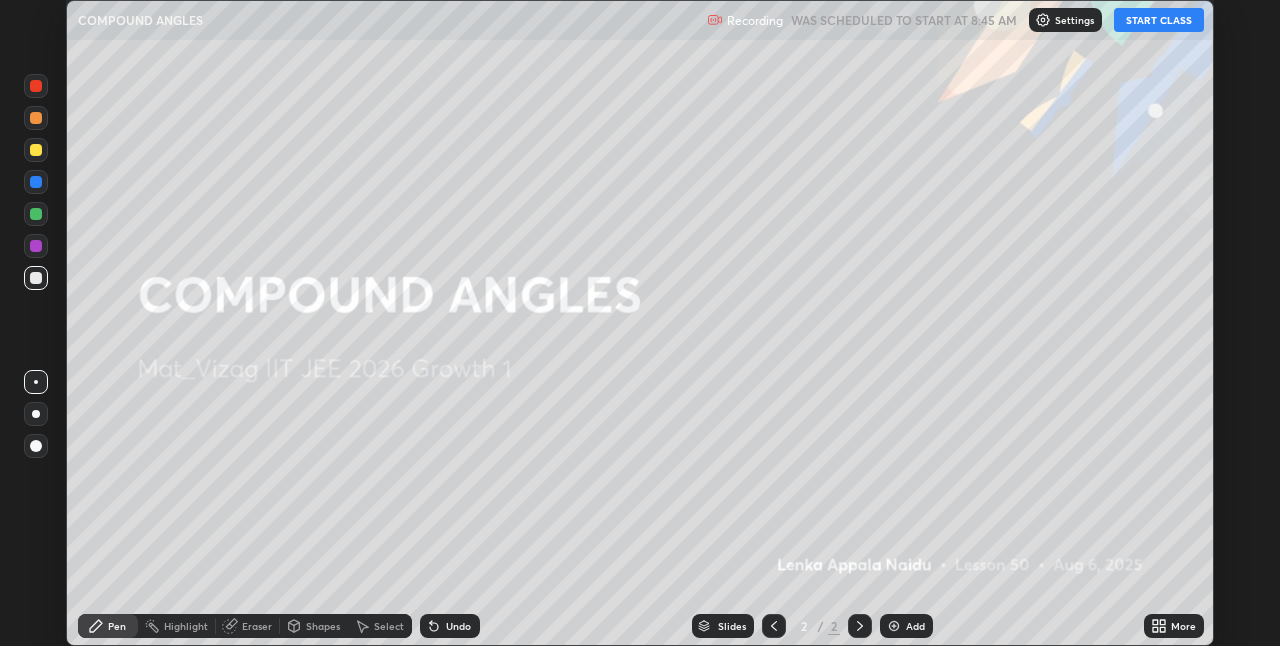 click 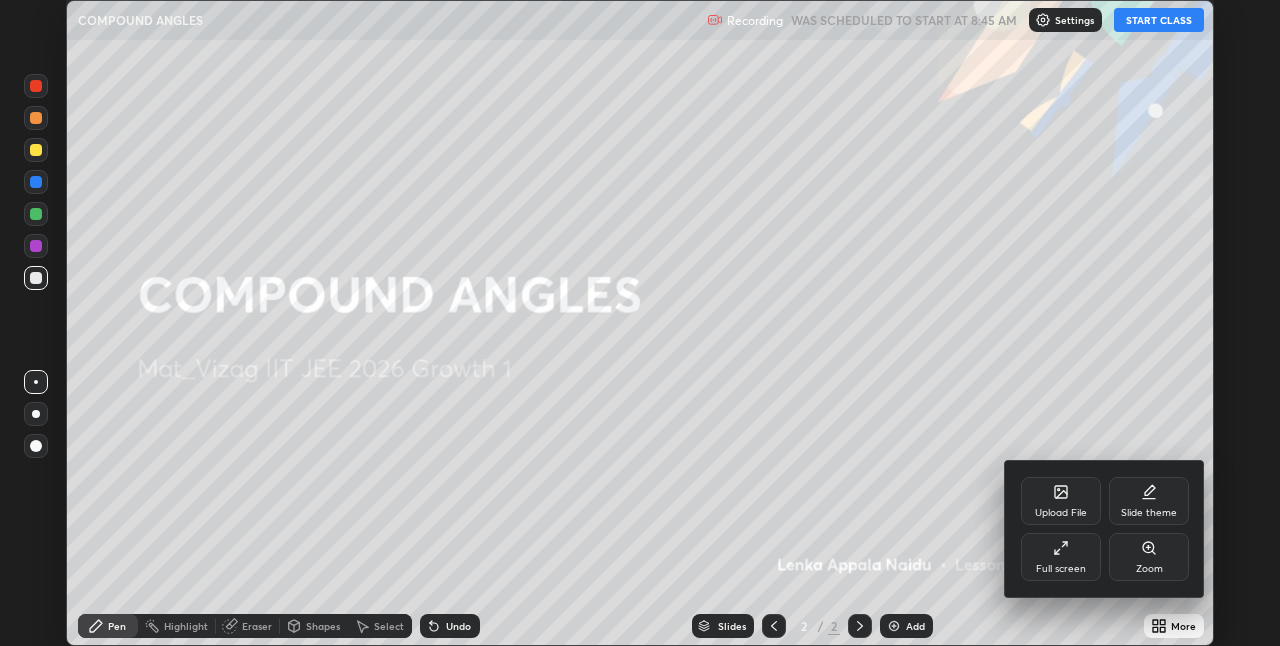 click 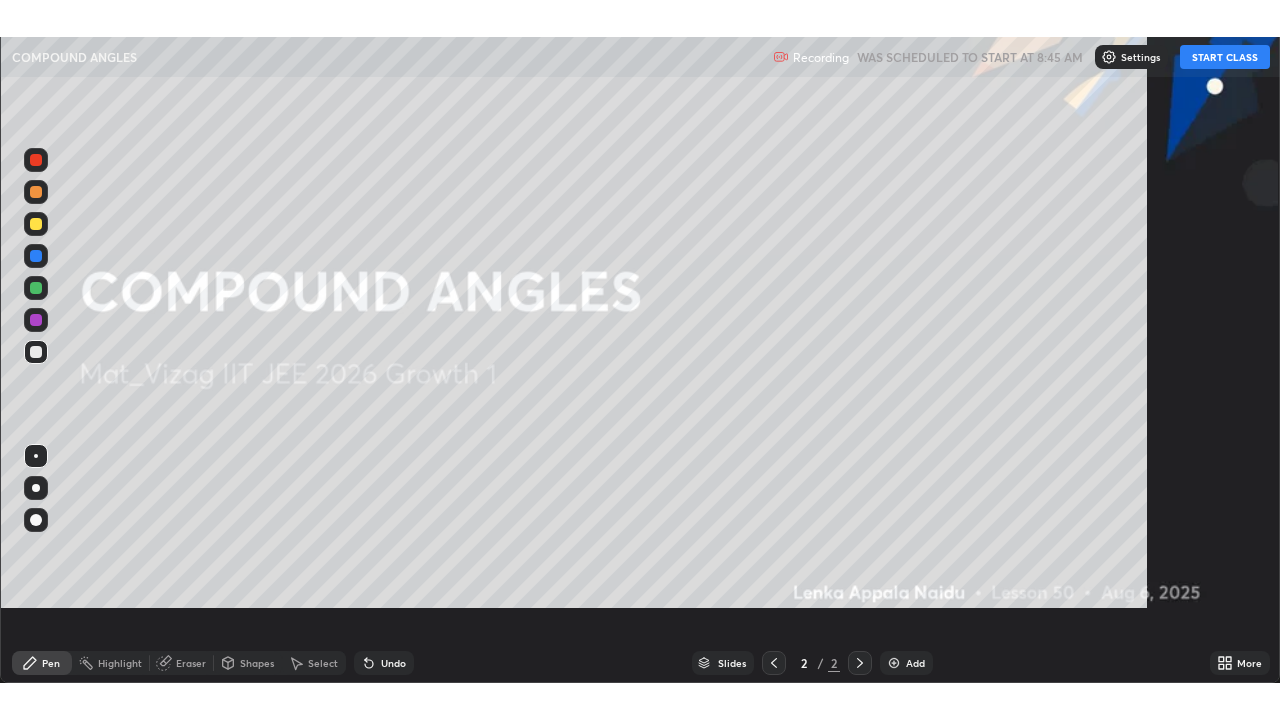 scroll, scrollTop: 99280, scrollLeft: 98720, axis: both 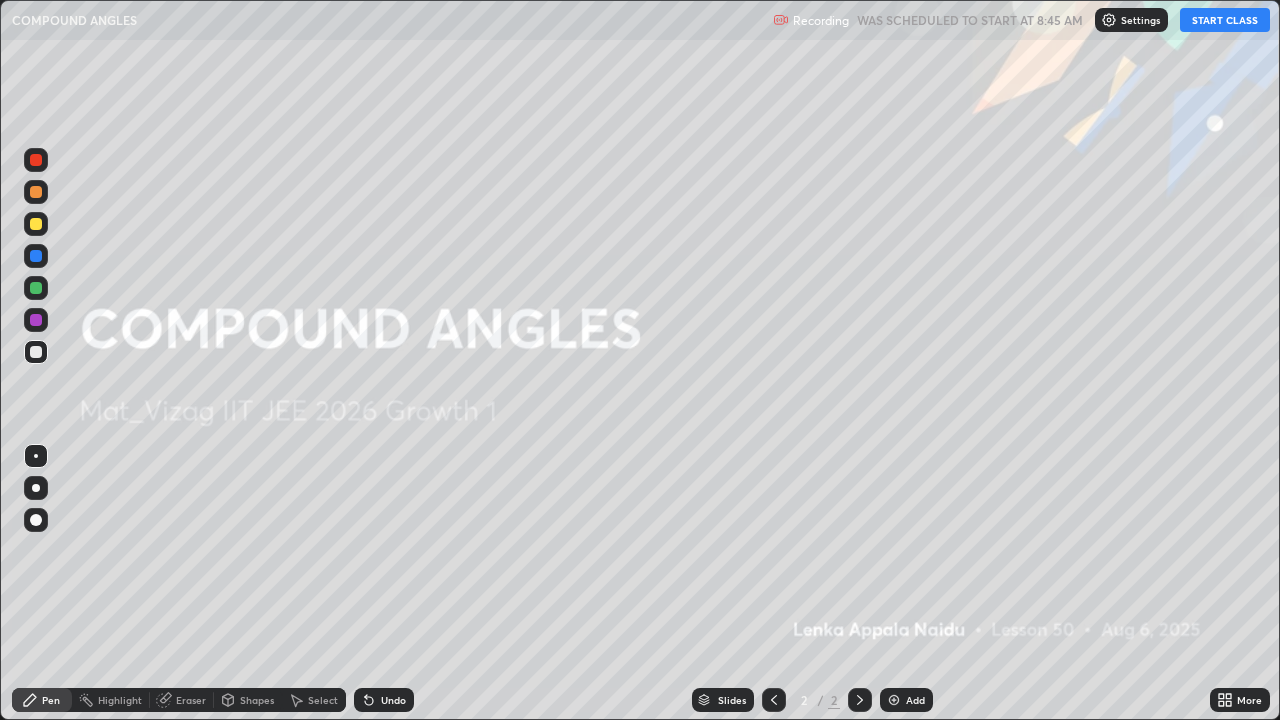 click at bounding box center [894, 700] 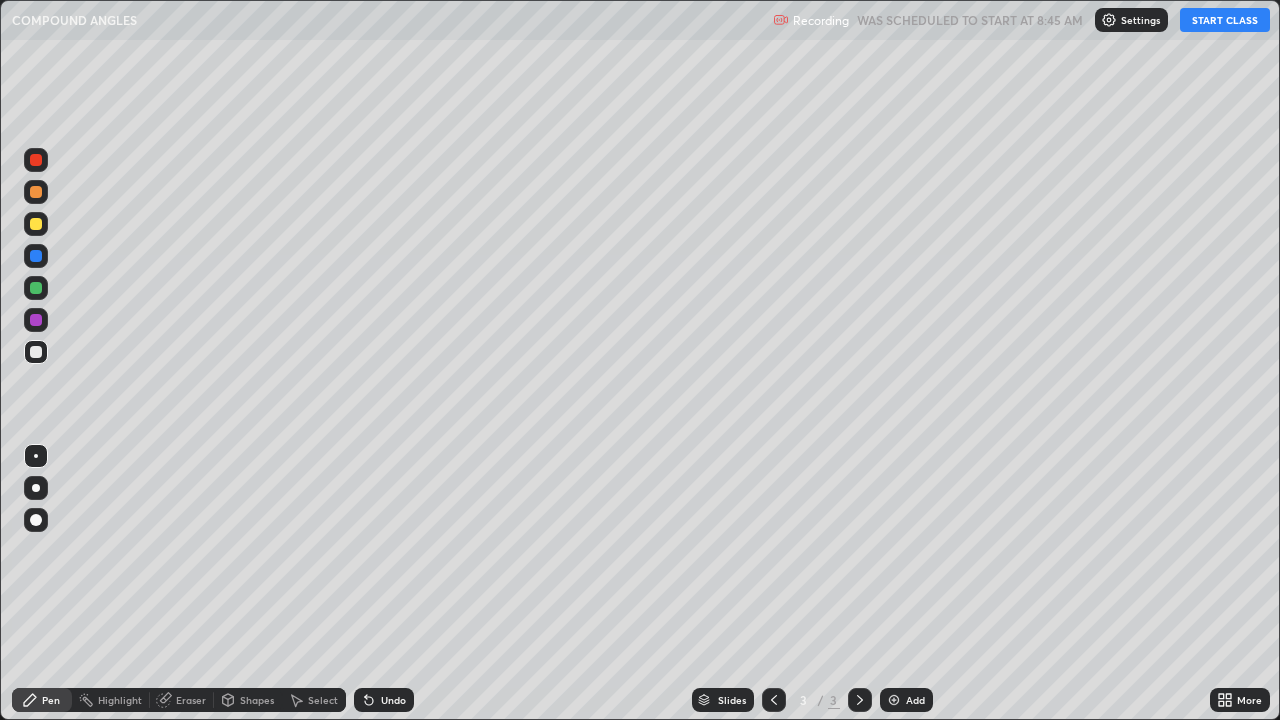 click on "START CLASS" at bounding box center (1225, 20) 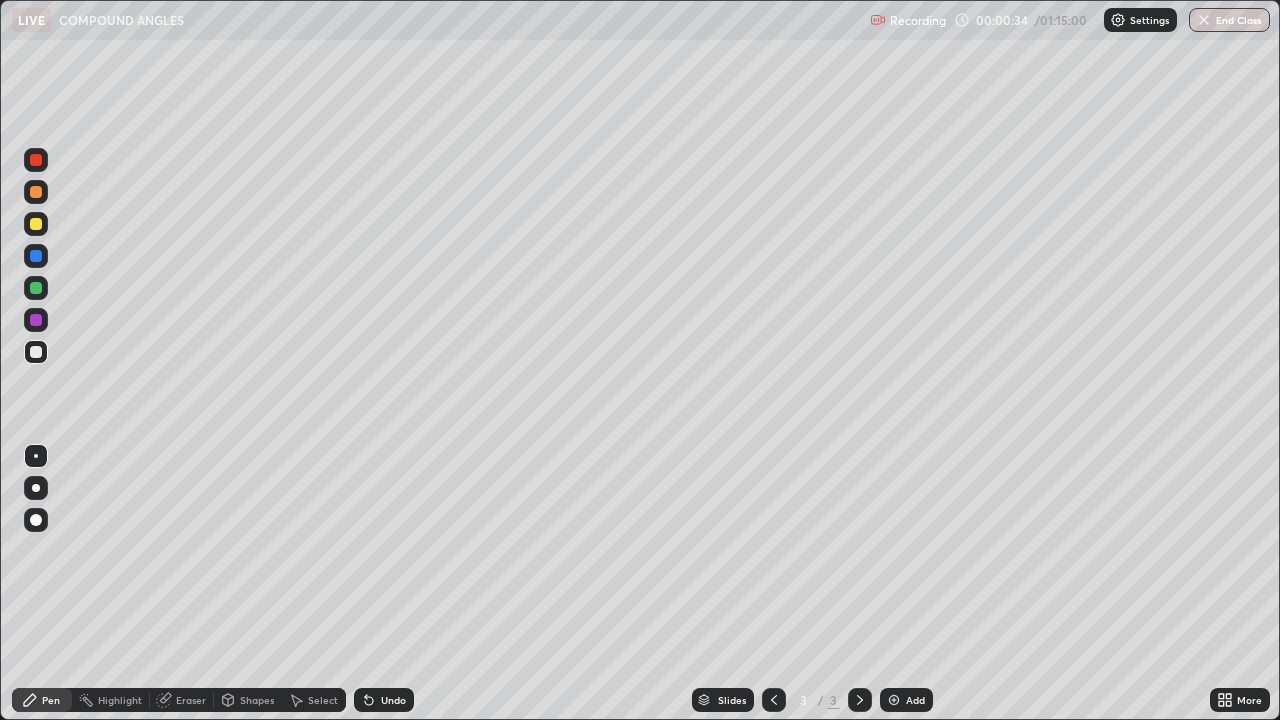 click on "Eraser" at bounding box center (182, 700) 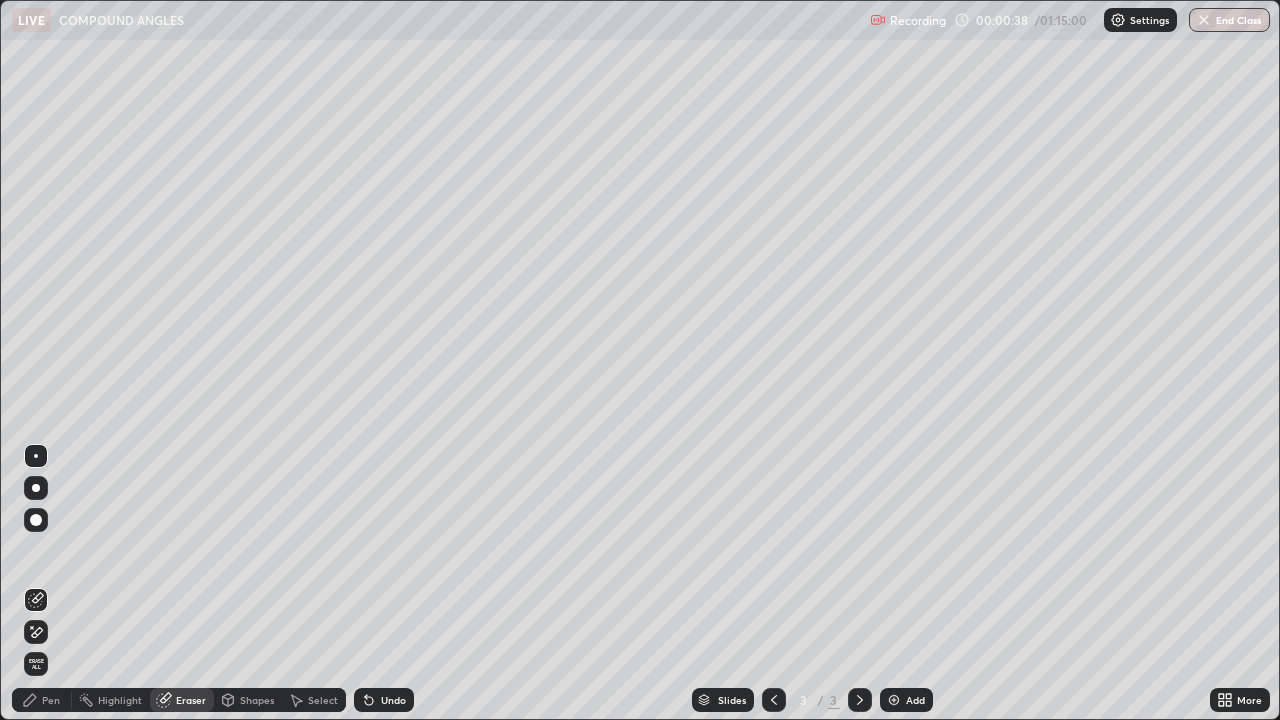 click on "Pen" at bounding box center (51, 700) 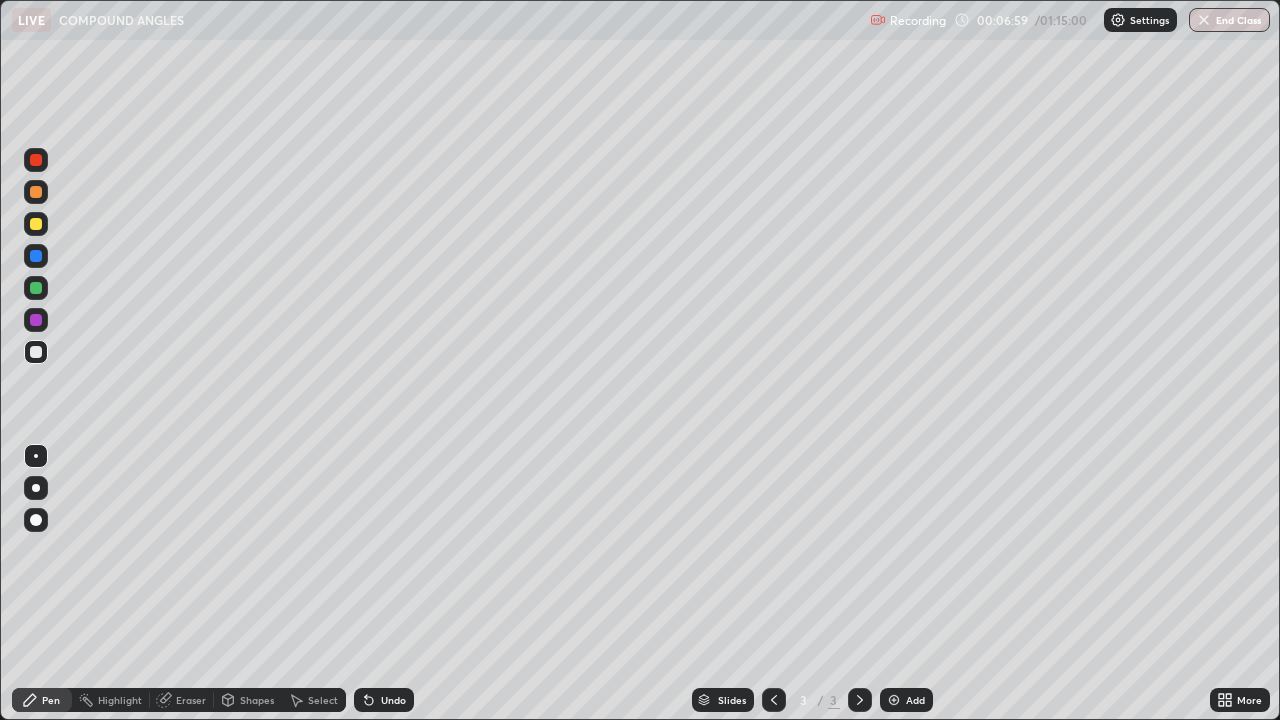 click at bounding box center [894, 700] 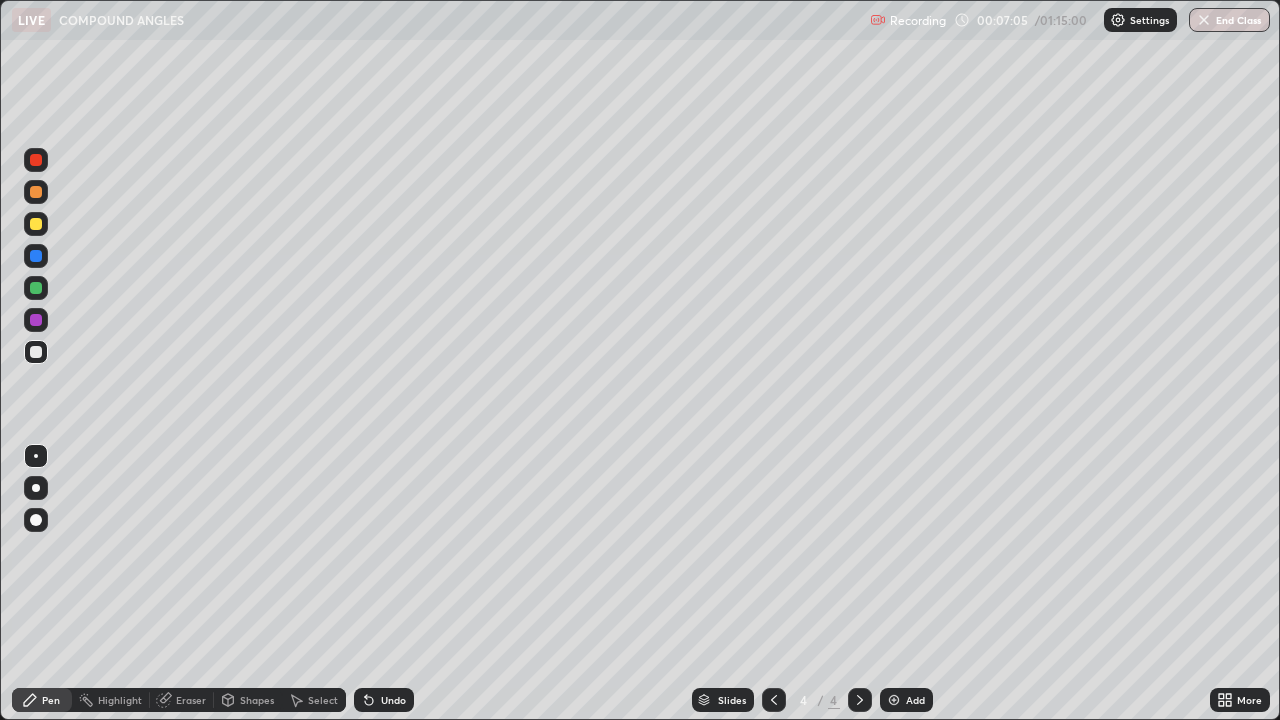 click on "Eraser" at bounding box center (191, 700) 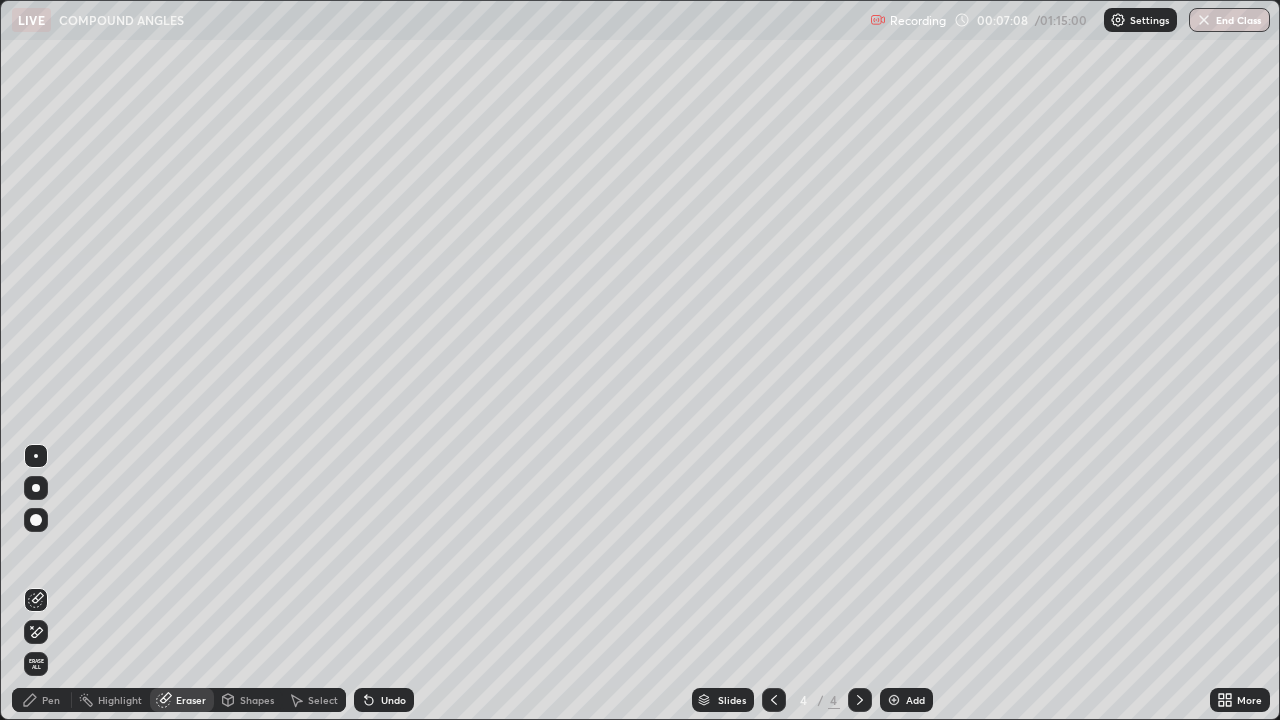 click on "Pen" at bounding box center (51, 700) 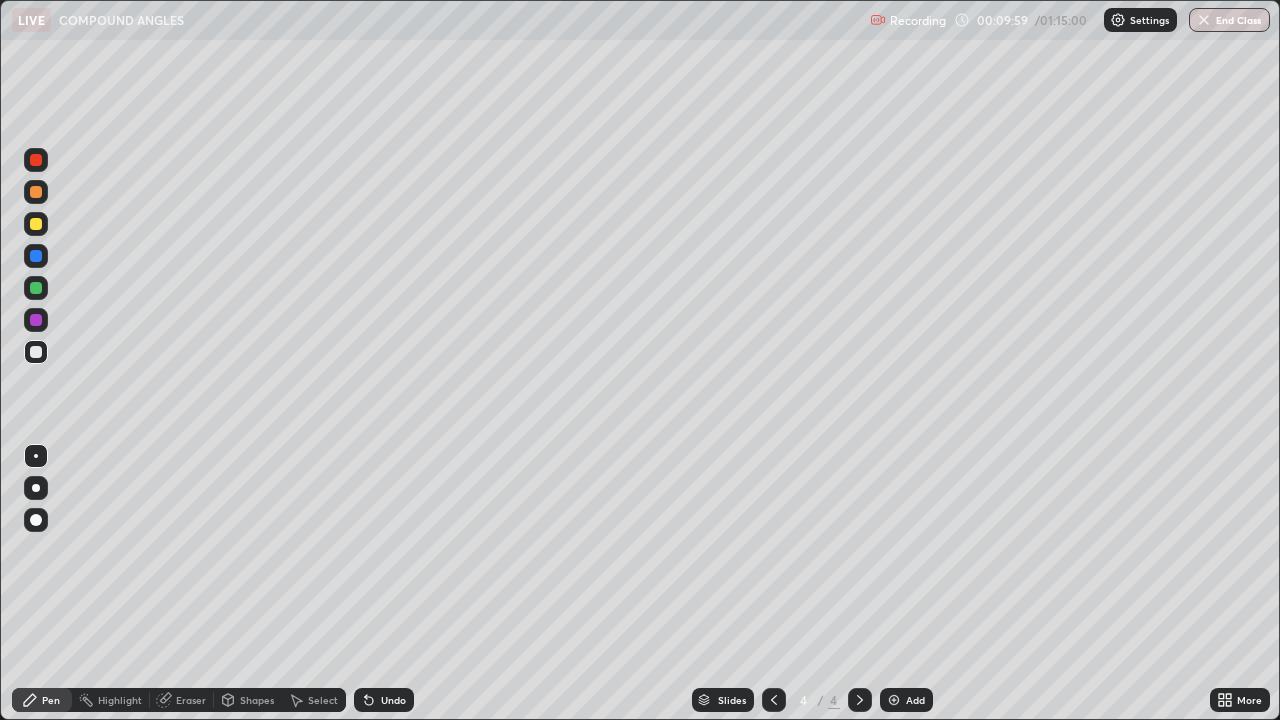 click 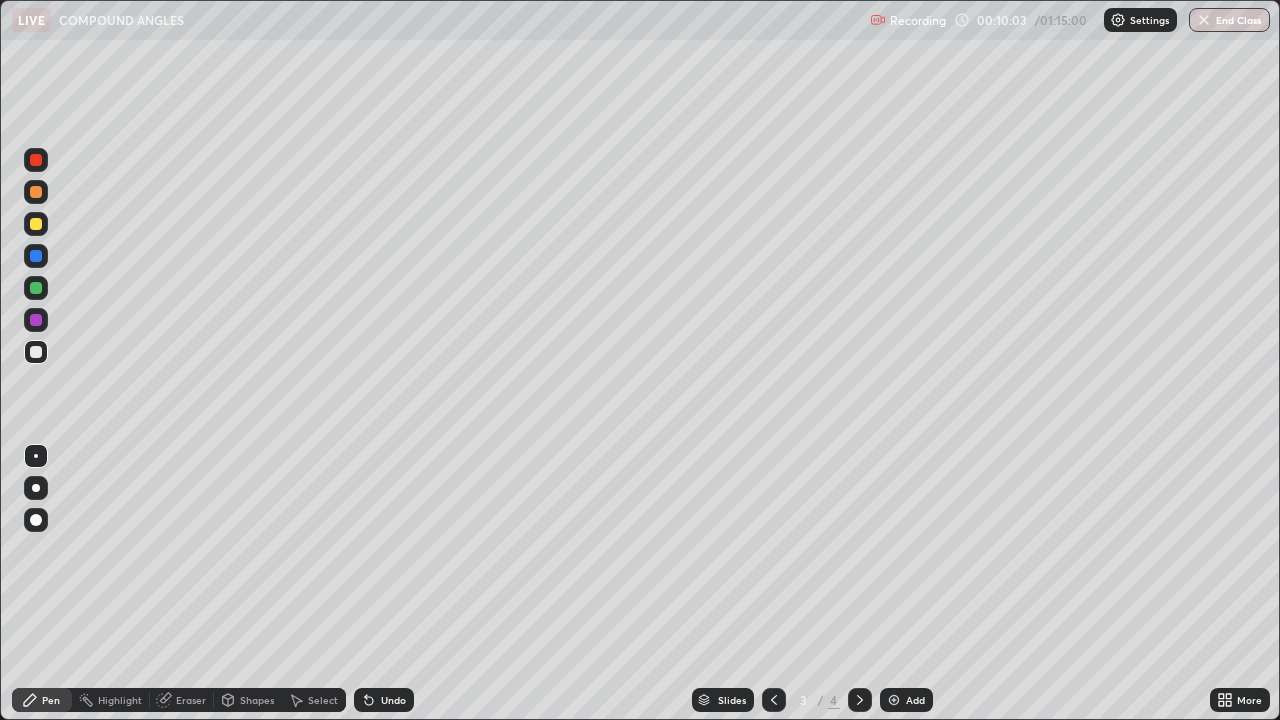 click 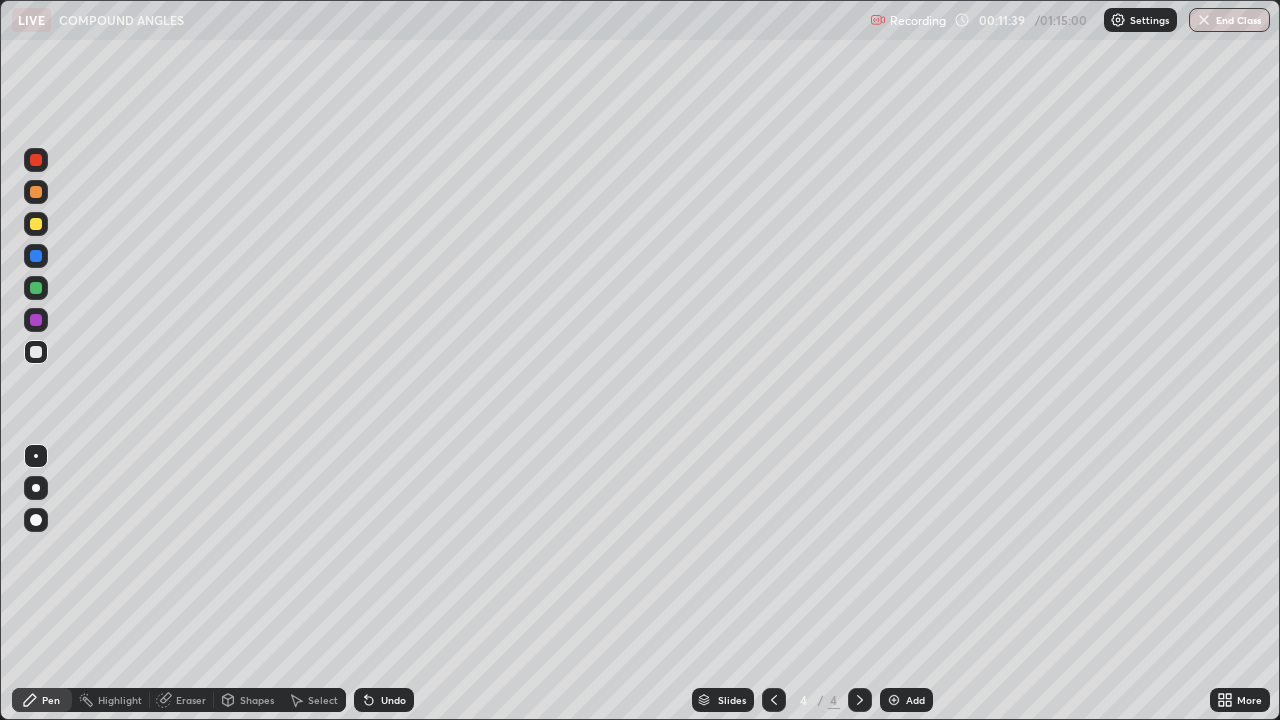 click on "Add" at bounding box center (906, 700) 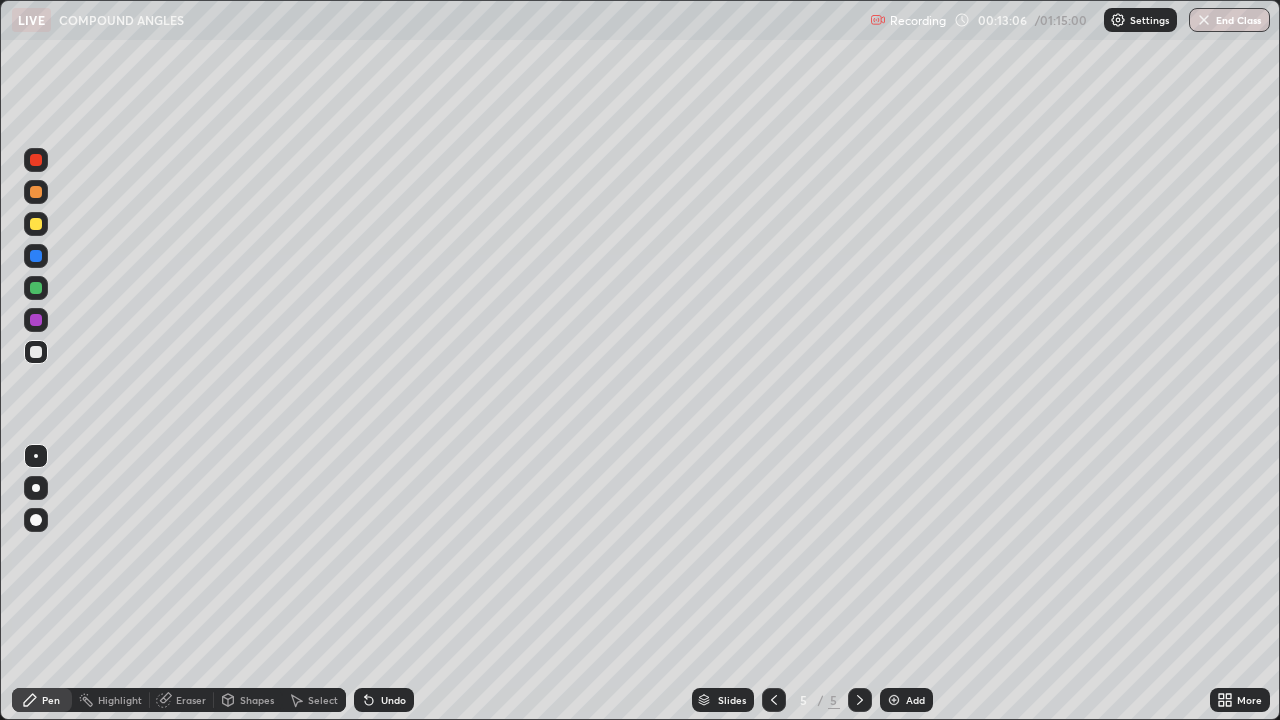 click on "Eraser" at bounding box center (191, 700) 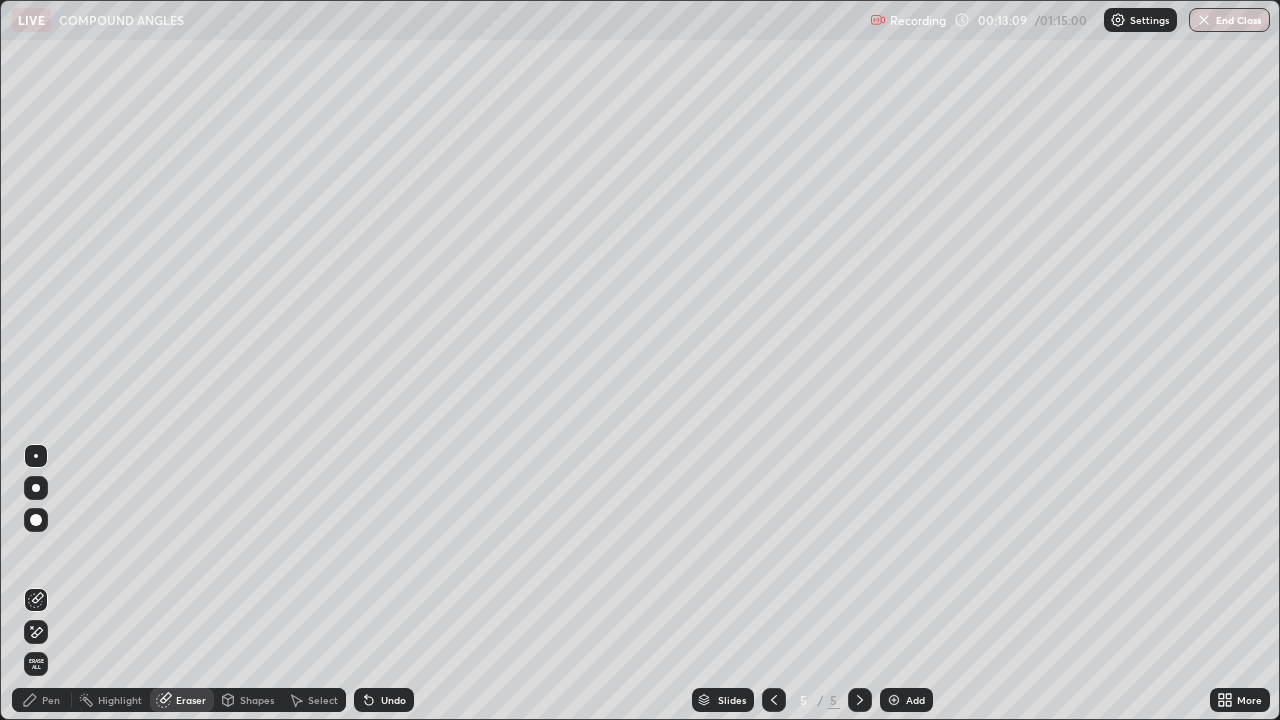 click on "Pen" at bounding box center (51, 700) 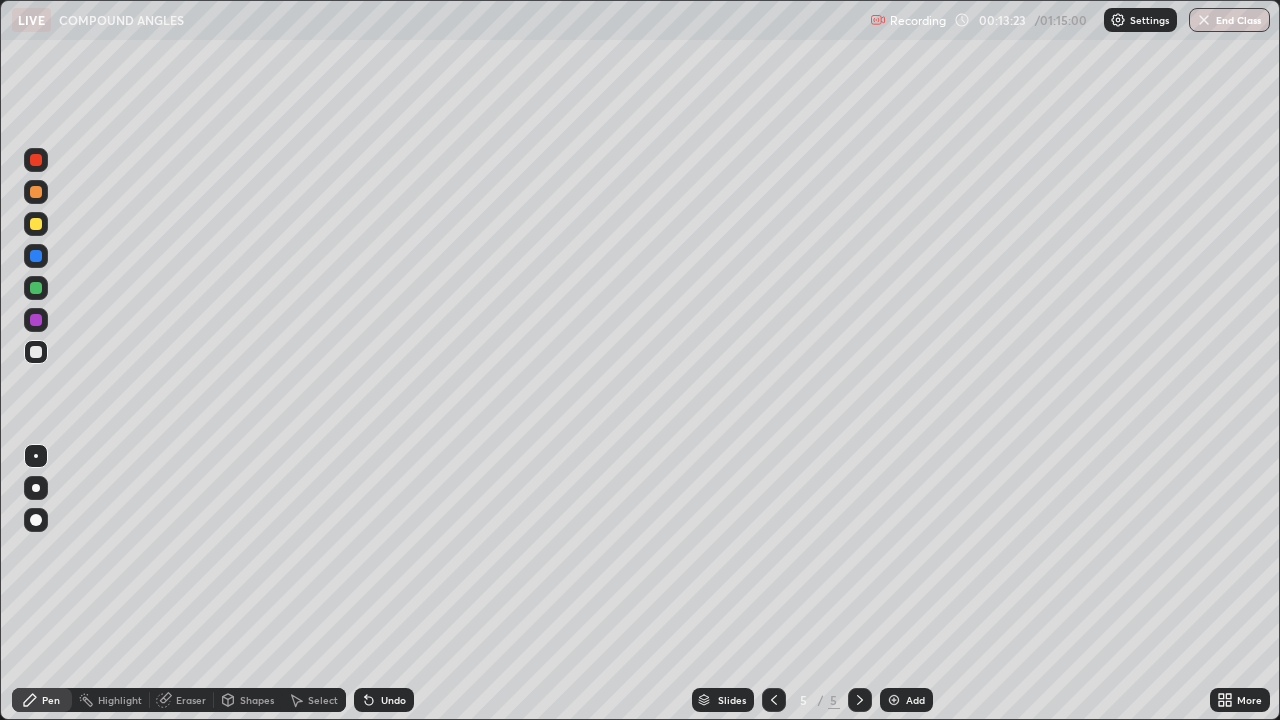 click at bounding box center [894, 700] 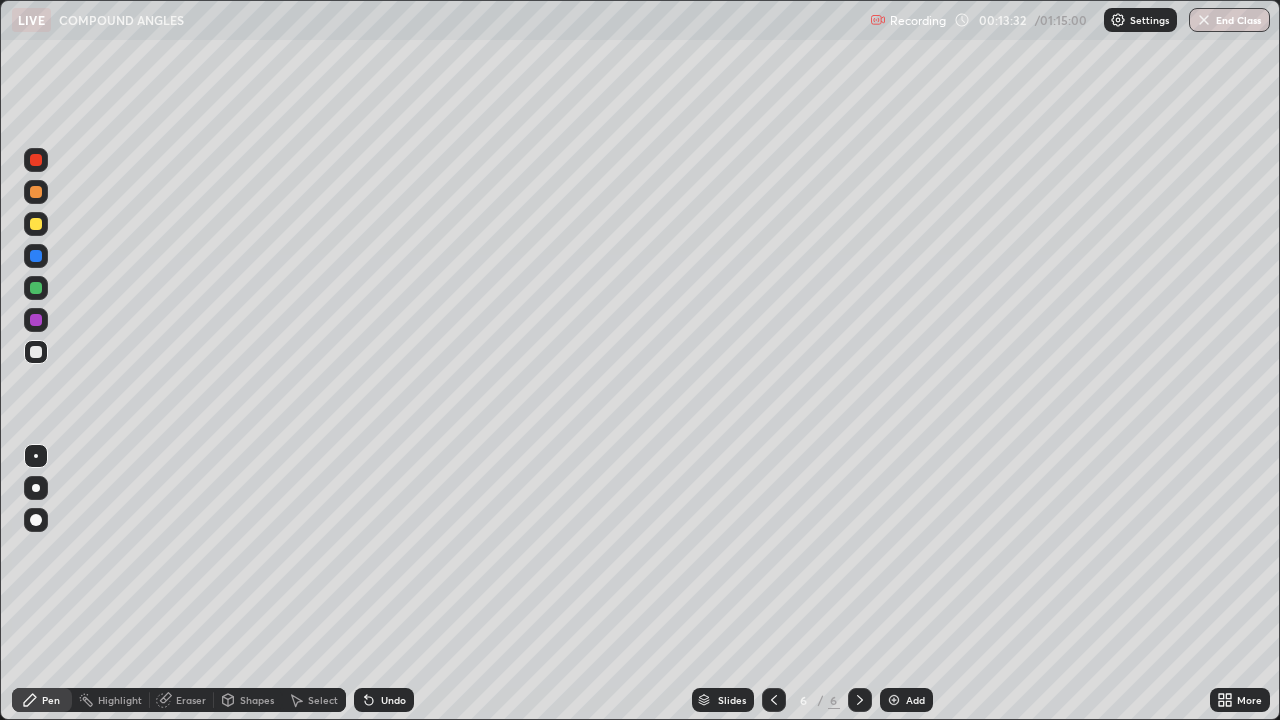 click 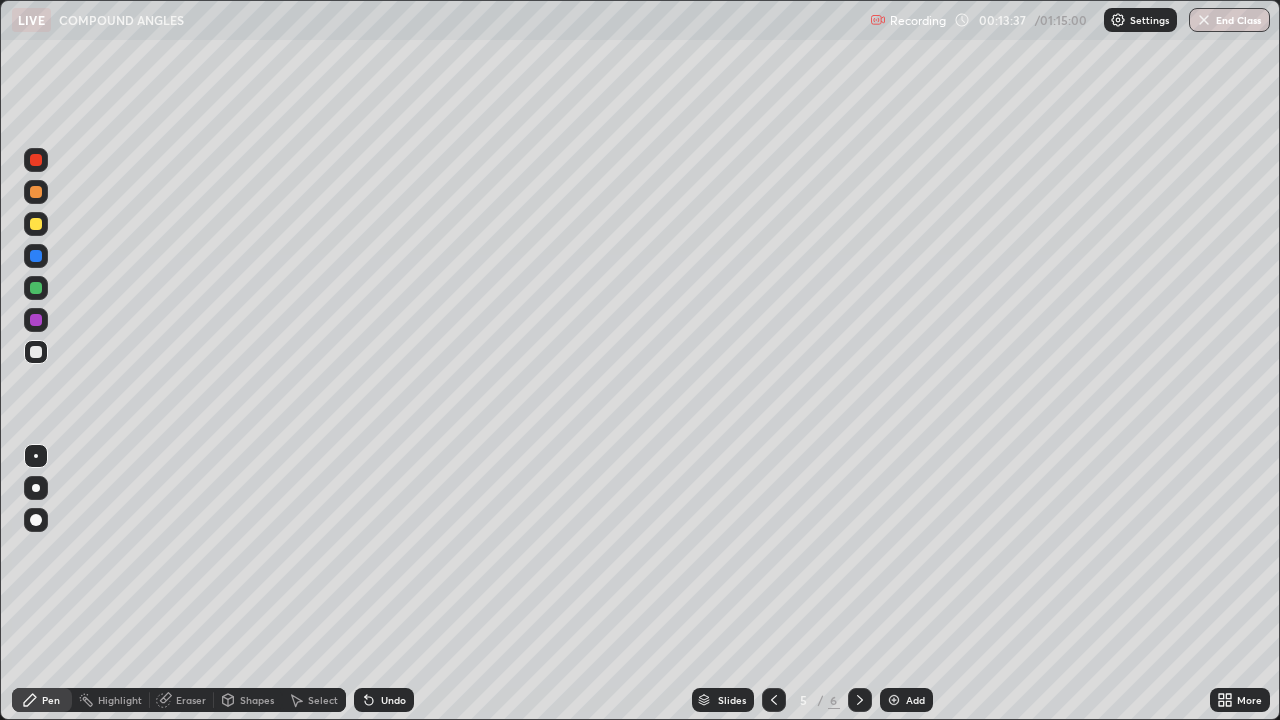 click 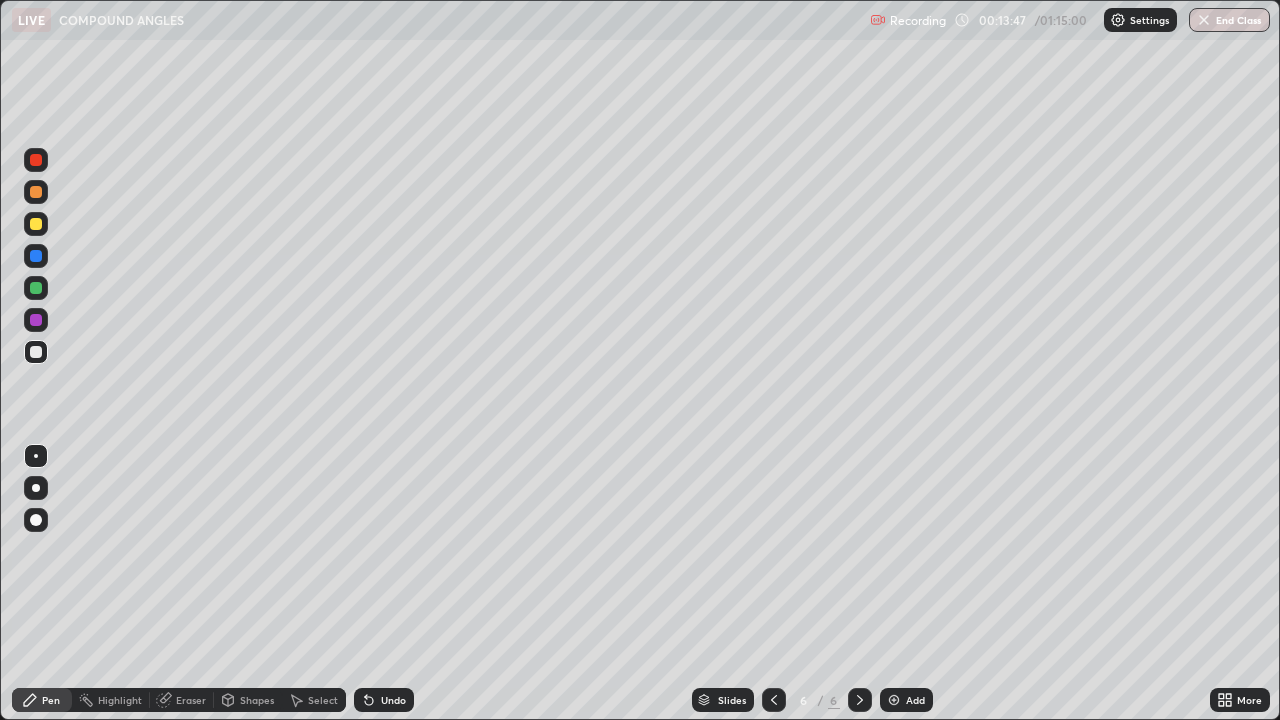 click 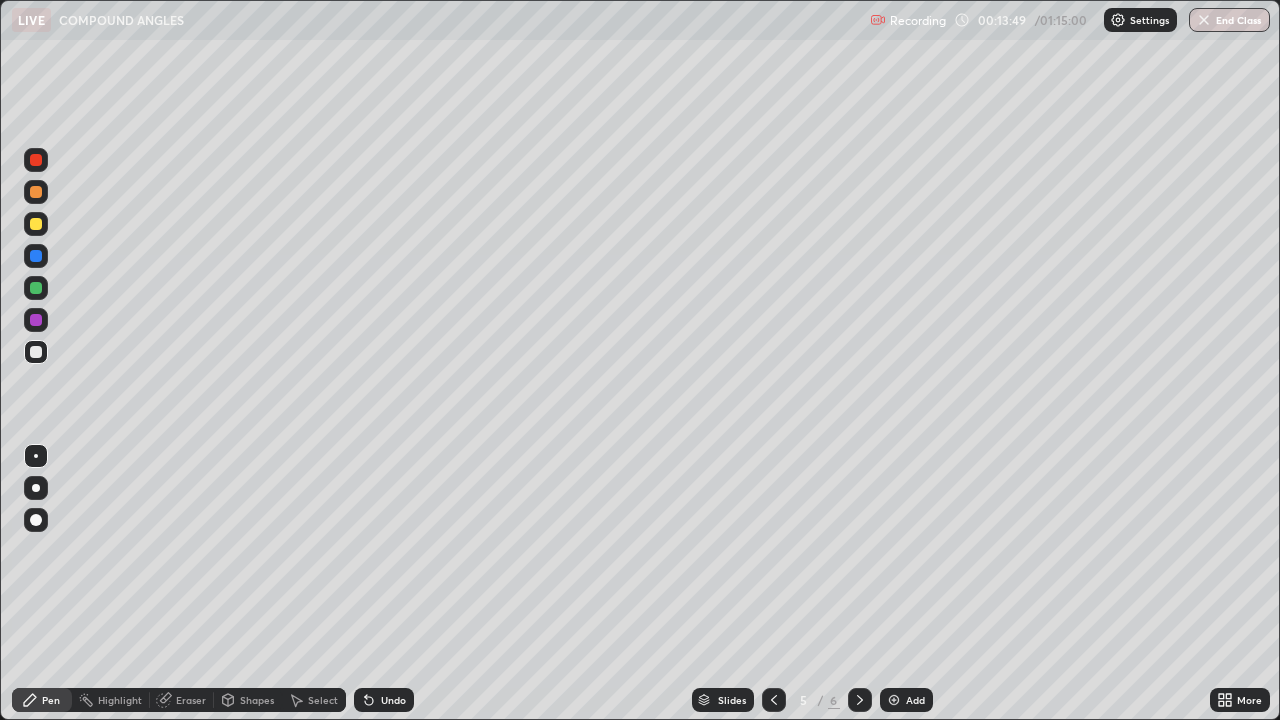 click 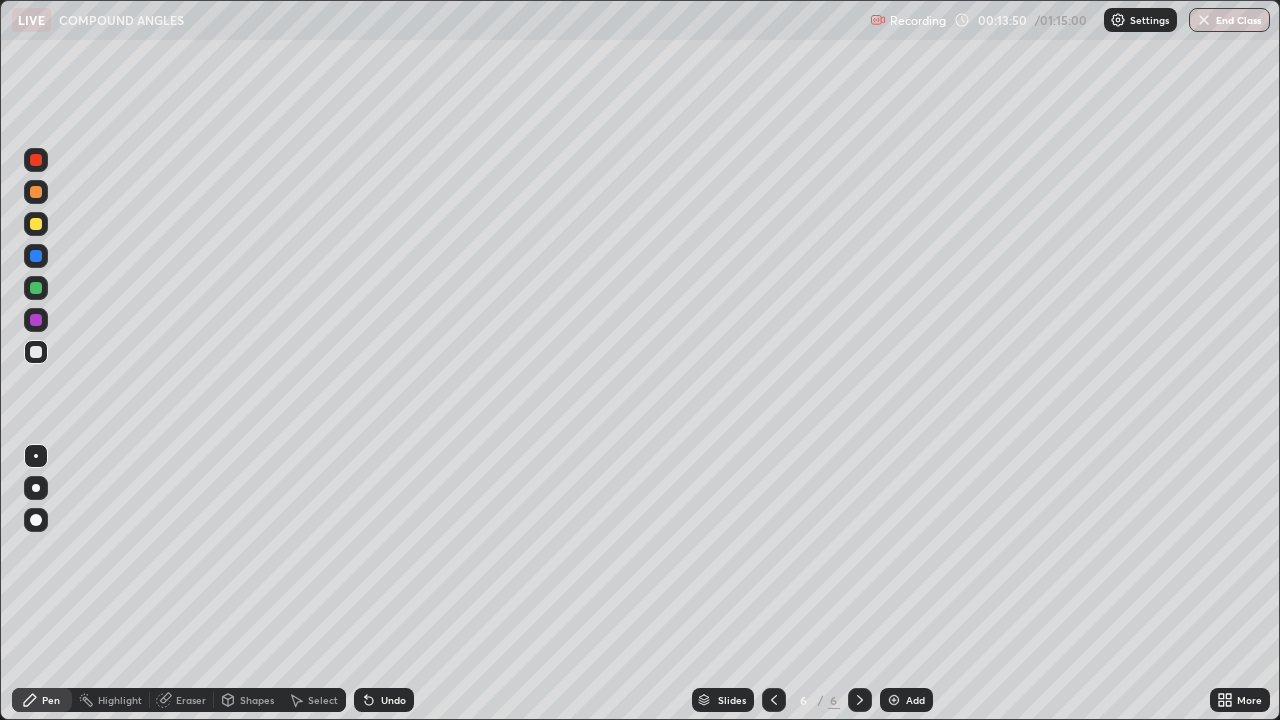 click on "Eraser" at bounding box center [191, 700] 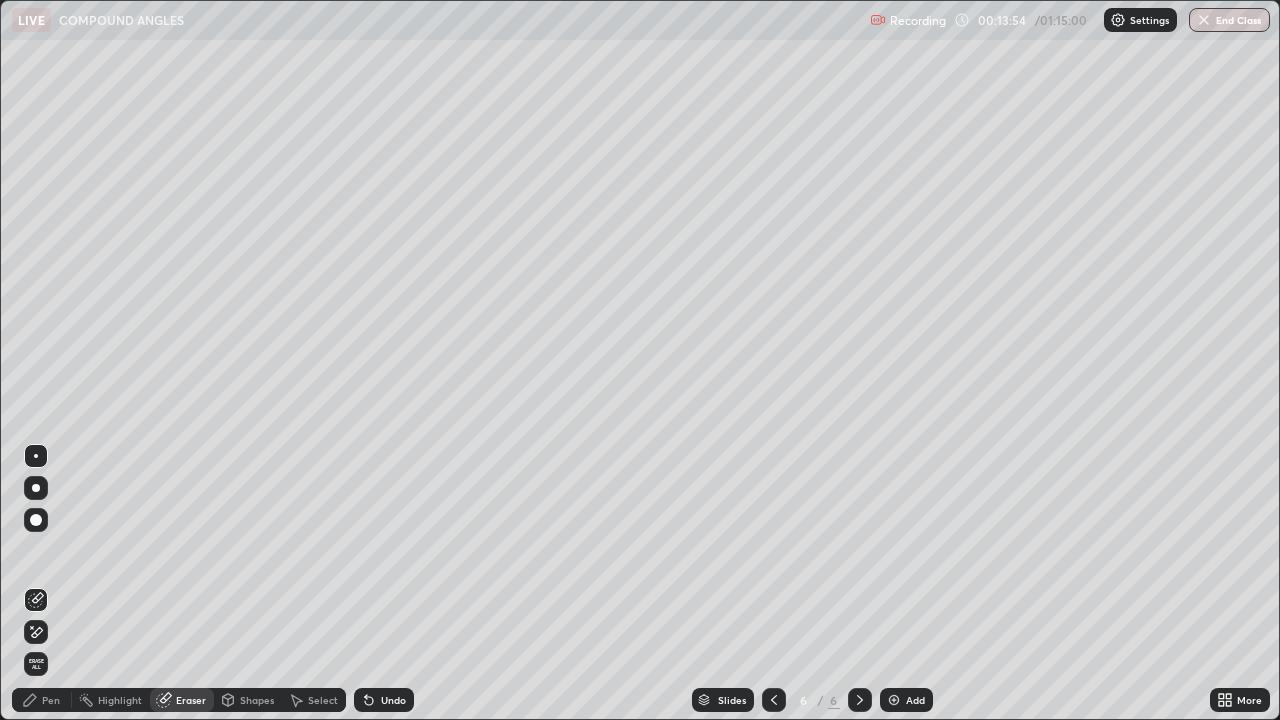 click on "Pen" at bounding box center (51, 700) 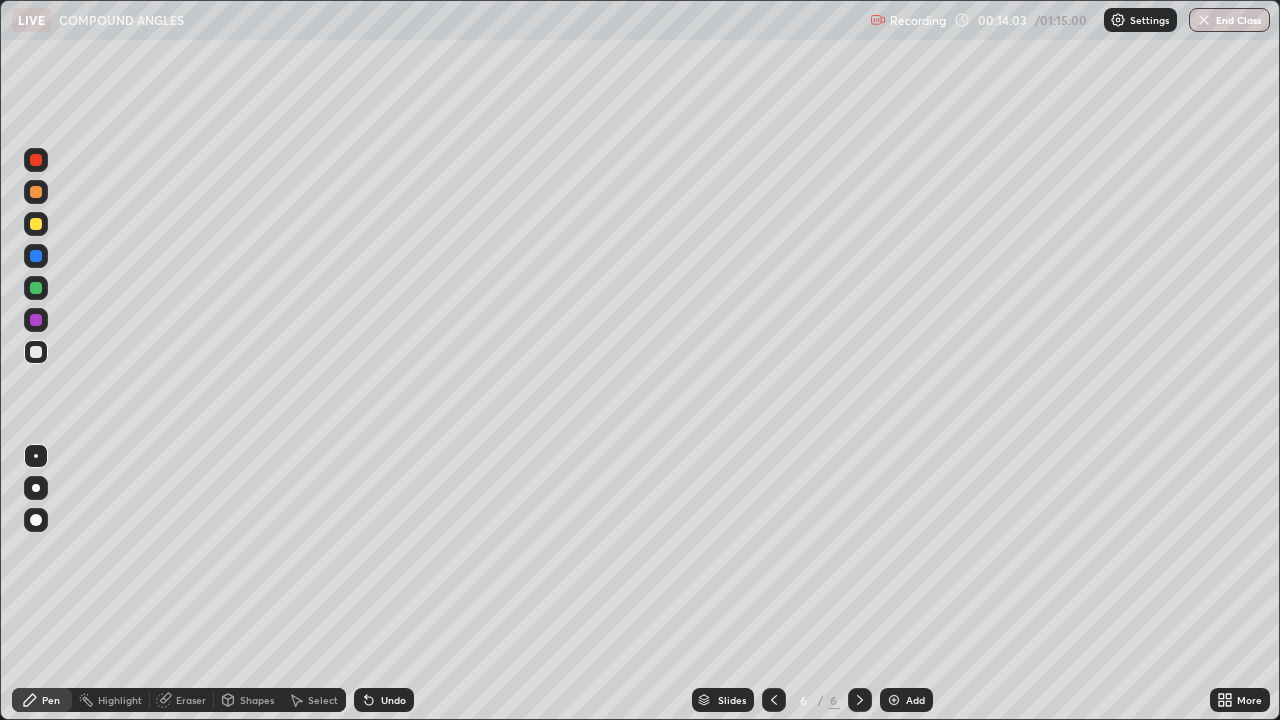 click 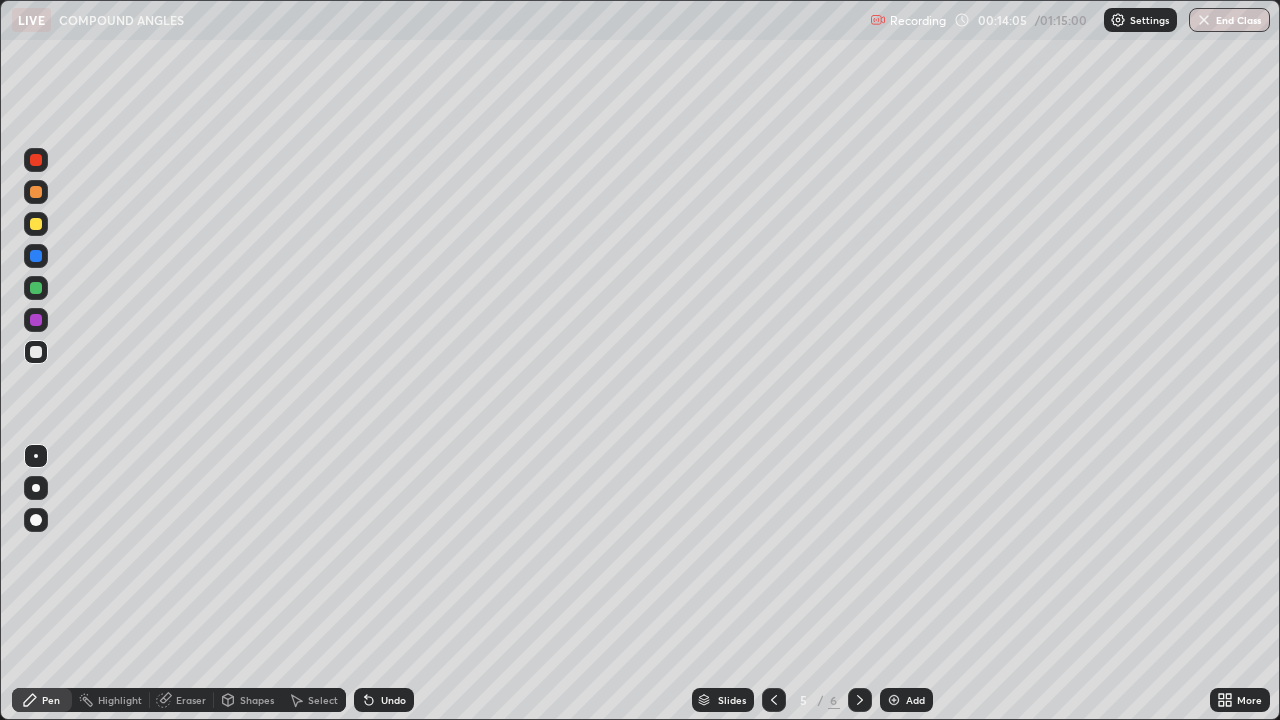 click 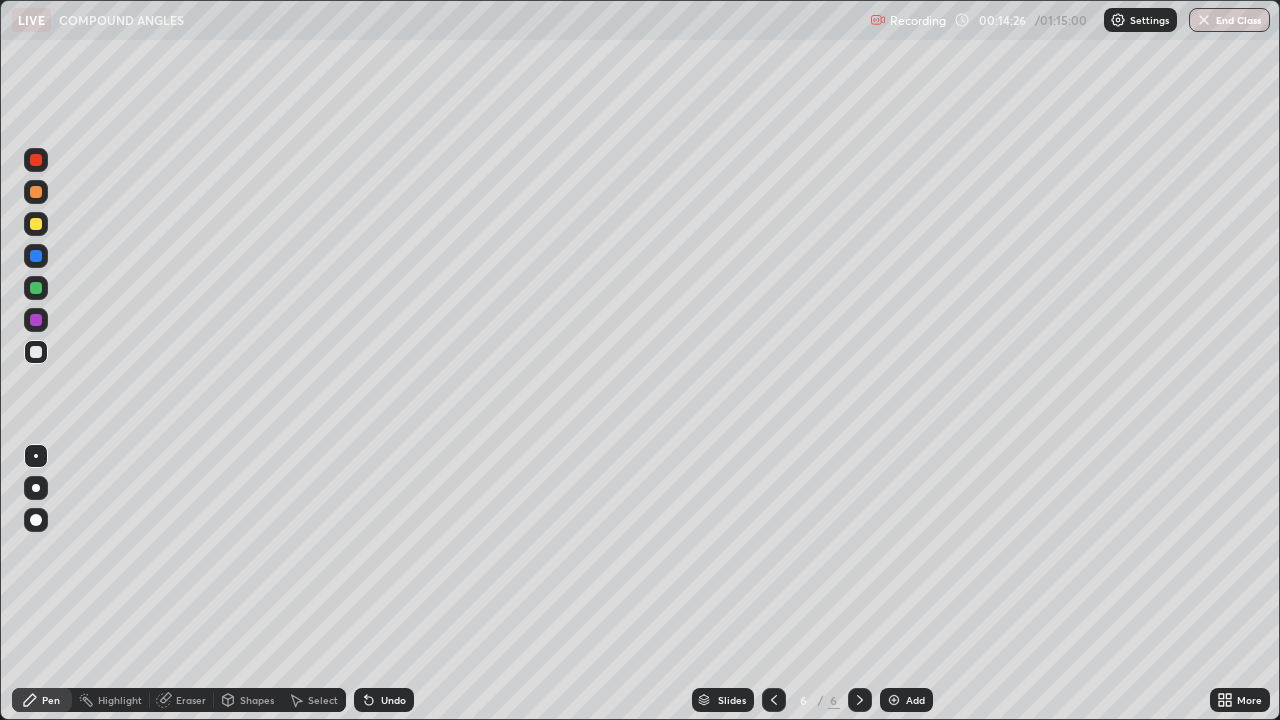 click at bounding box center [774, 700] 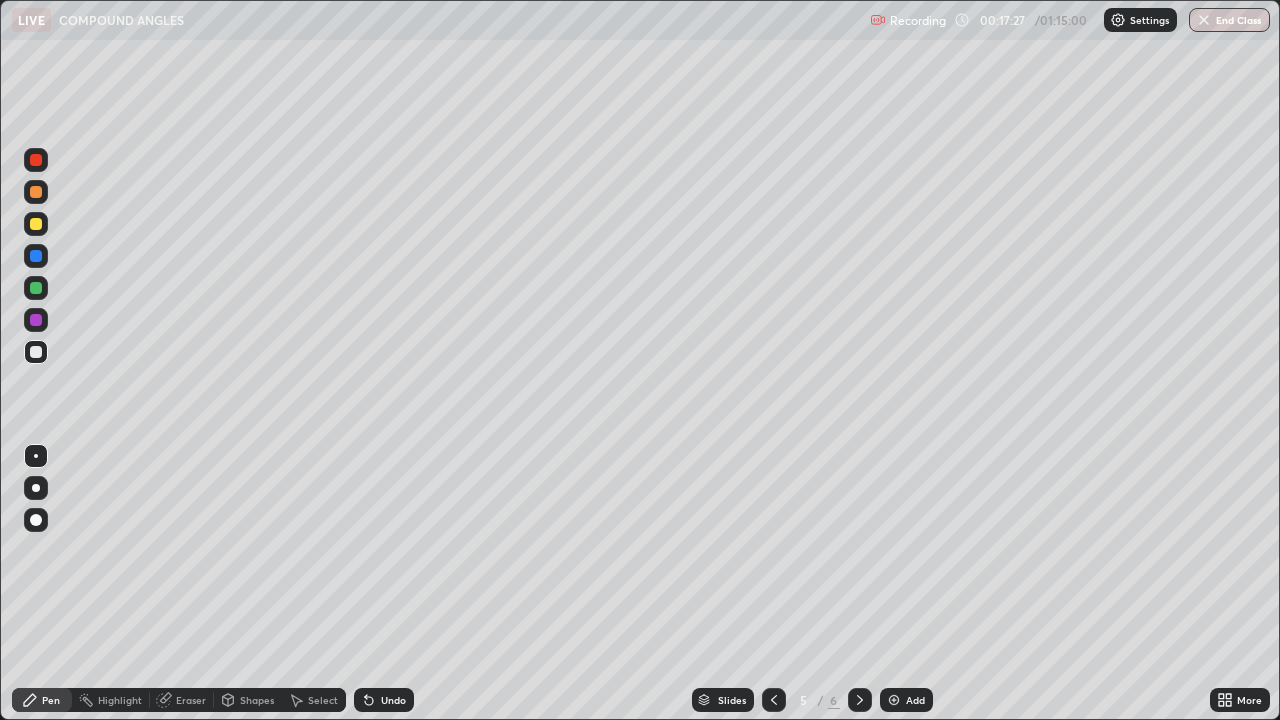 click 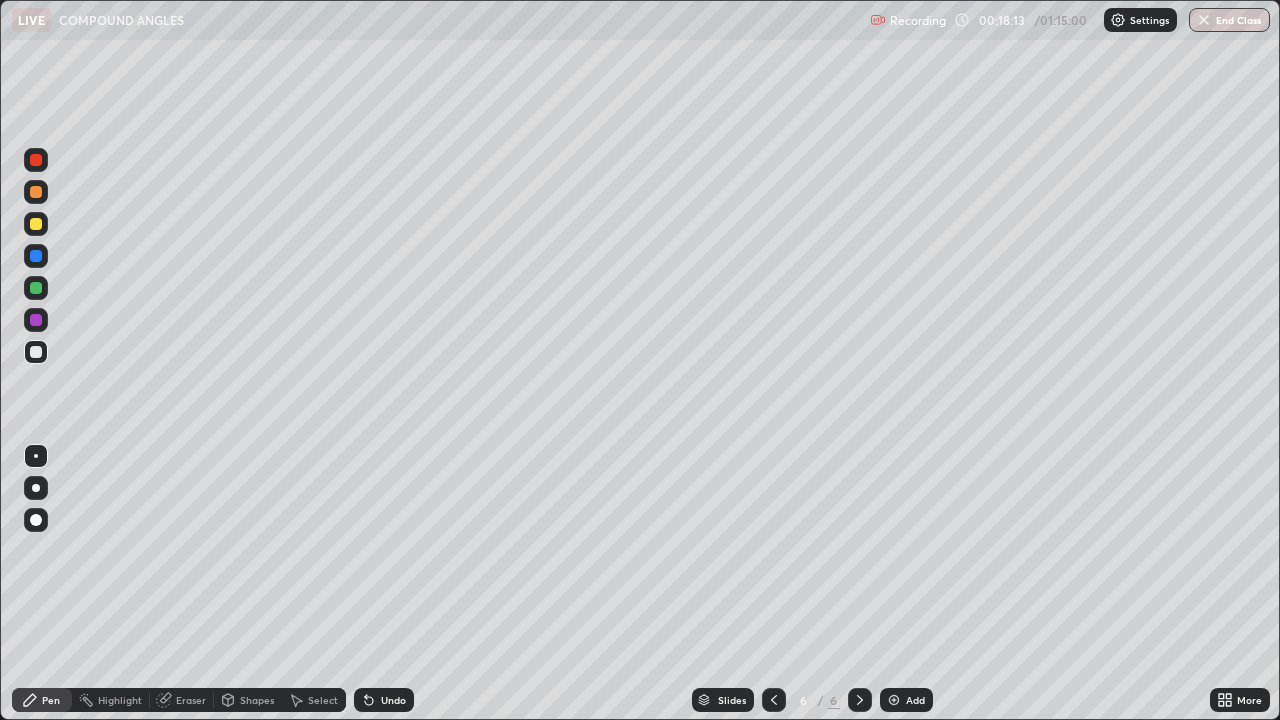 click at bounding box center (894, 700) 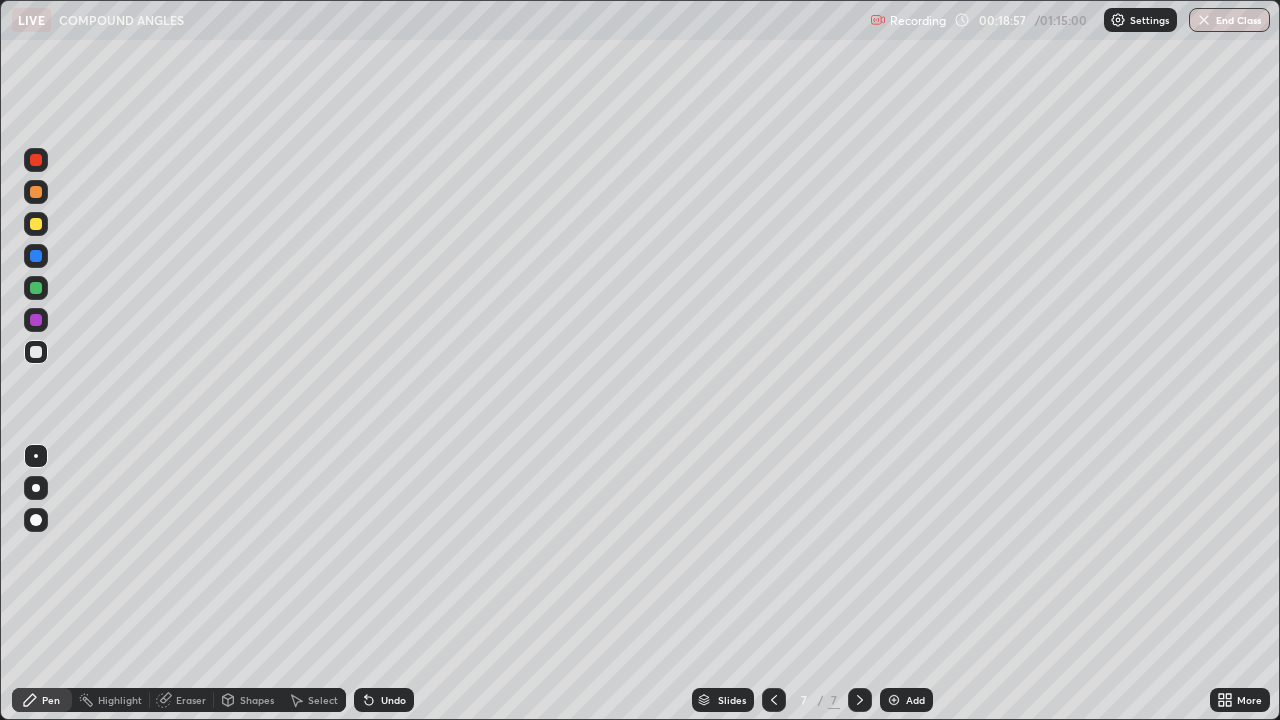 click on "Eraser" at bounding box center [191, 700] 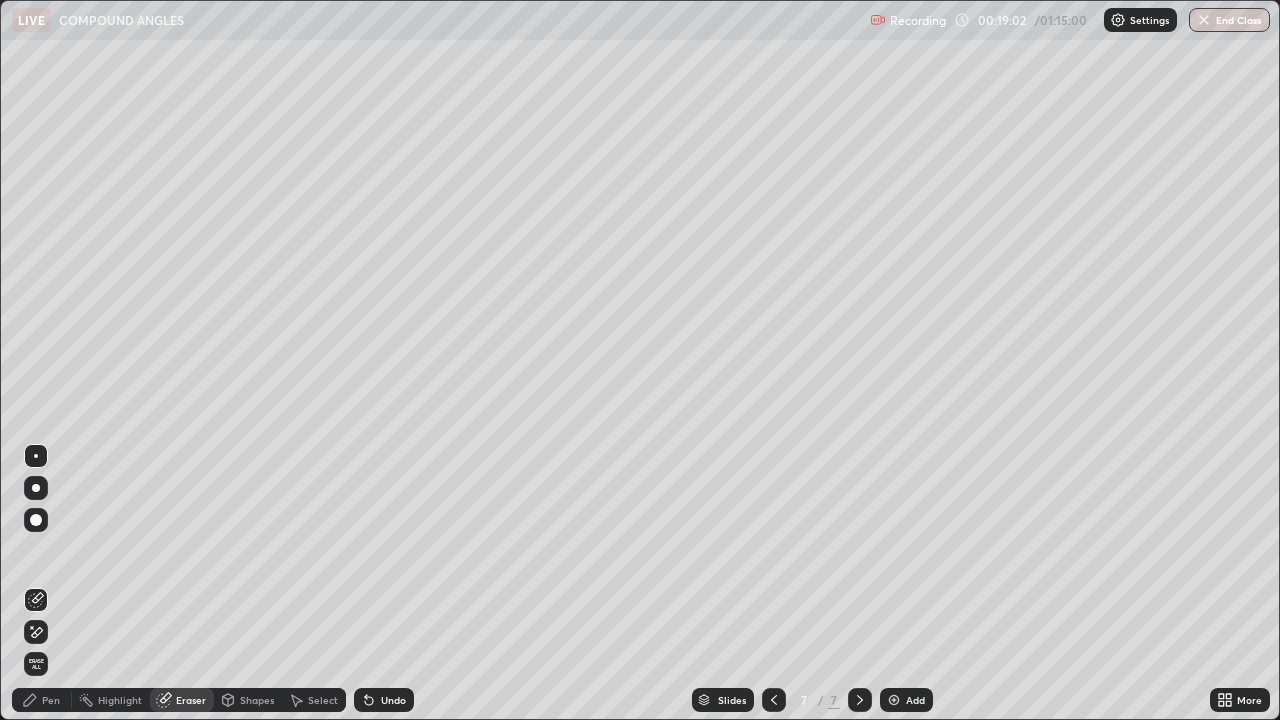 click on "Pen" at bounding box center (51, 700) 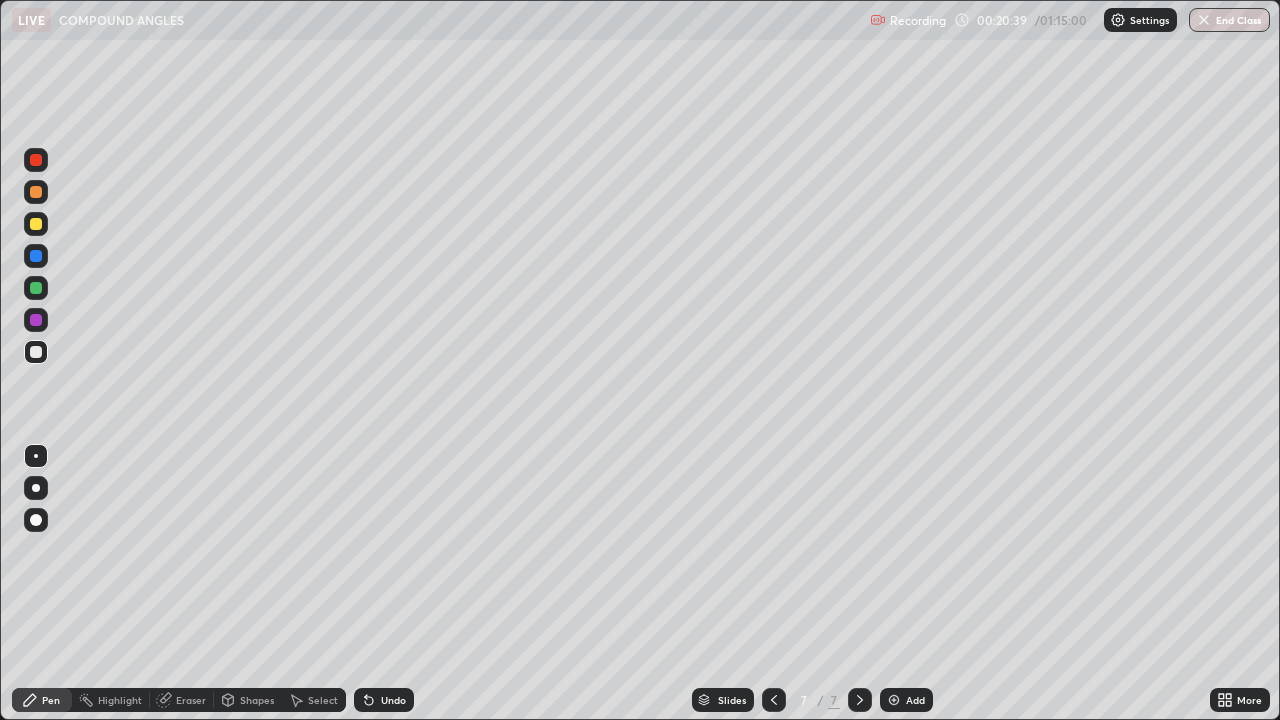 click at bounding box center [894, 700] 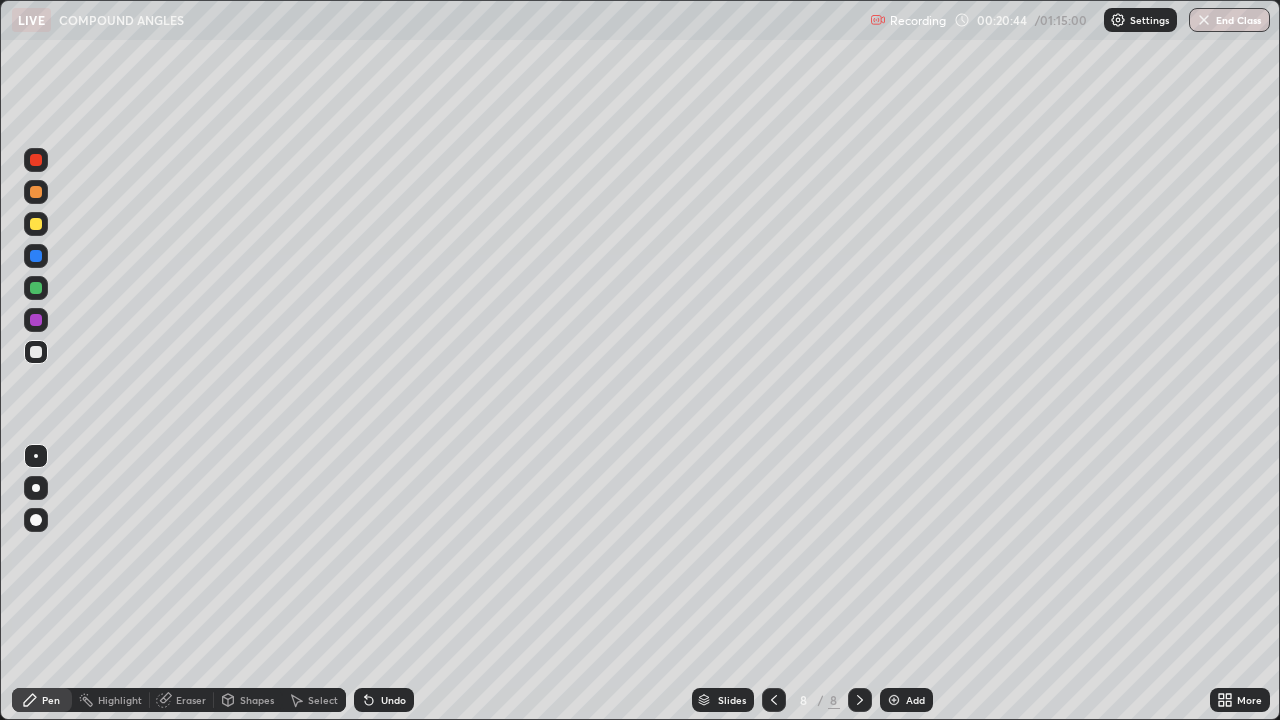click 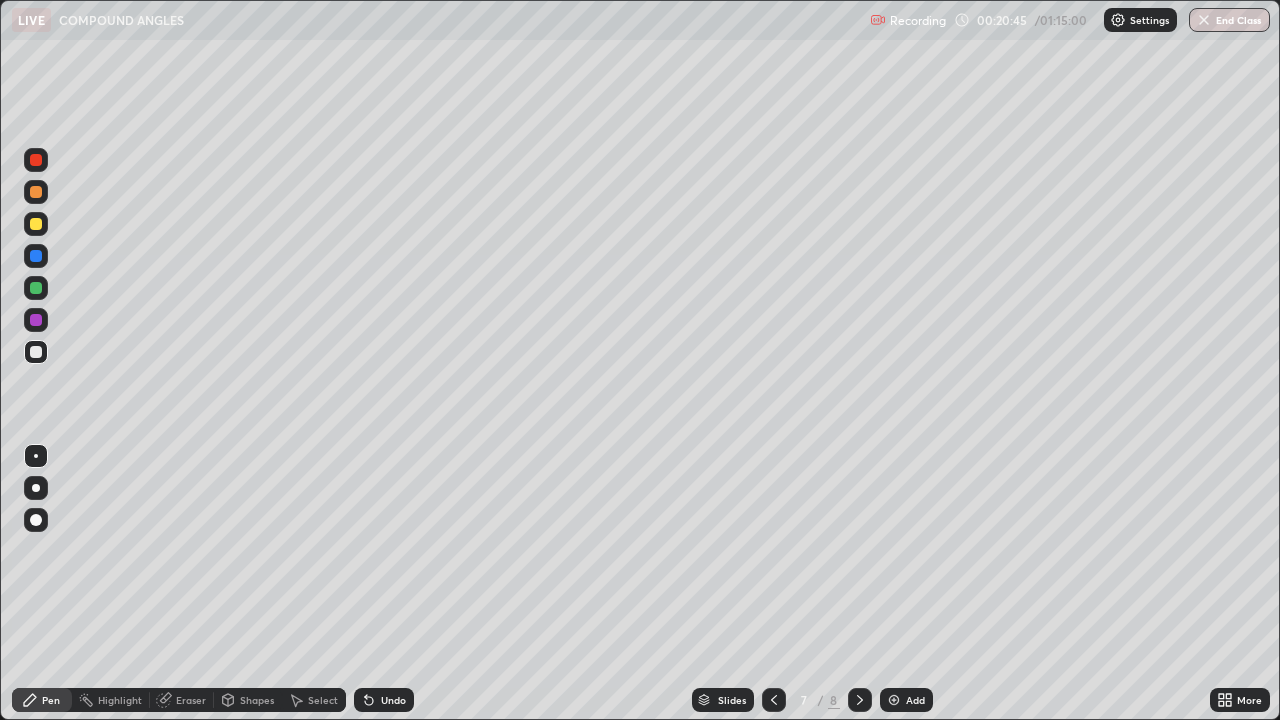 click 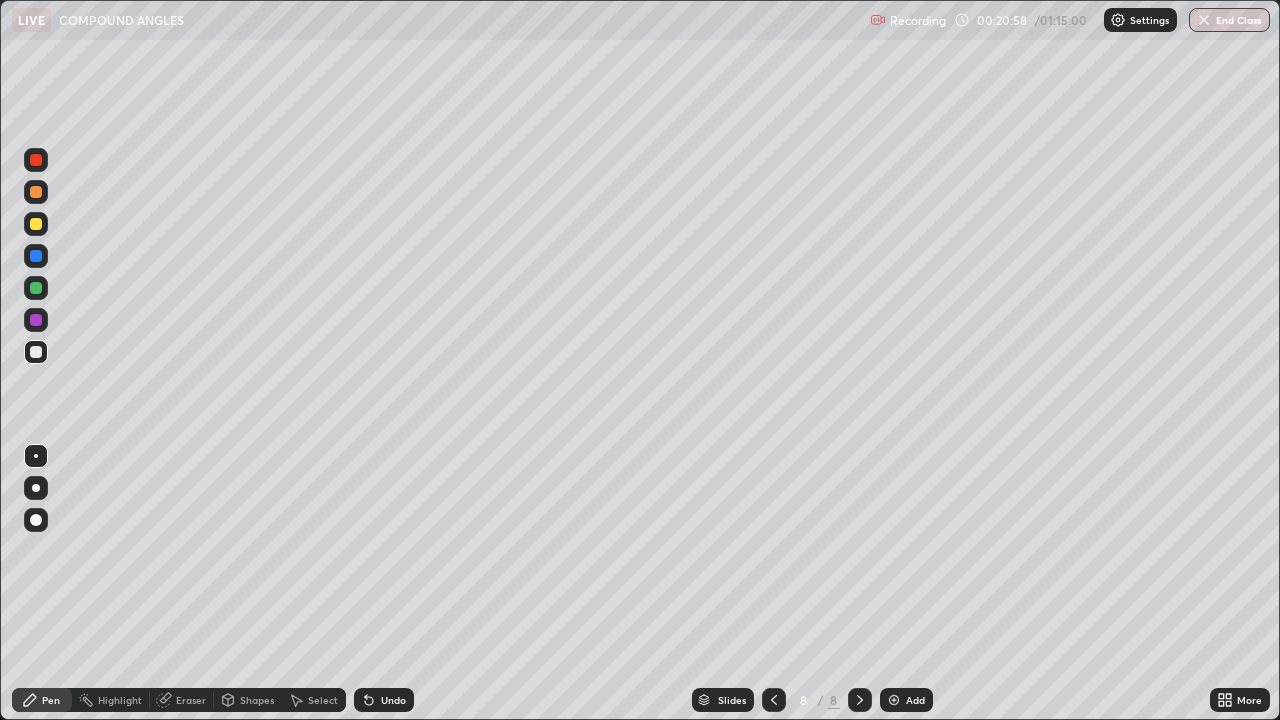 click 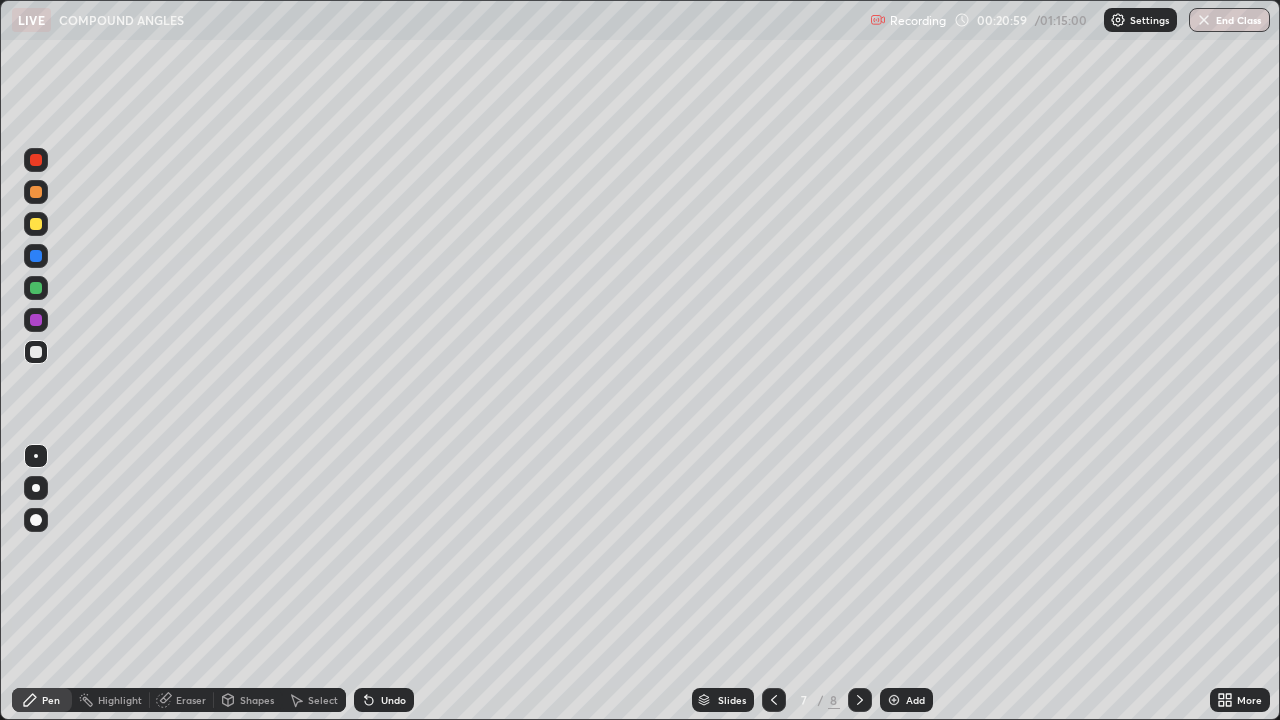click 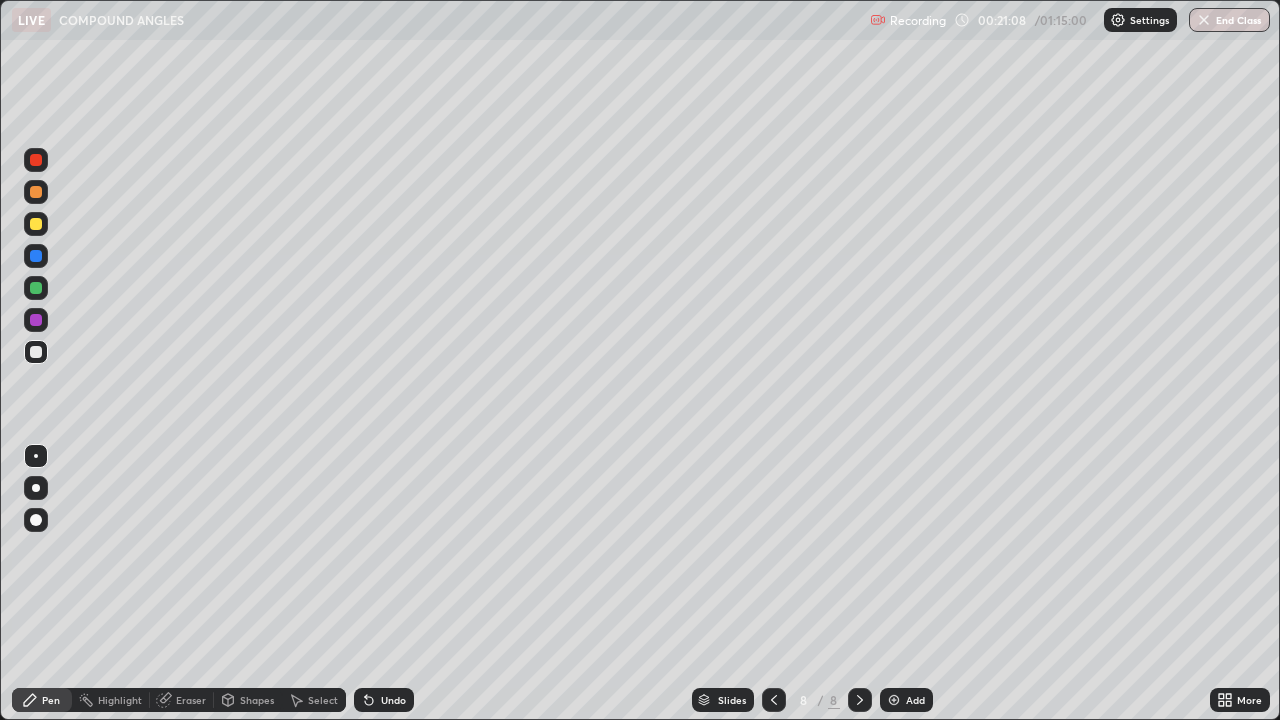click 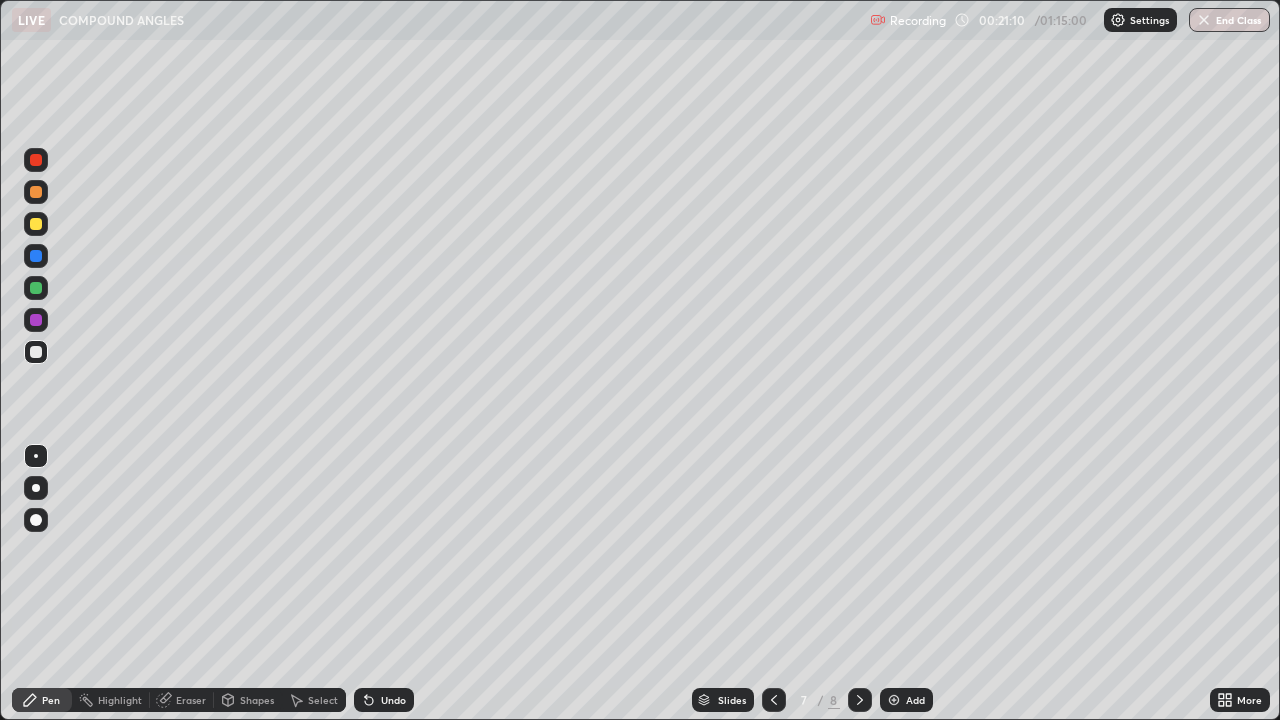 click 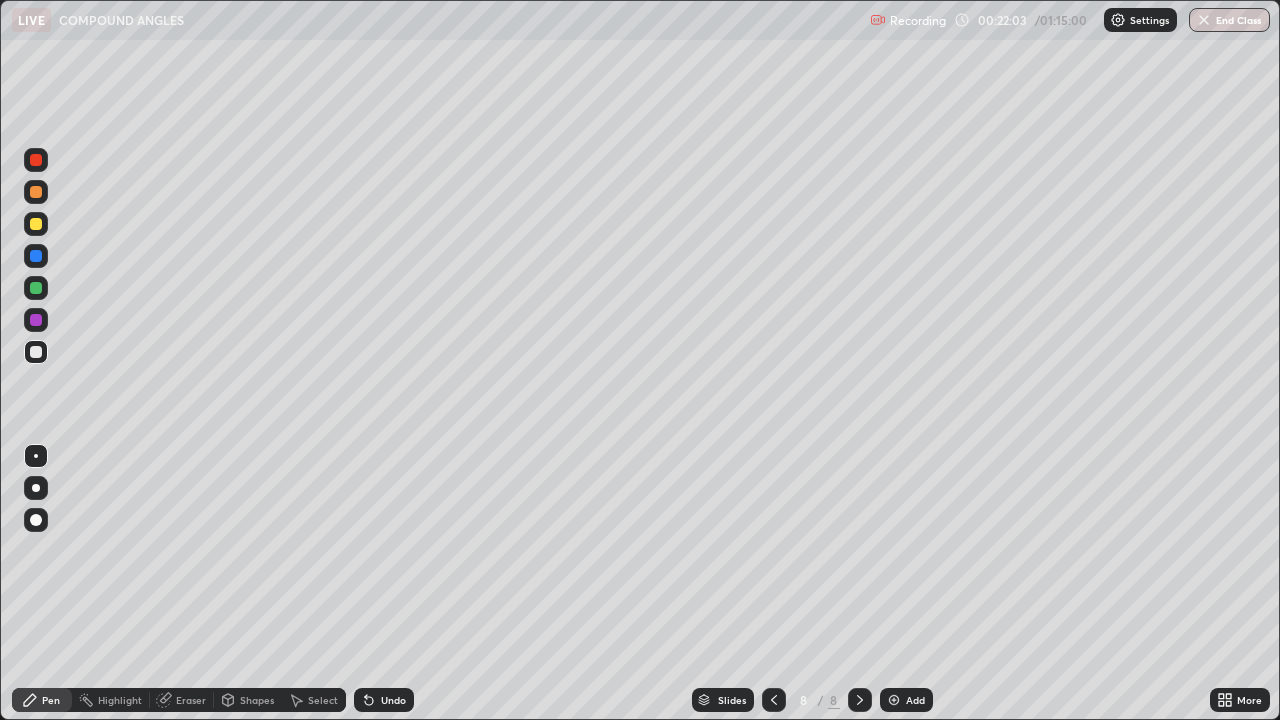 click at bounding box center [894, 700] 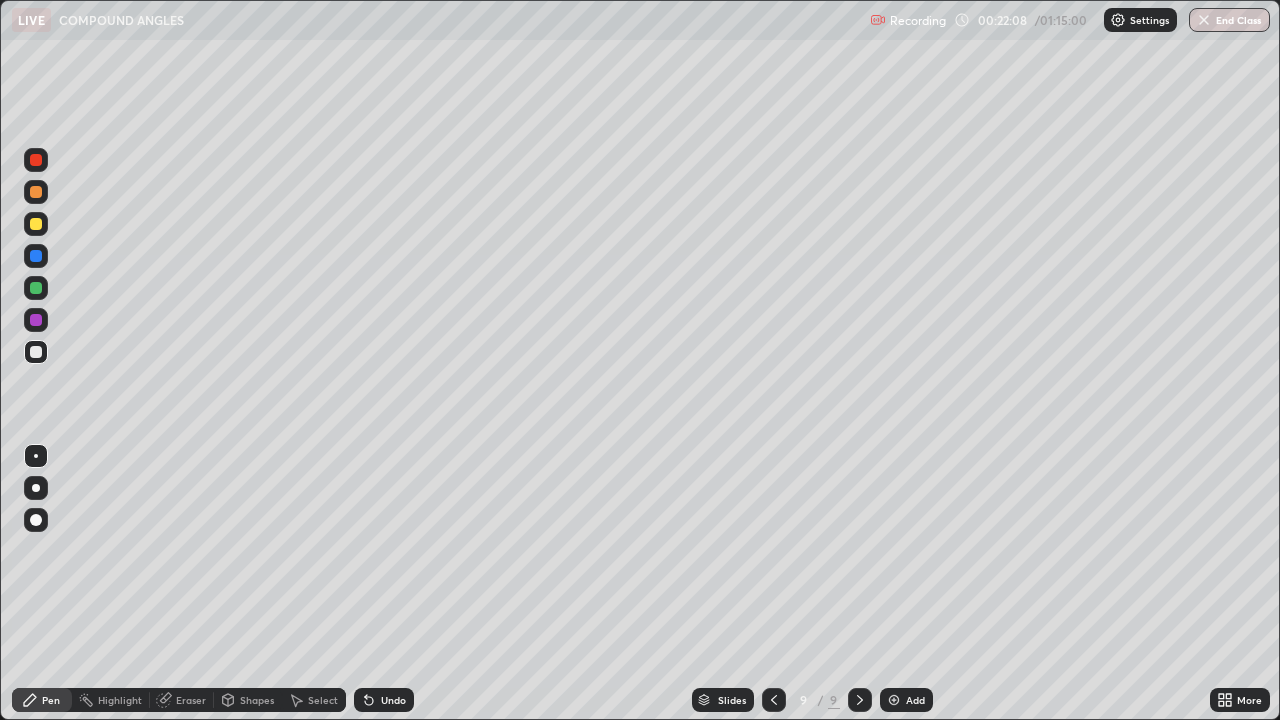 click 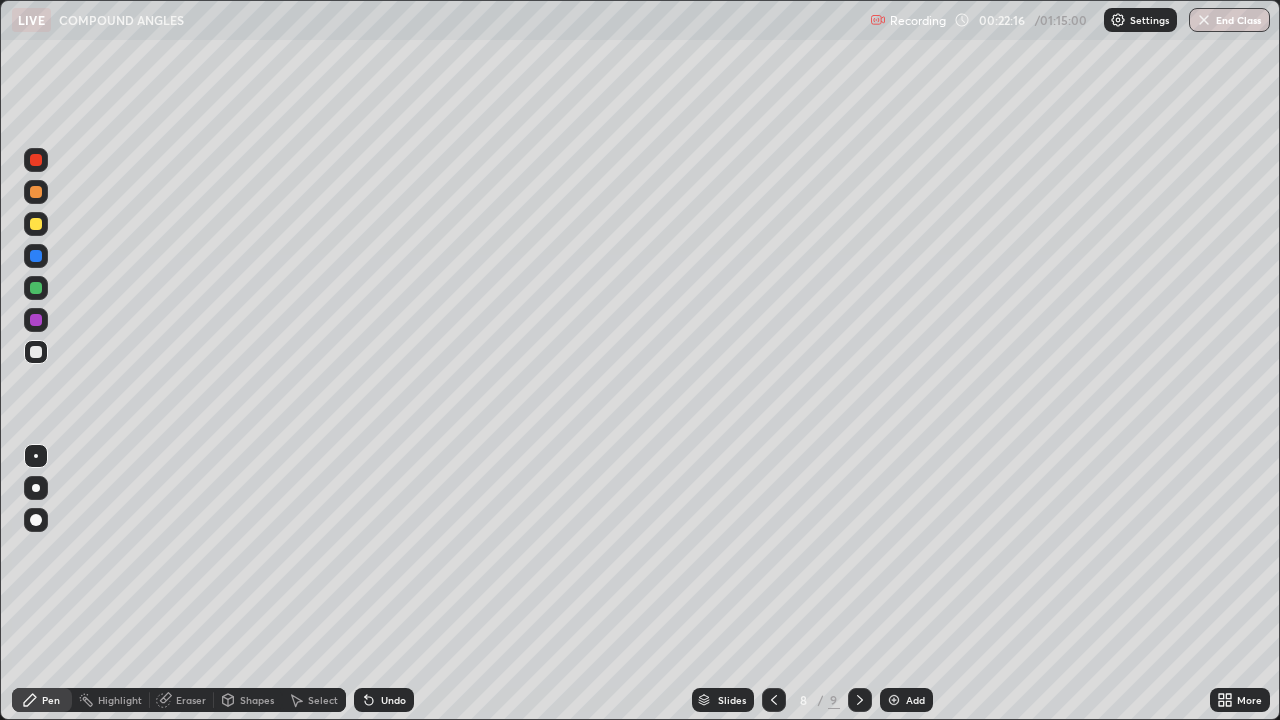 click 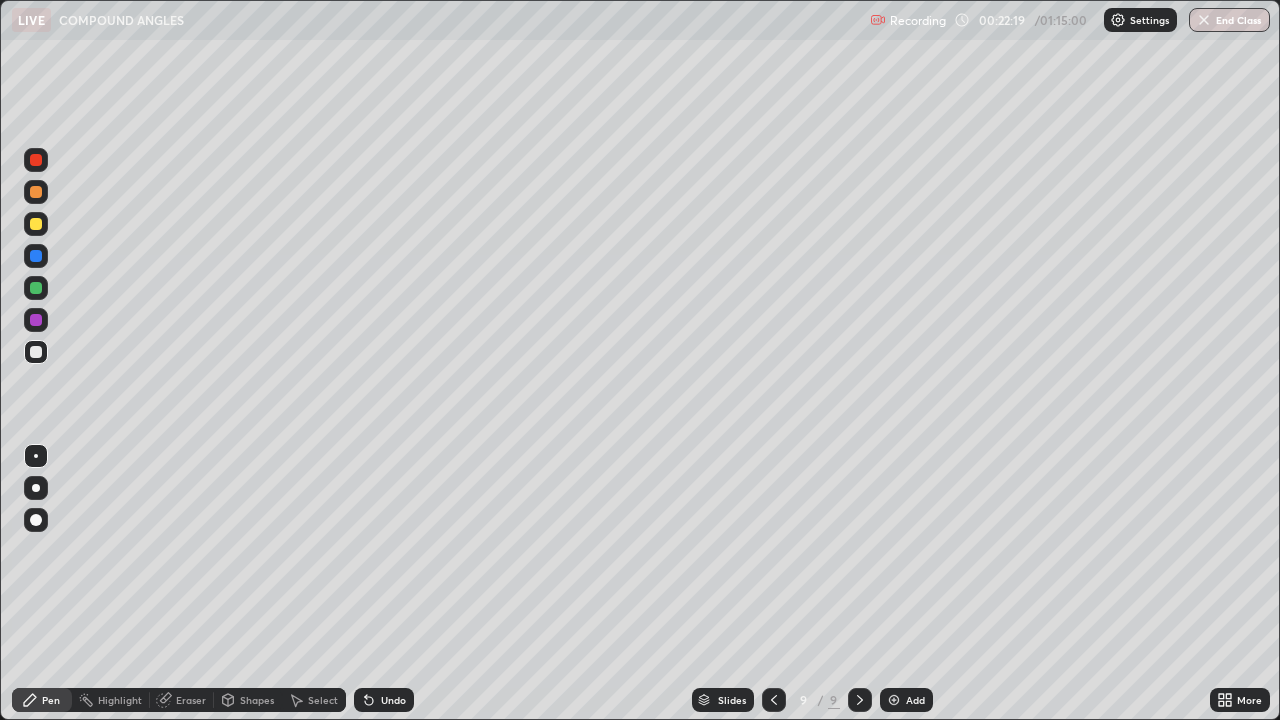 click 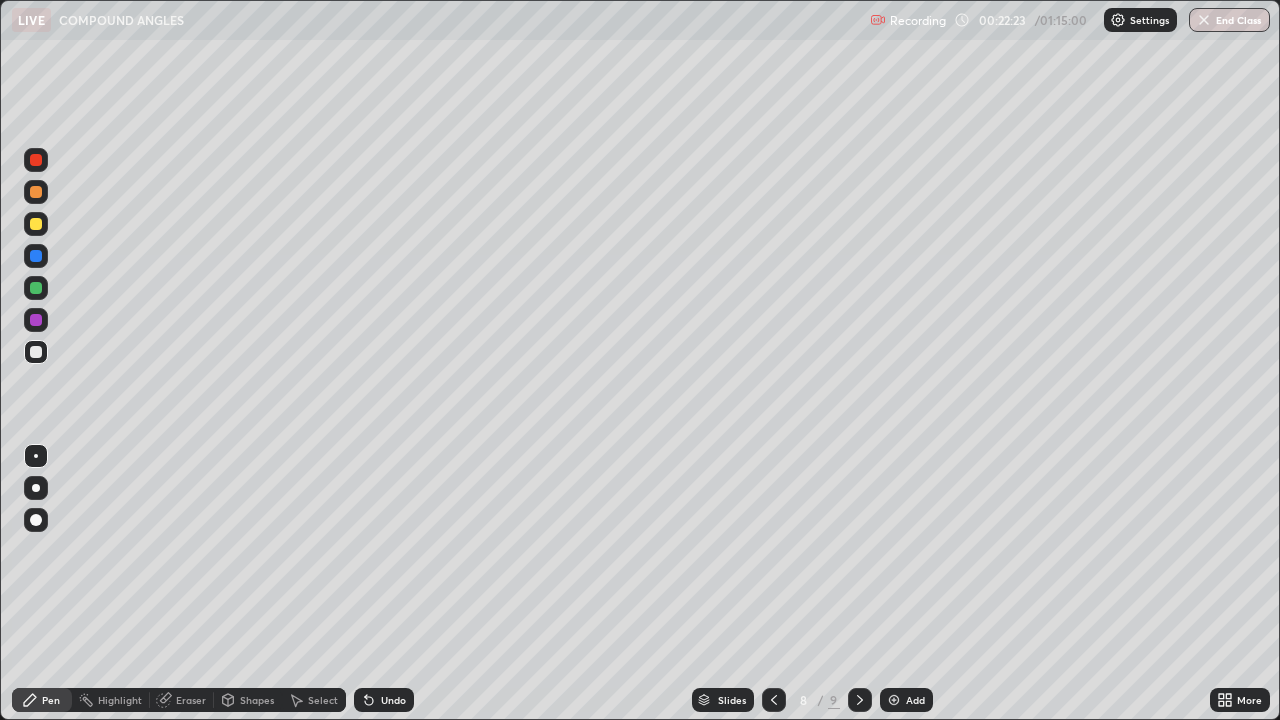 click 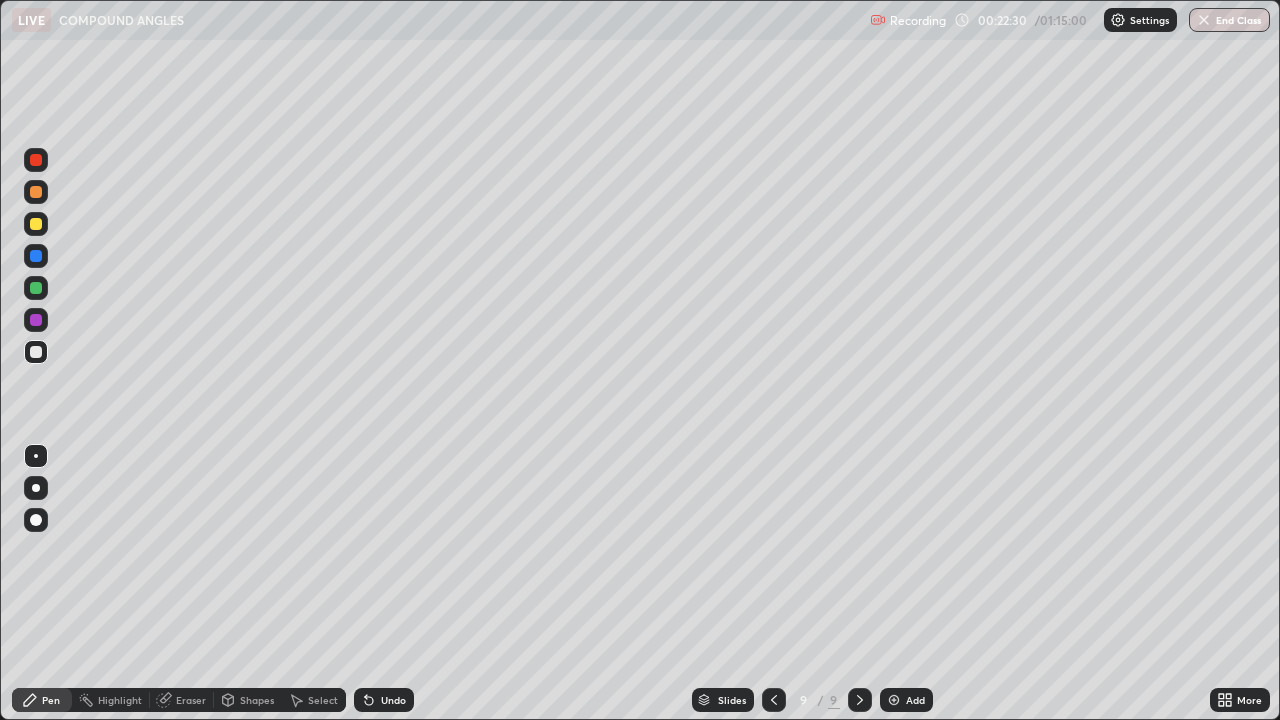 click 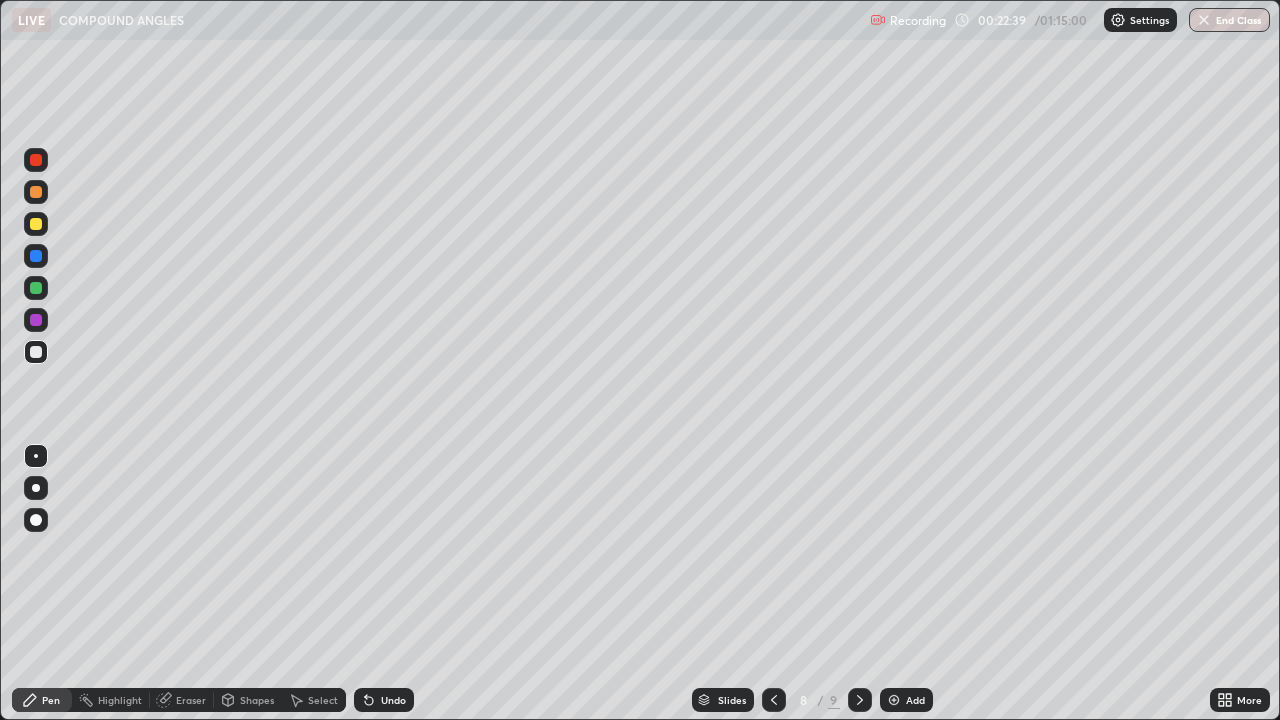 click 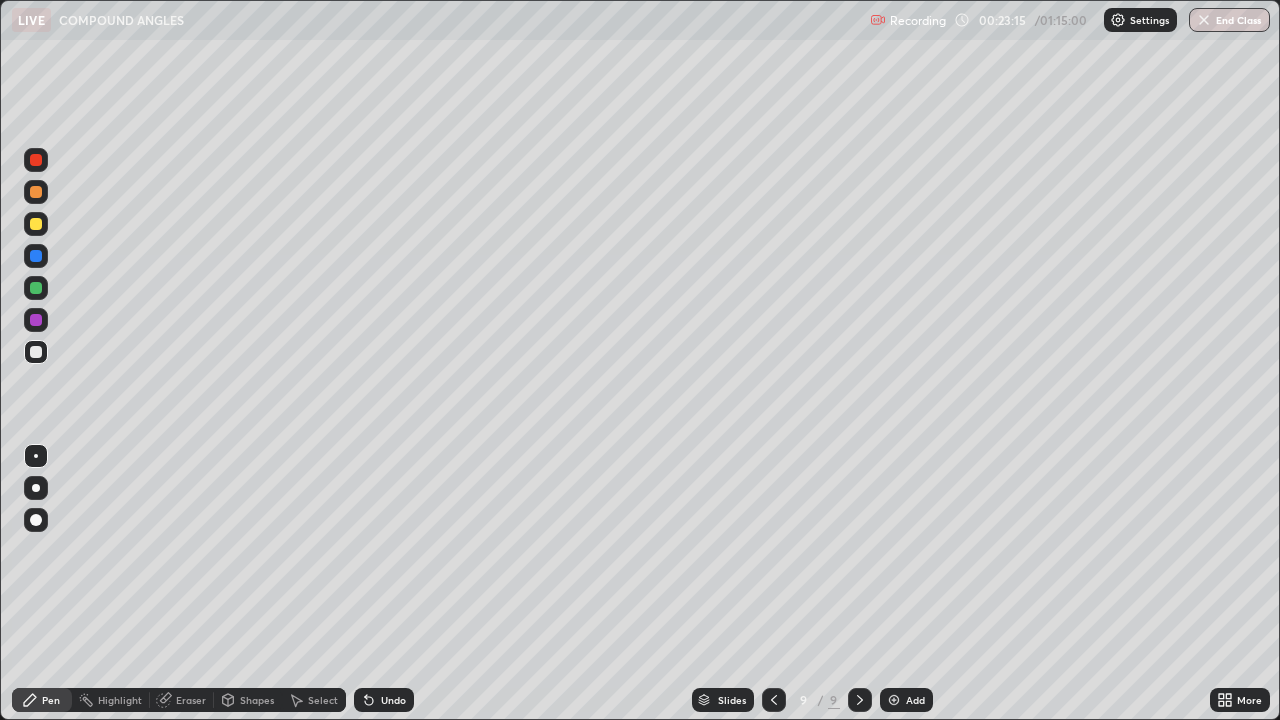 click 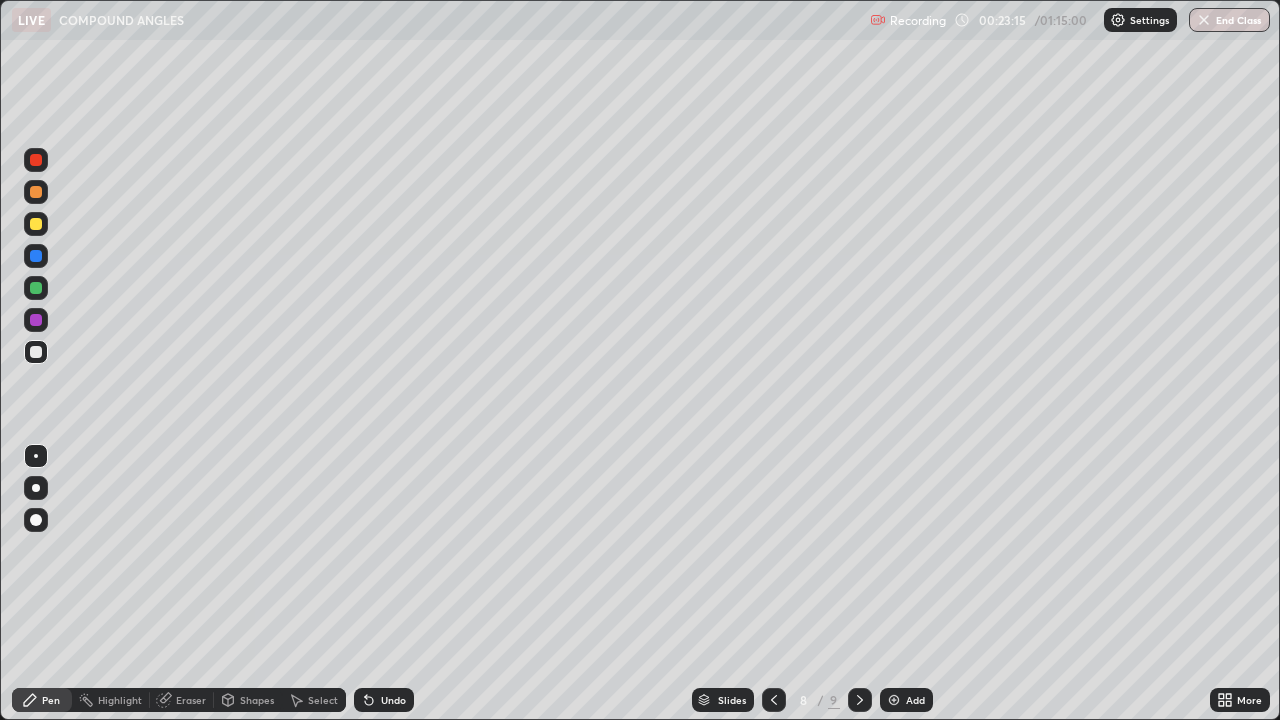 click 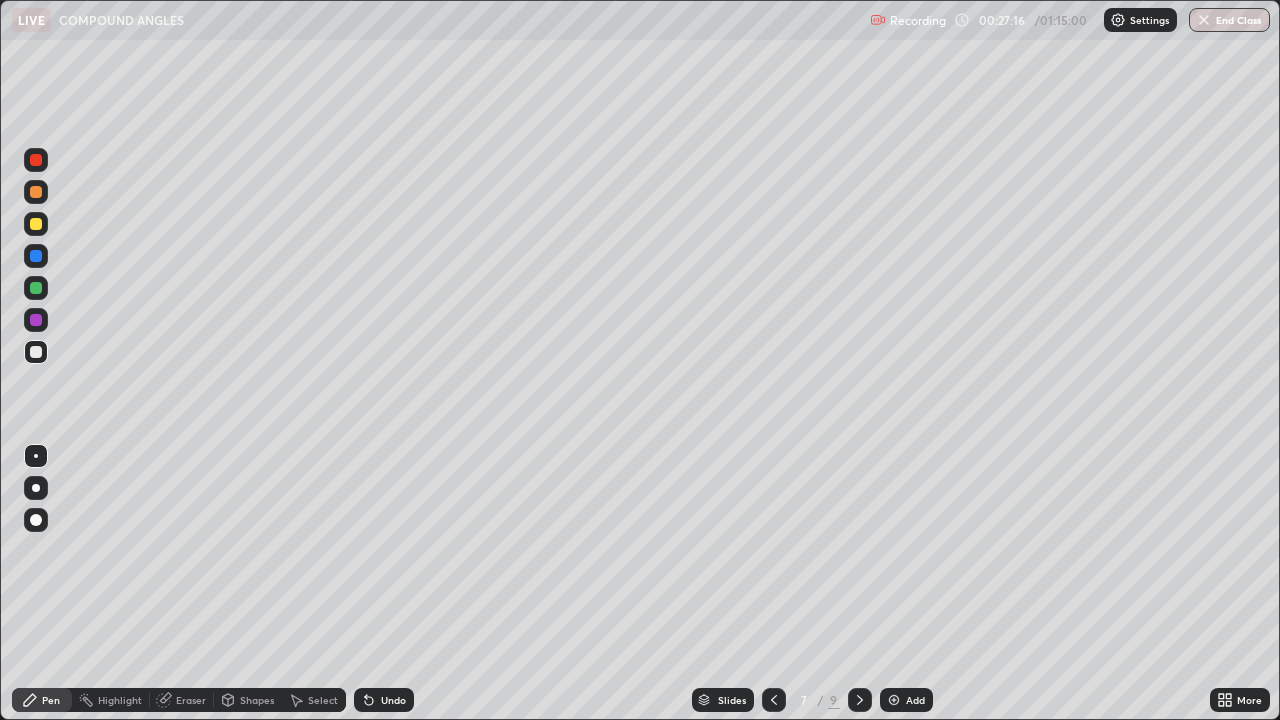 click 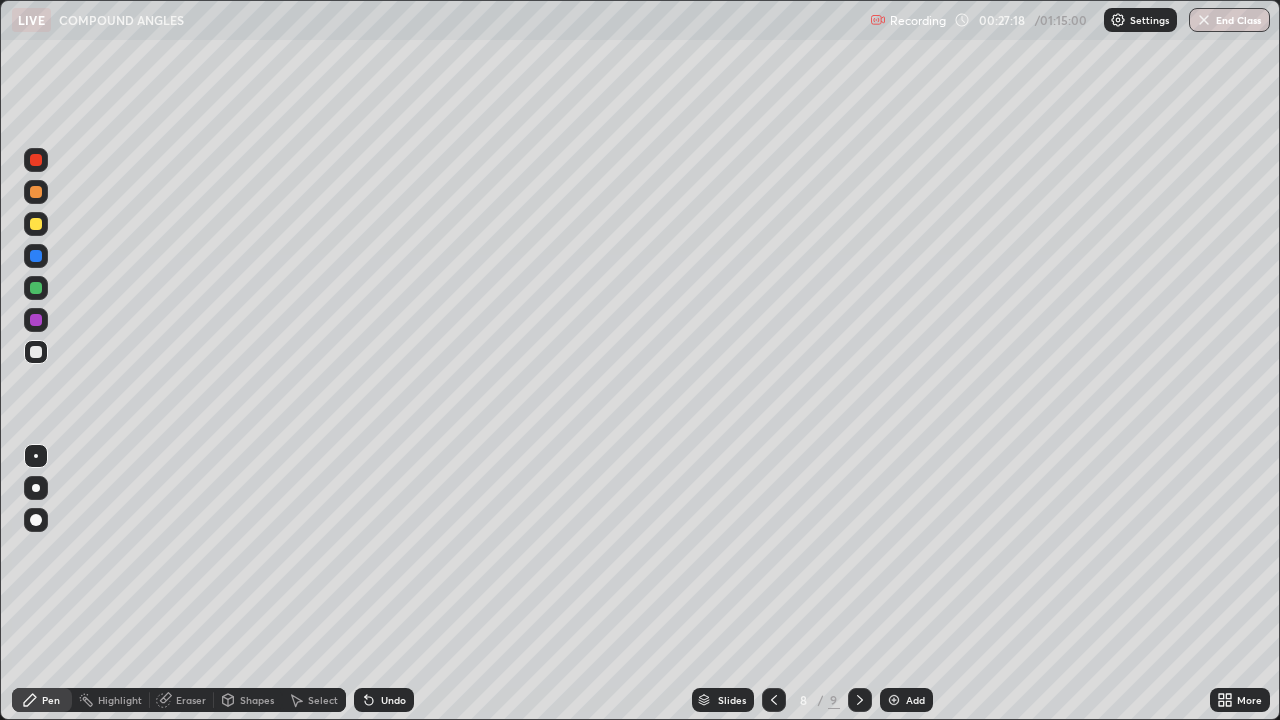 click 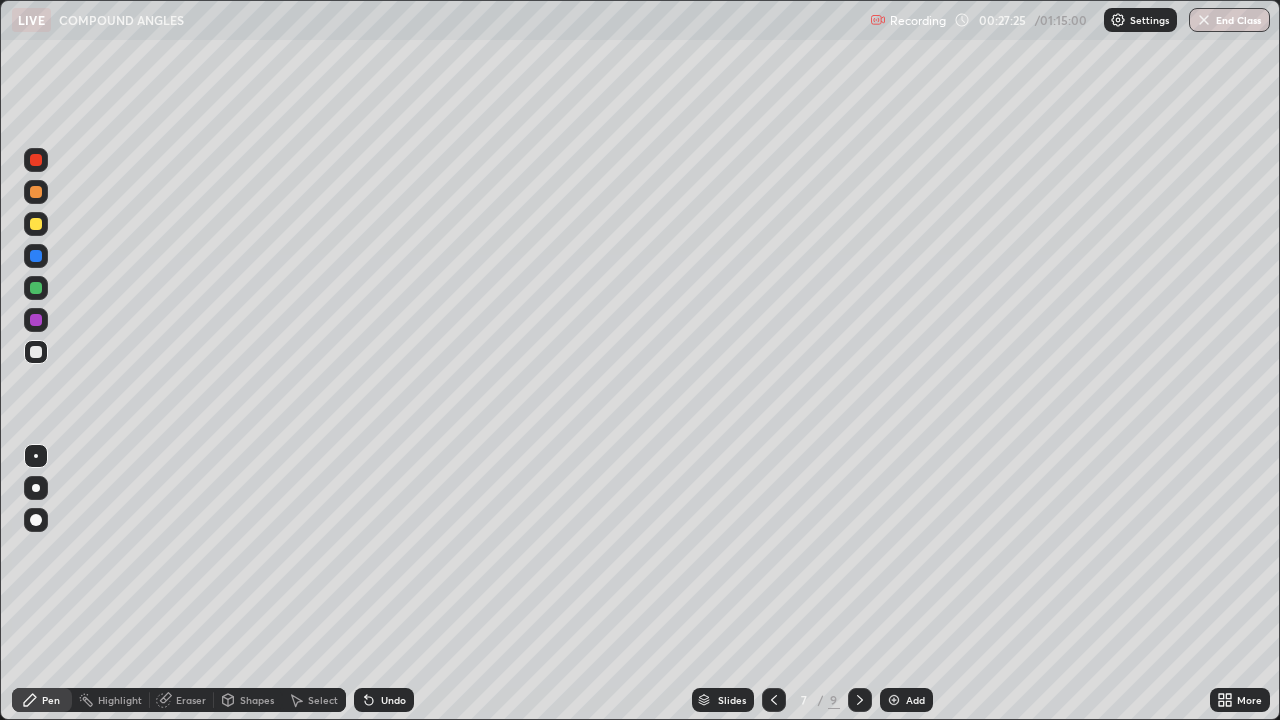 click 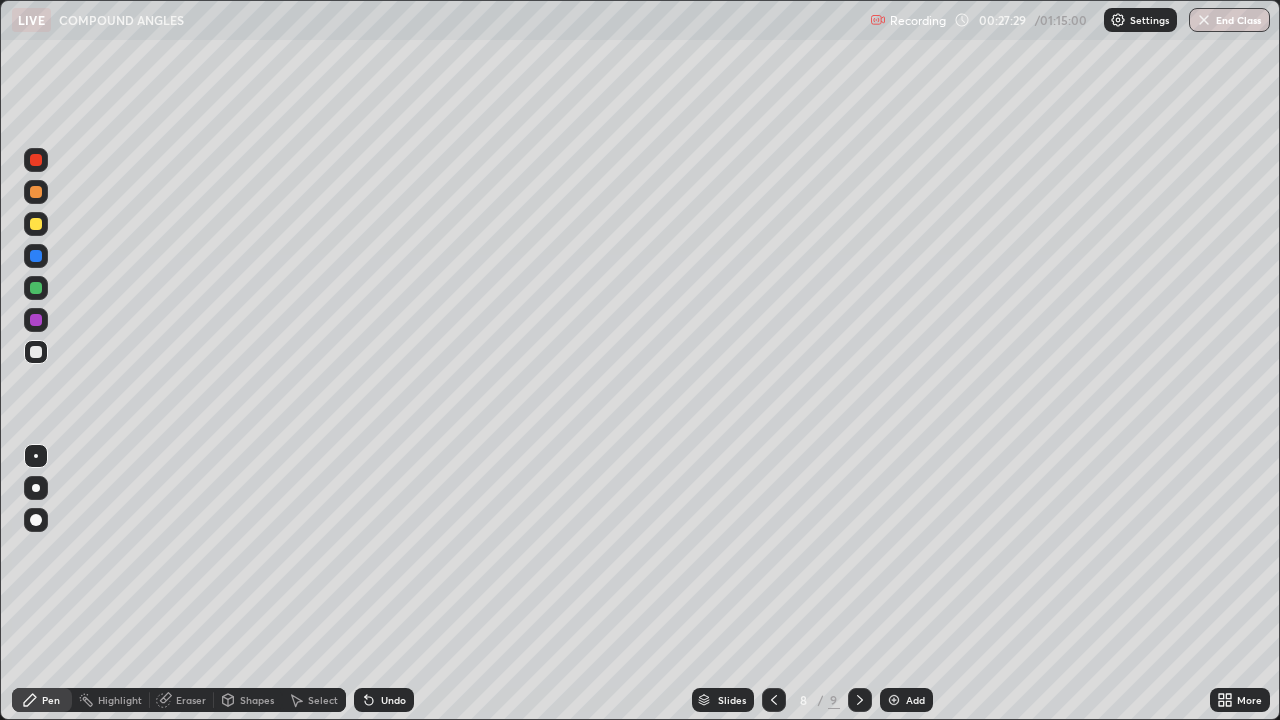 click 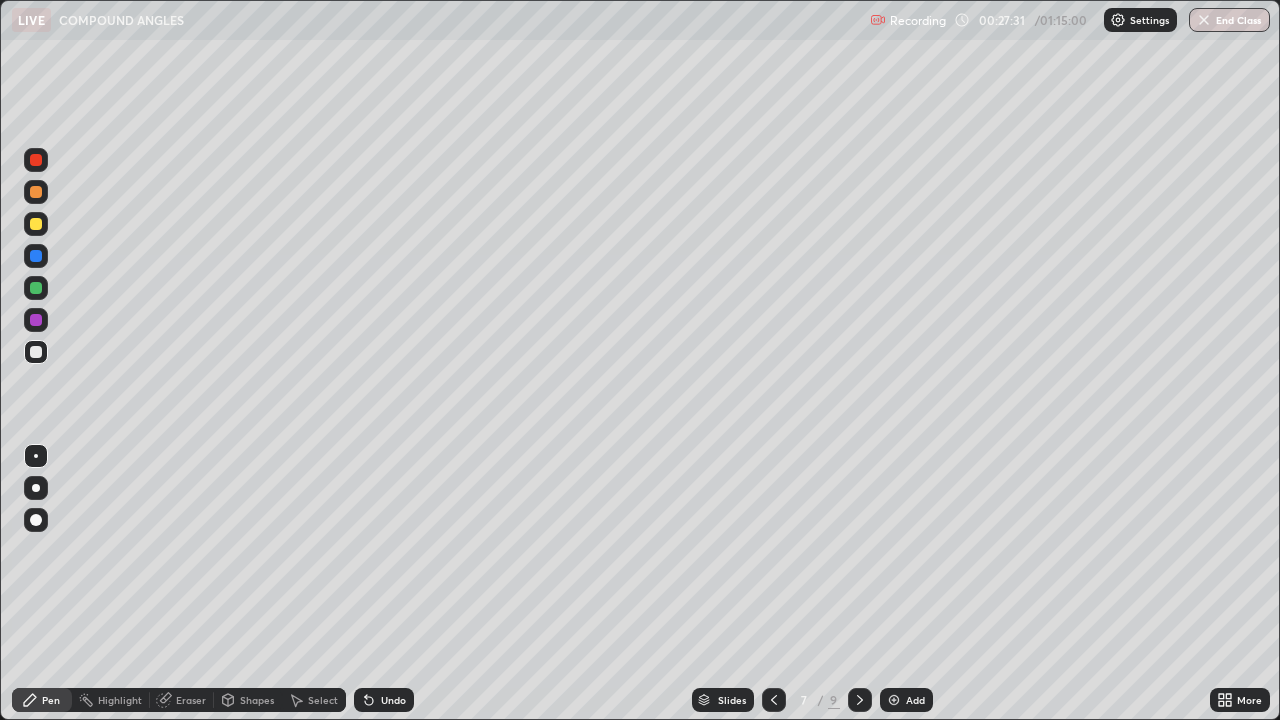 click 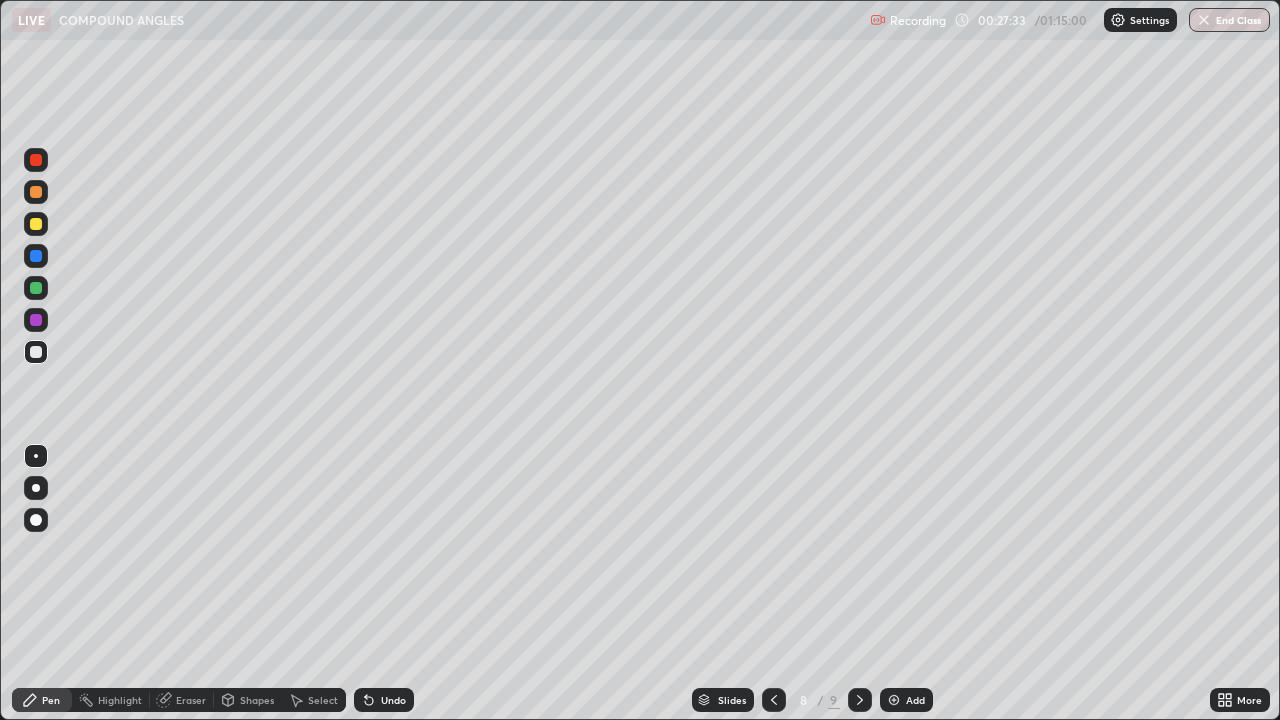 click 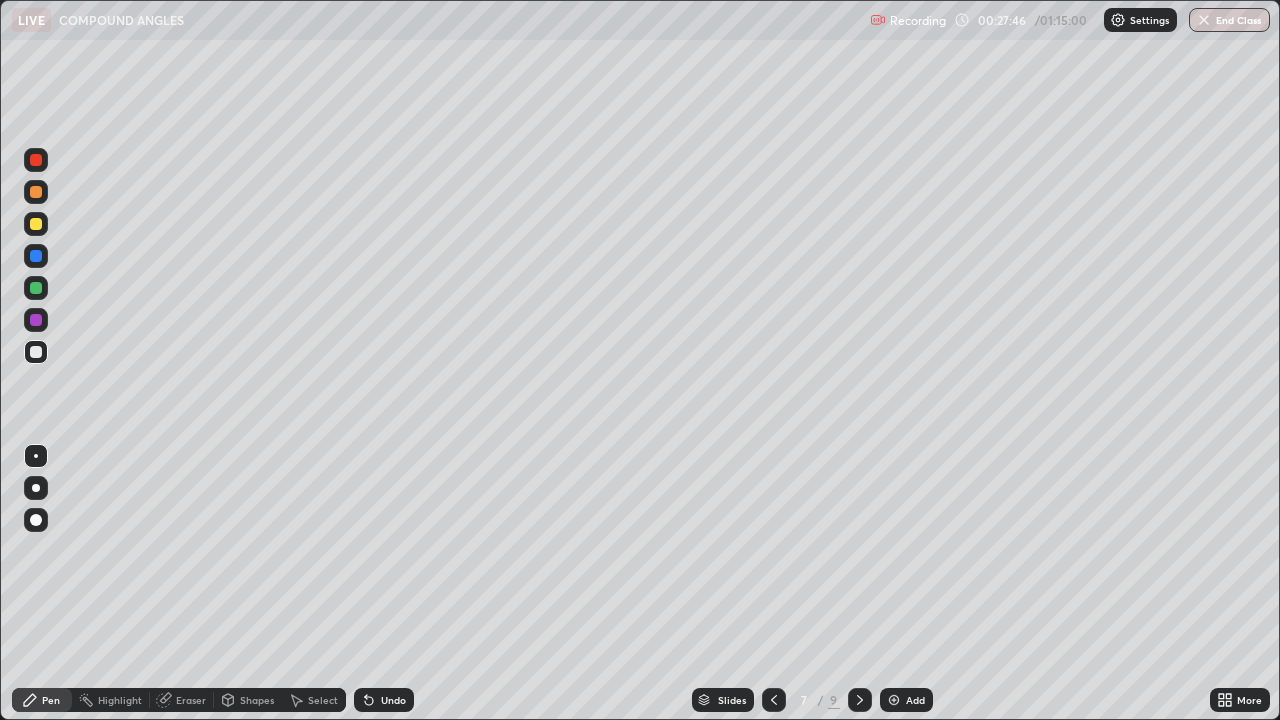 click 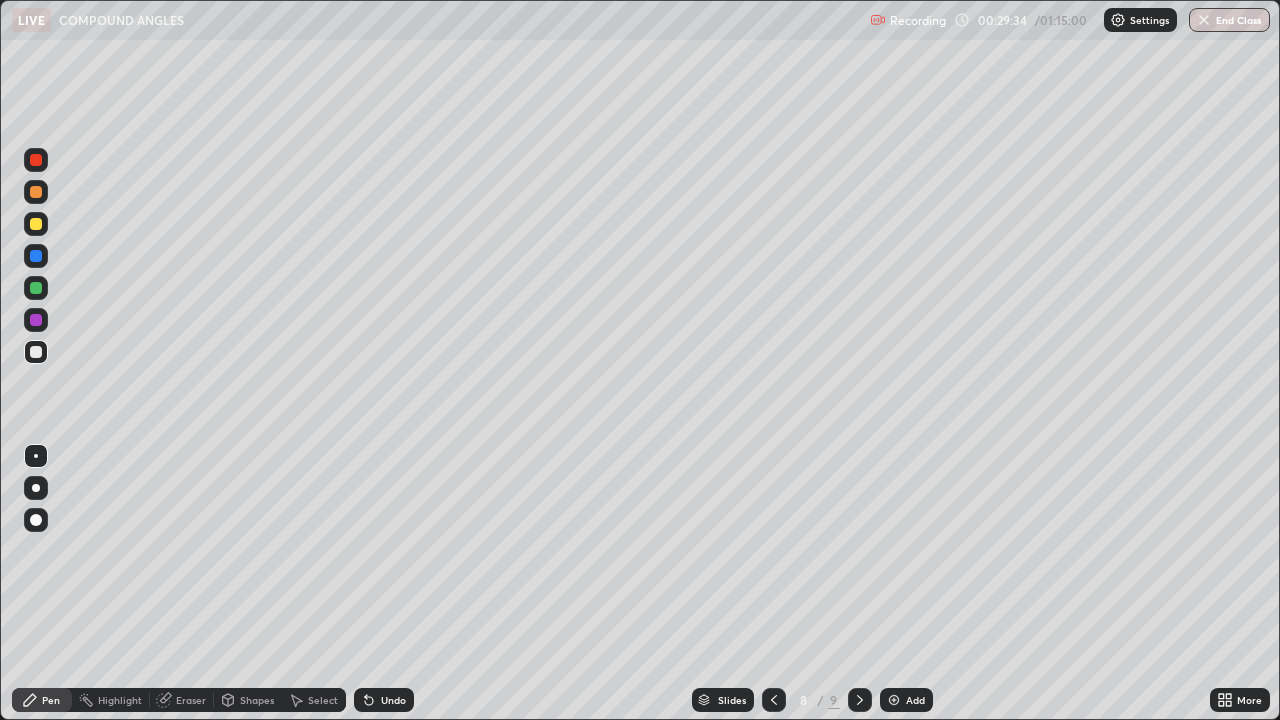 click 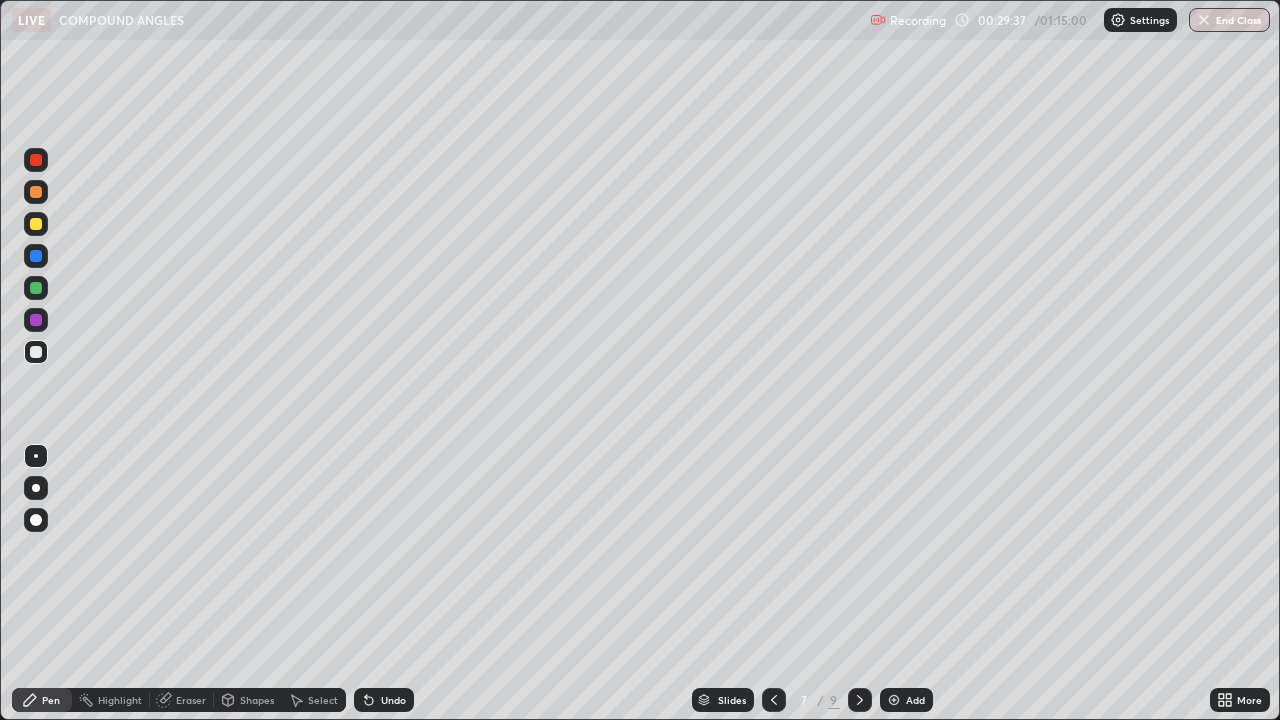 click 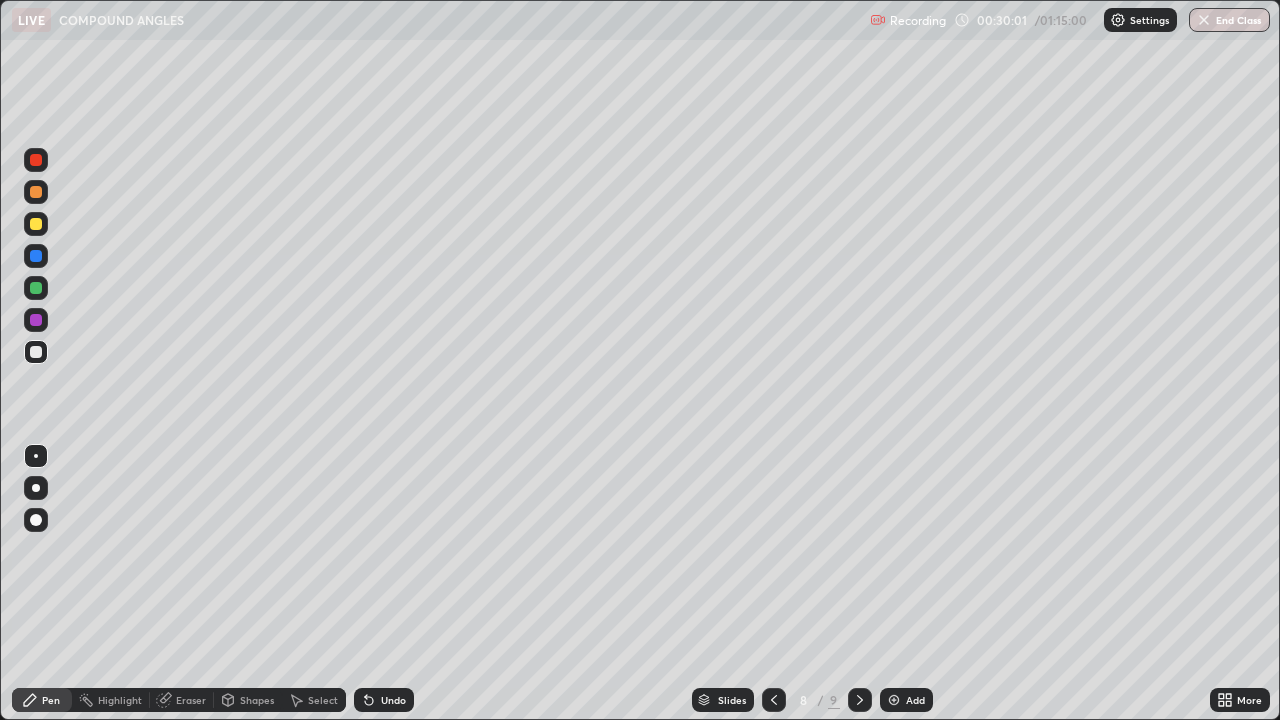 click 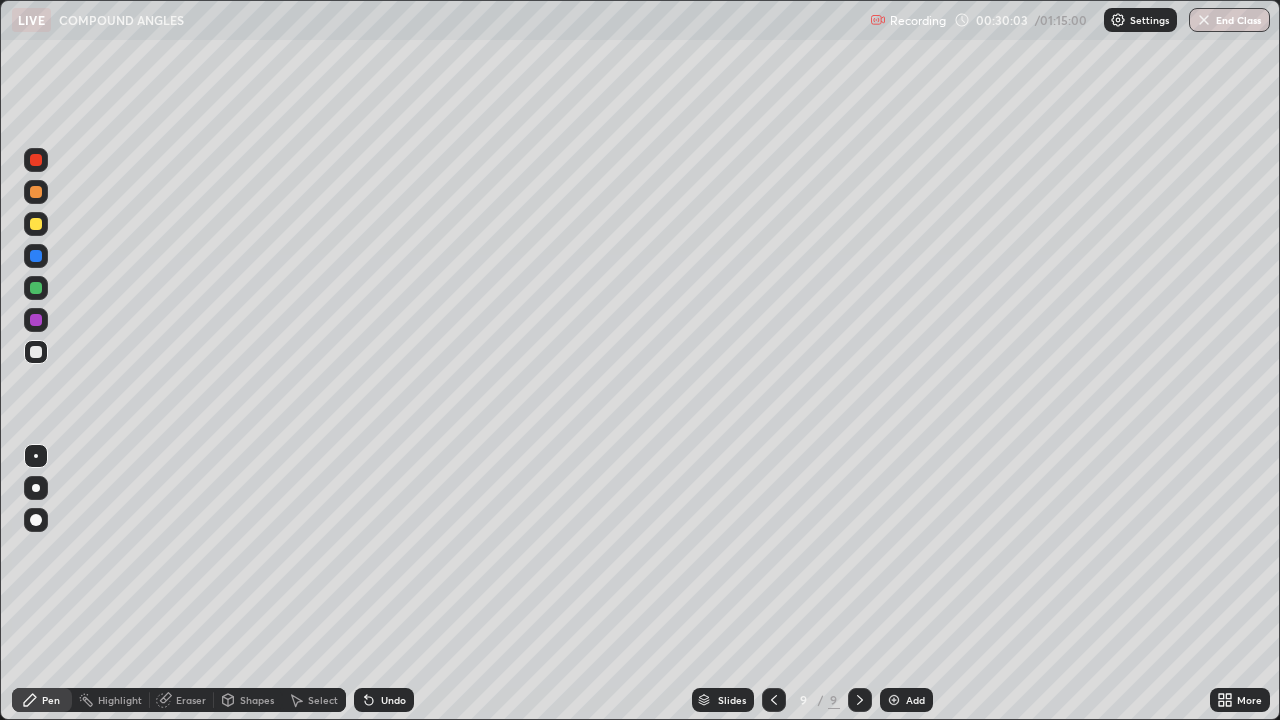 click 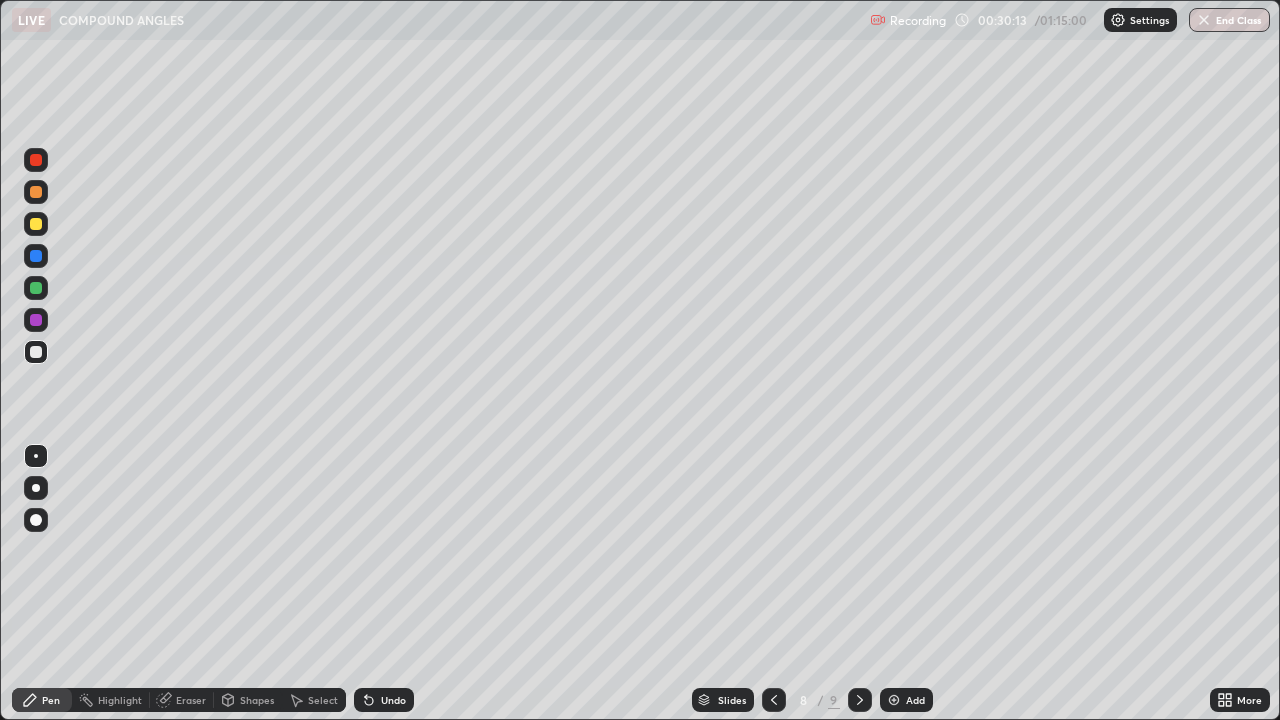 click at bounding box center (860, 700) 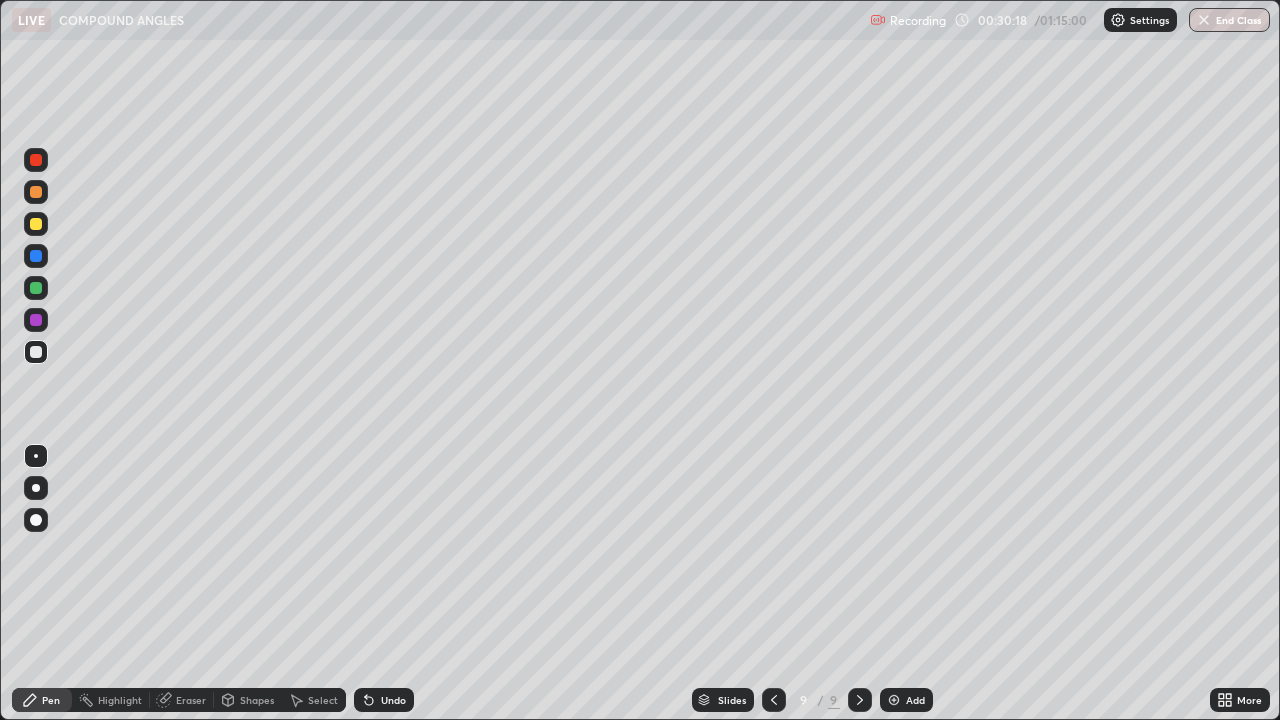 click 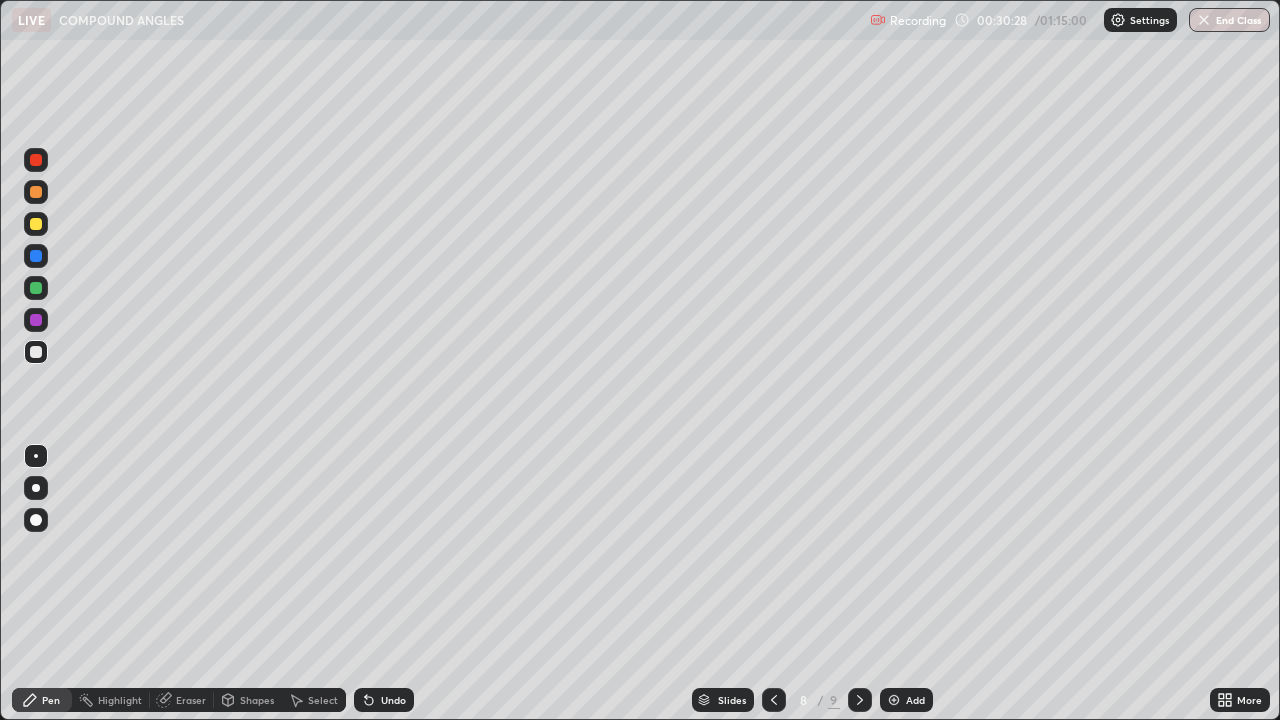 click 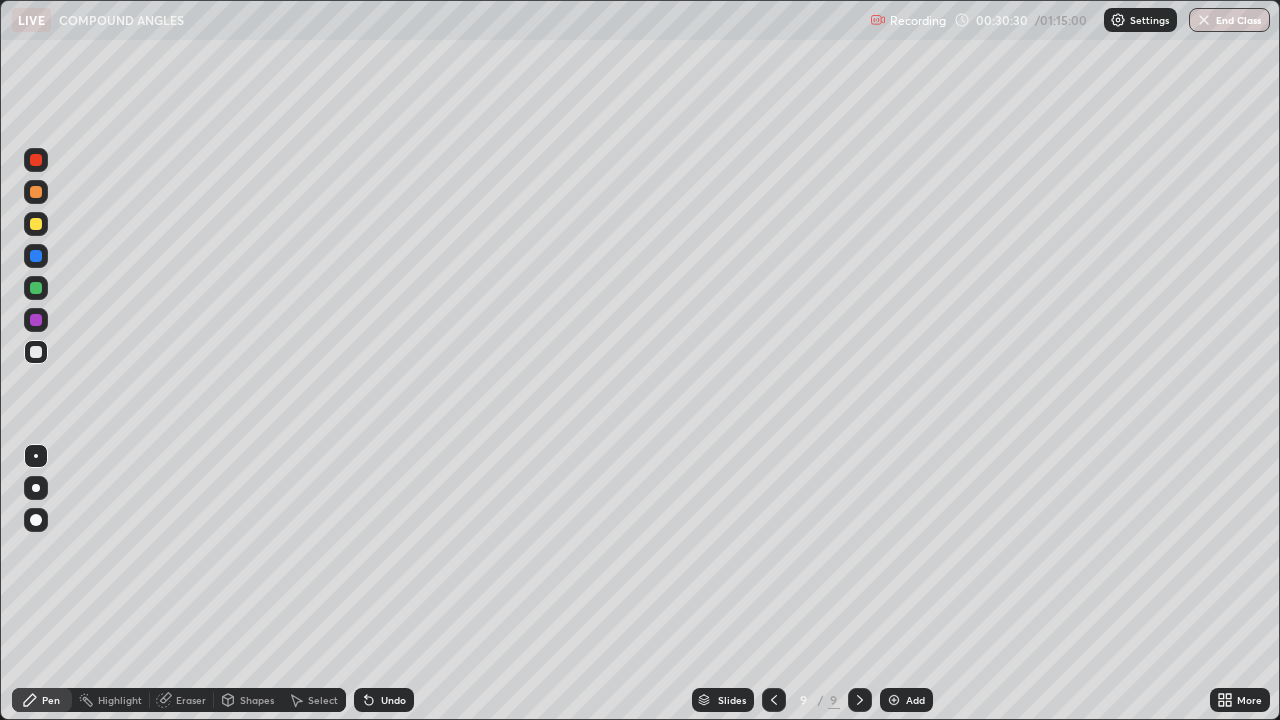 click 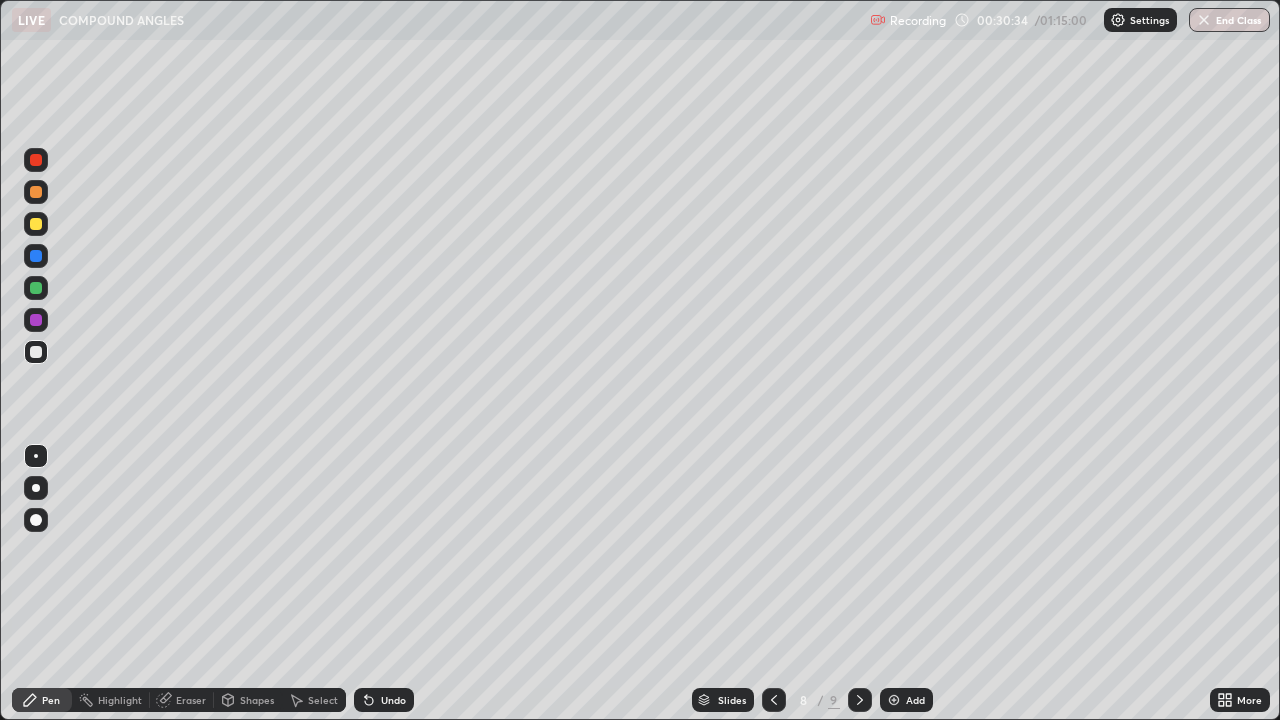 click 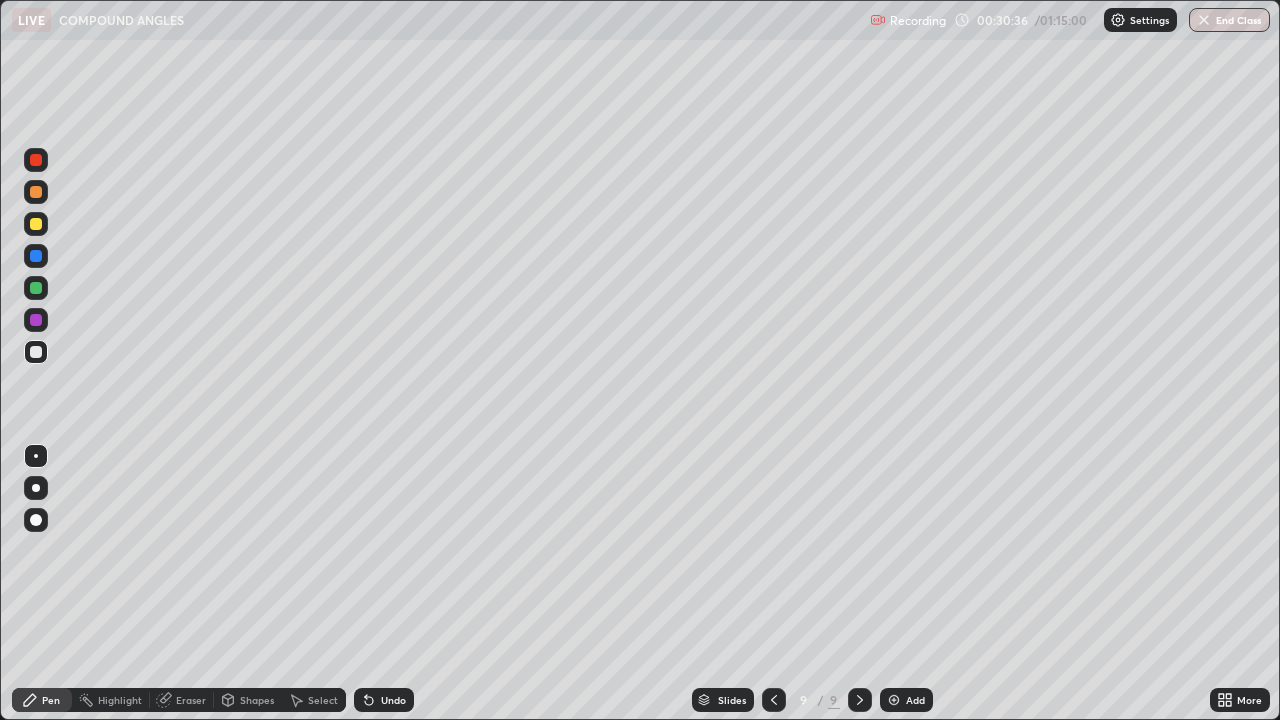 click 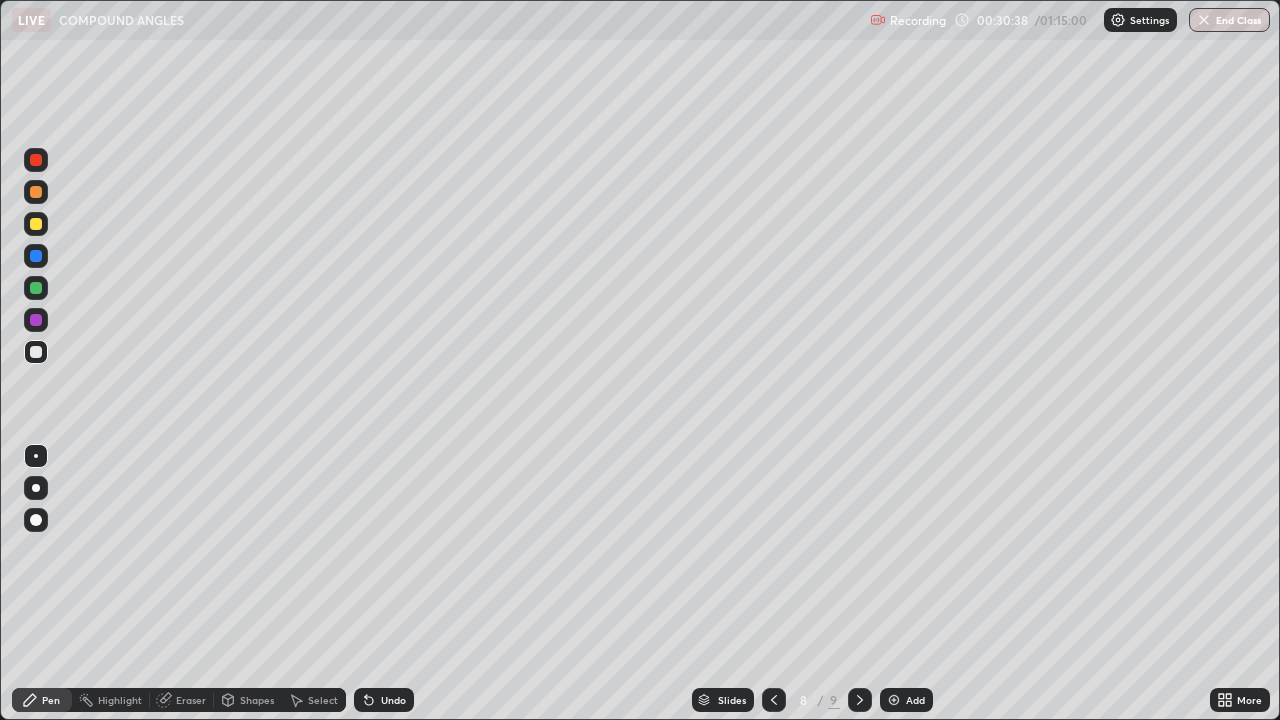 click 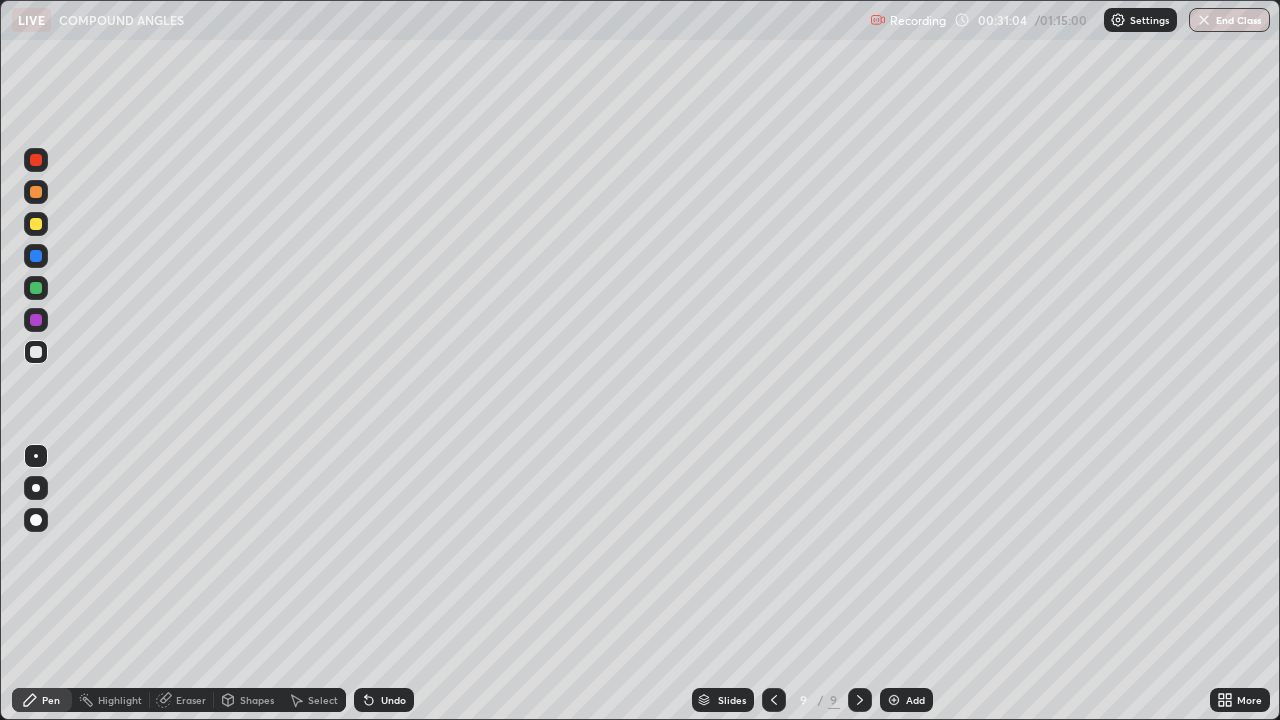 click 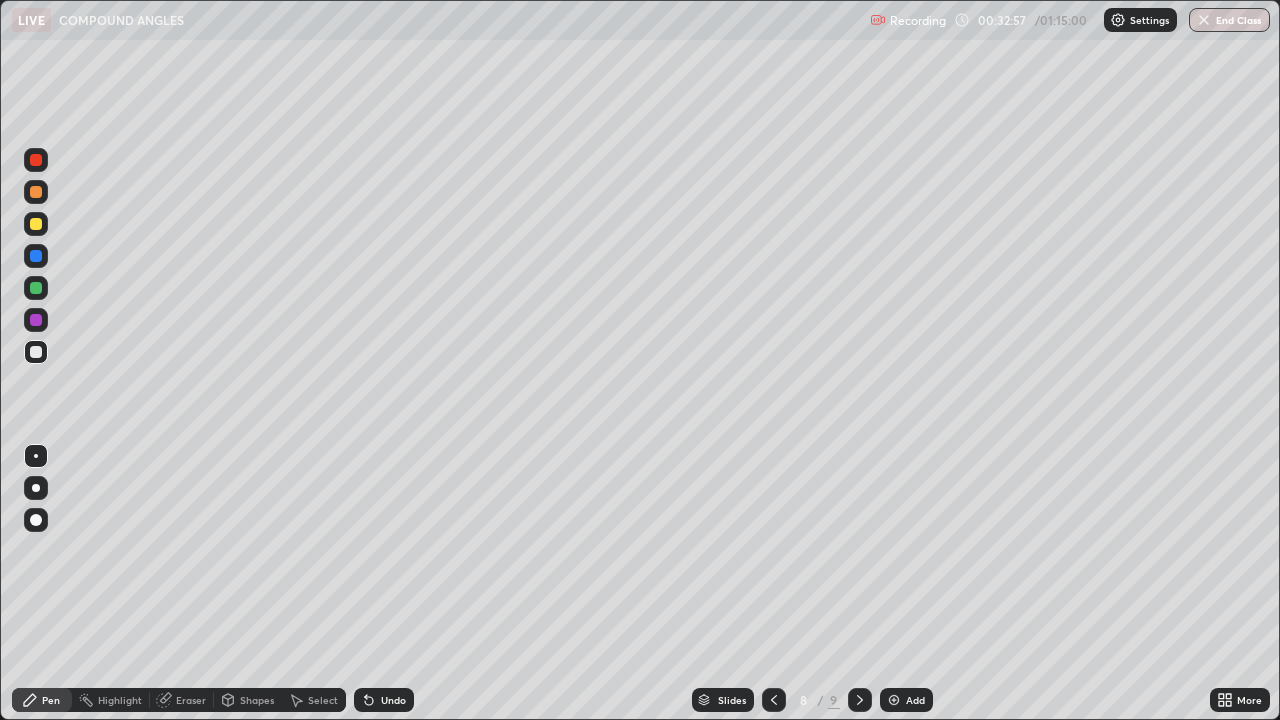 click 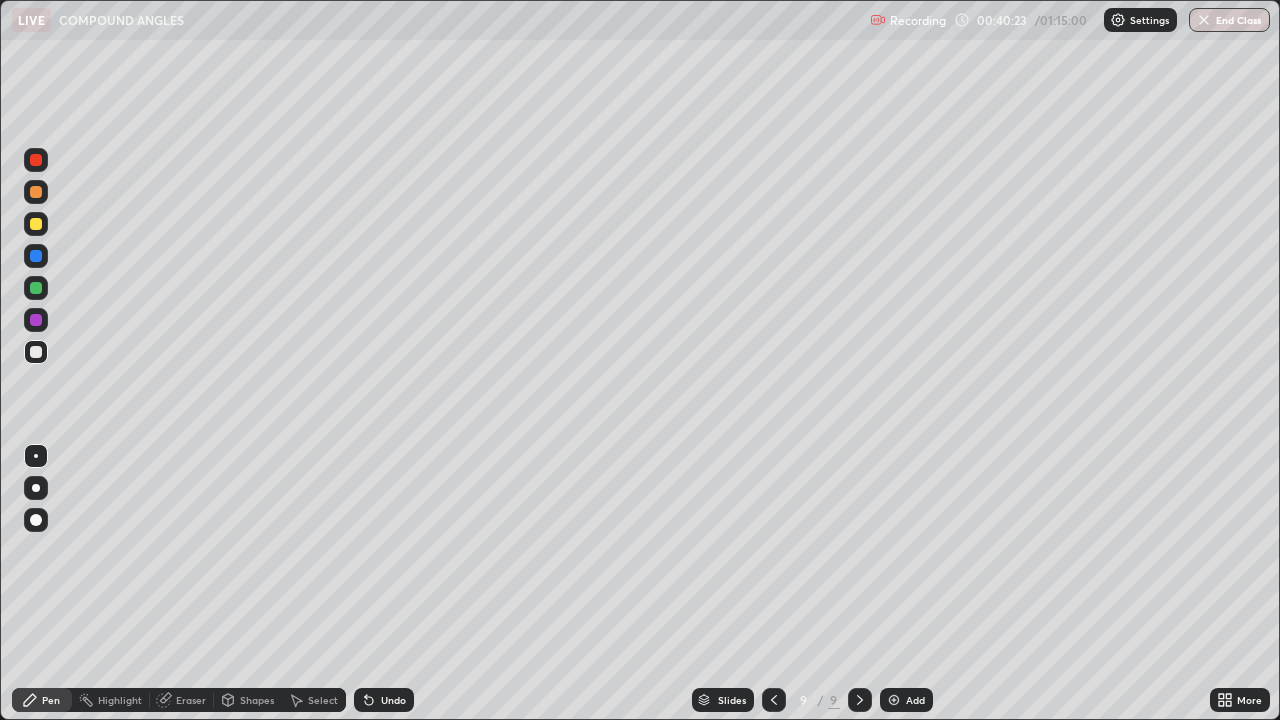 click at bounding box center (894, 700) 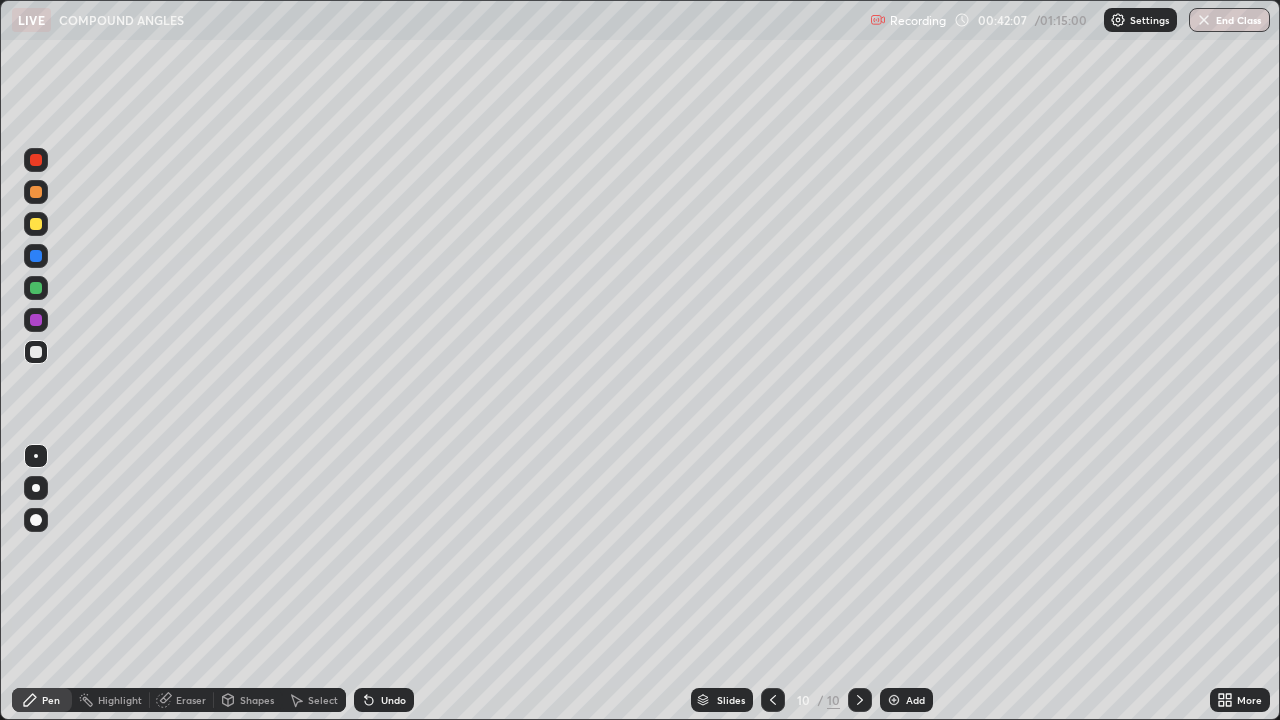 click on "Eraser" at bounding box center (191, 700) 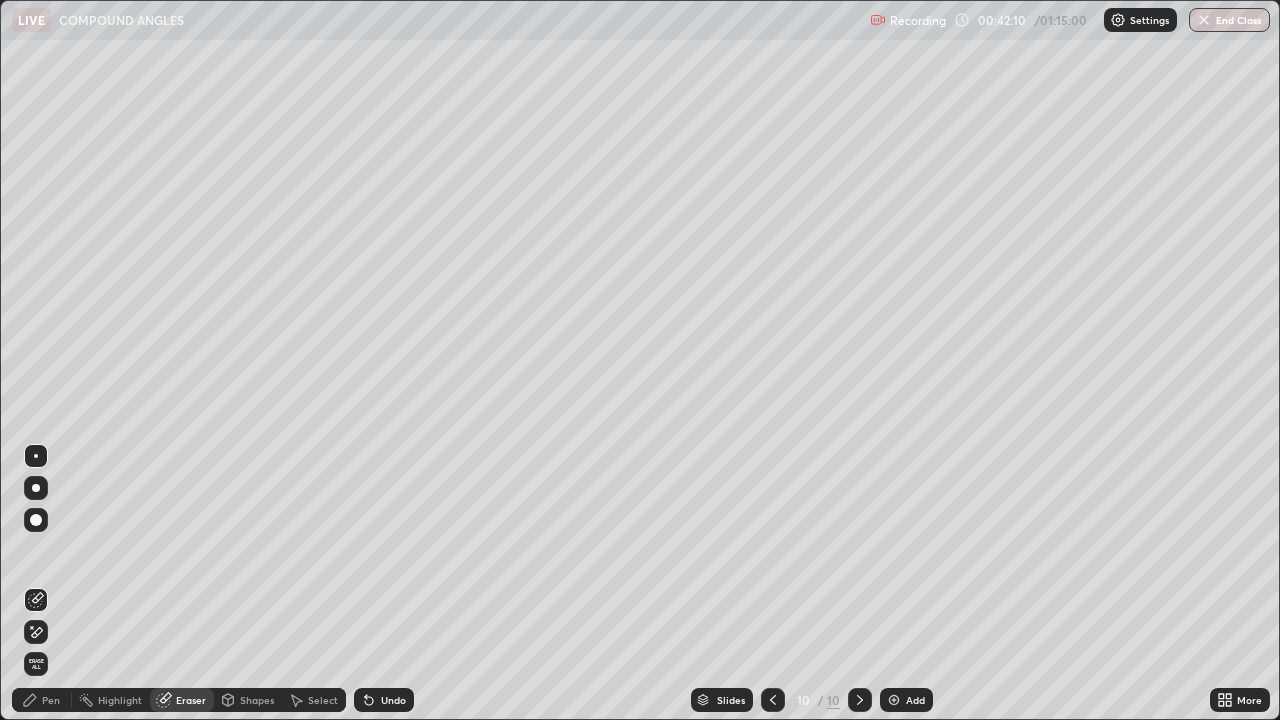 click on "Pen" at bounding box center [51, 700] 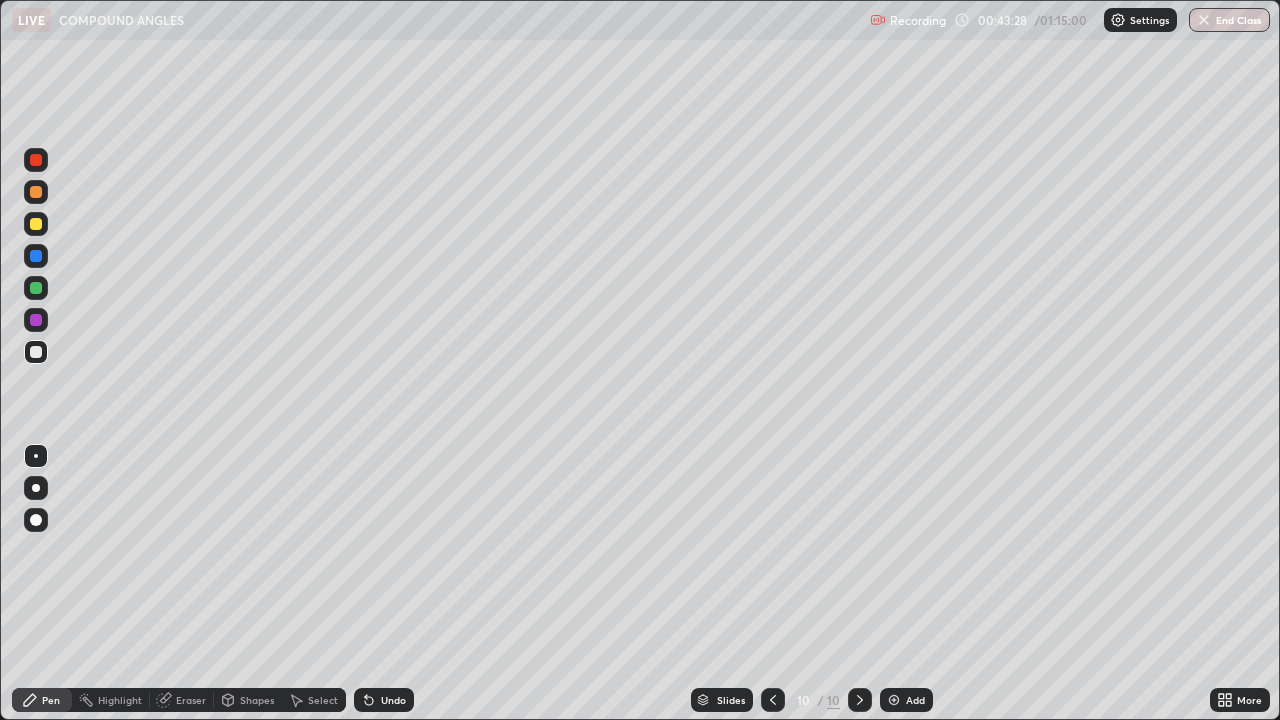 click at bounding box center (894, 700) 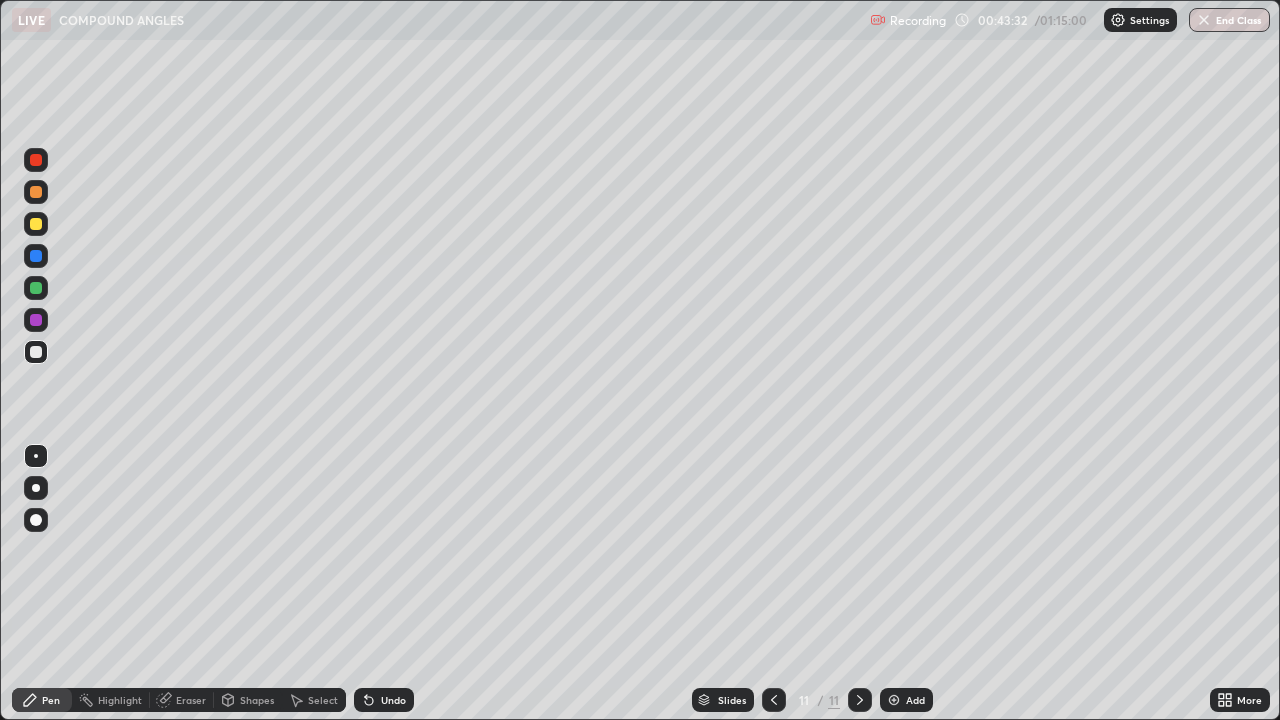click at bounding box center (774, 700) 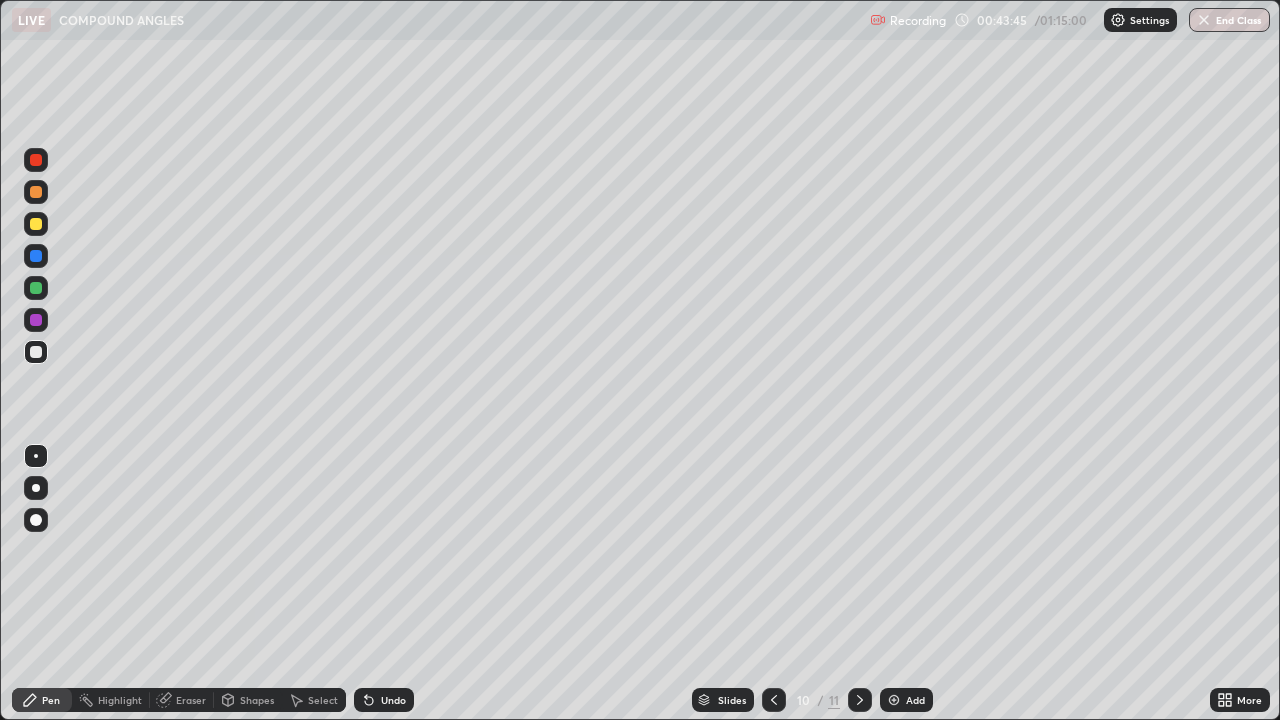 click 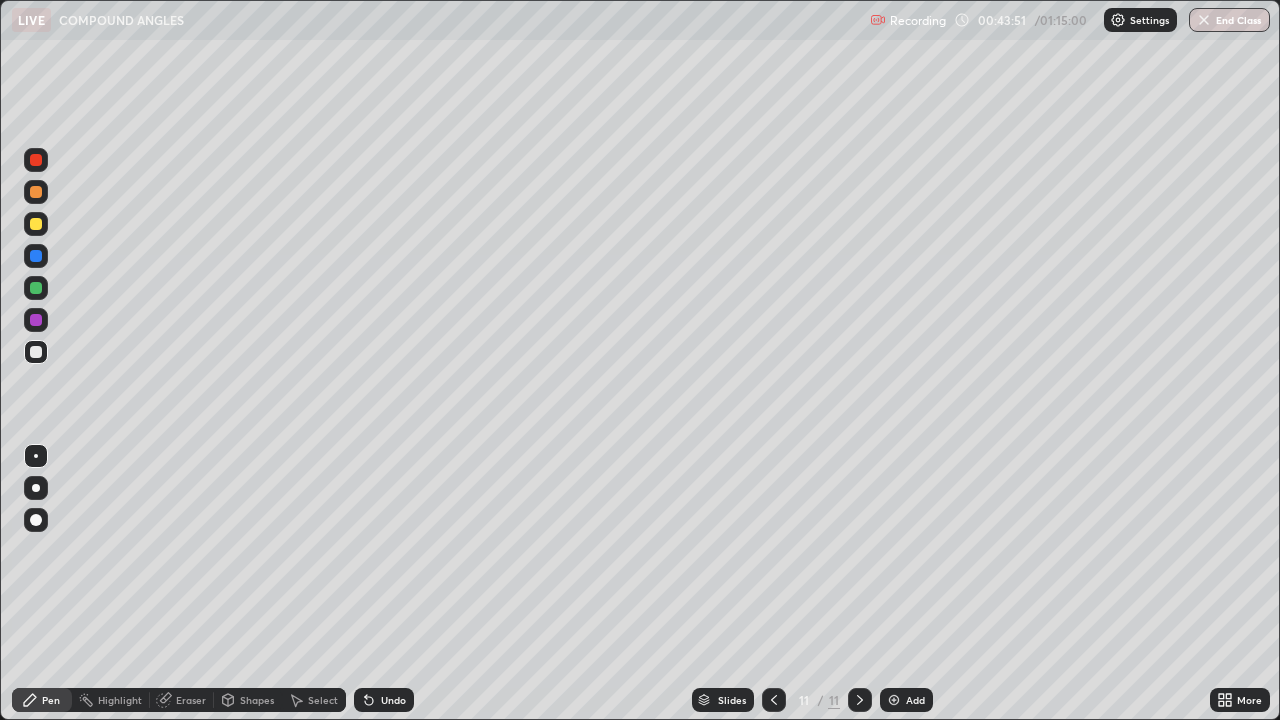 click 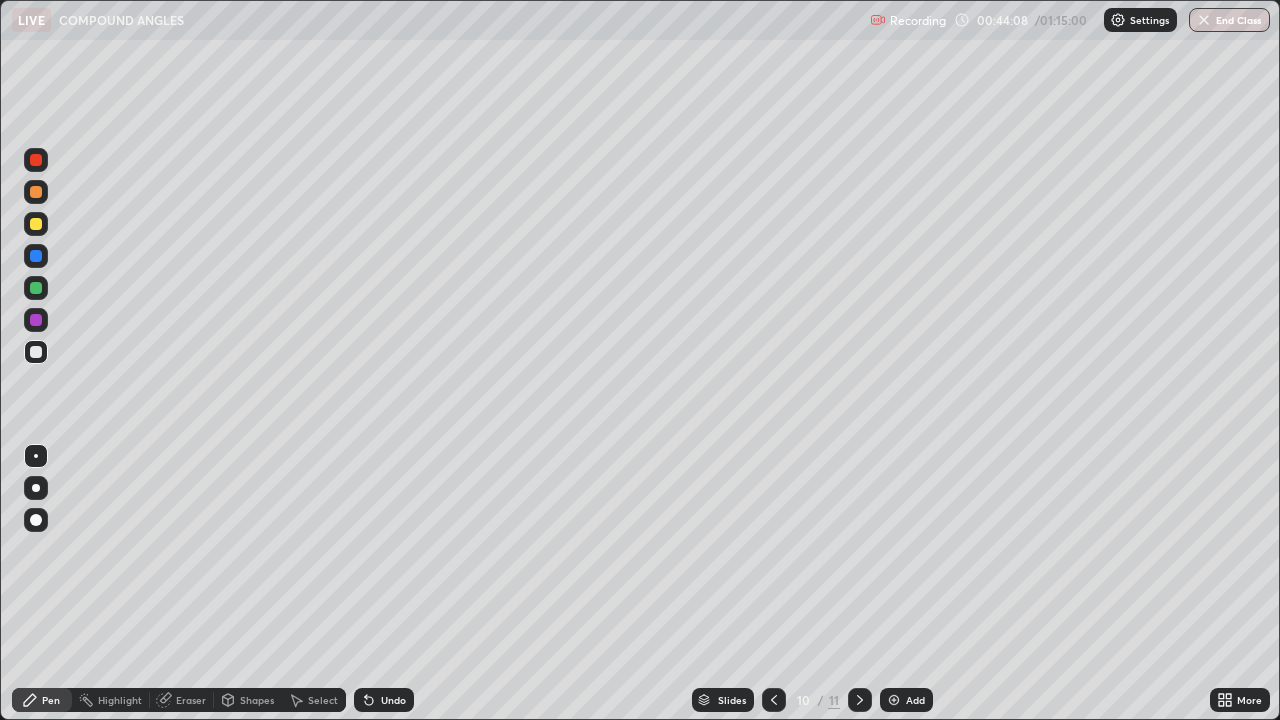 click 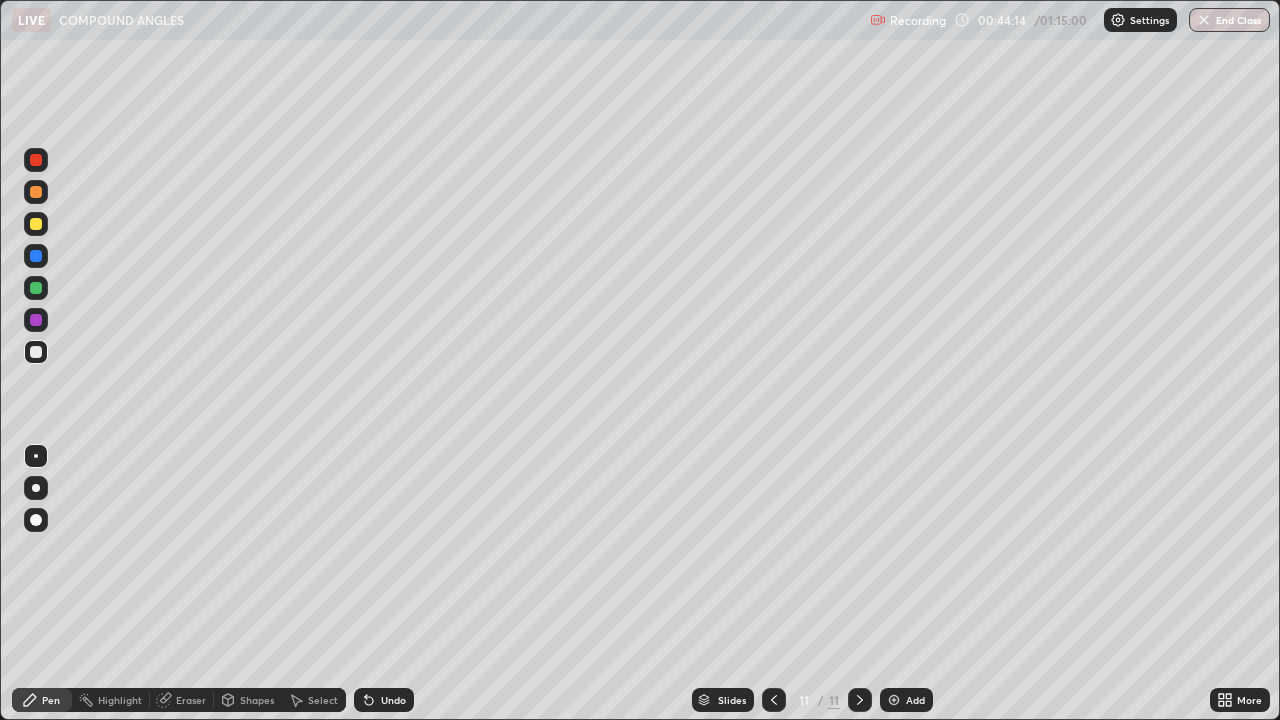 click 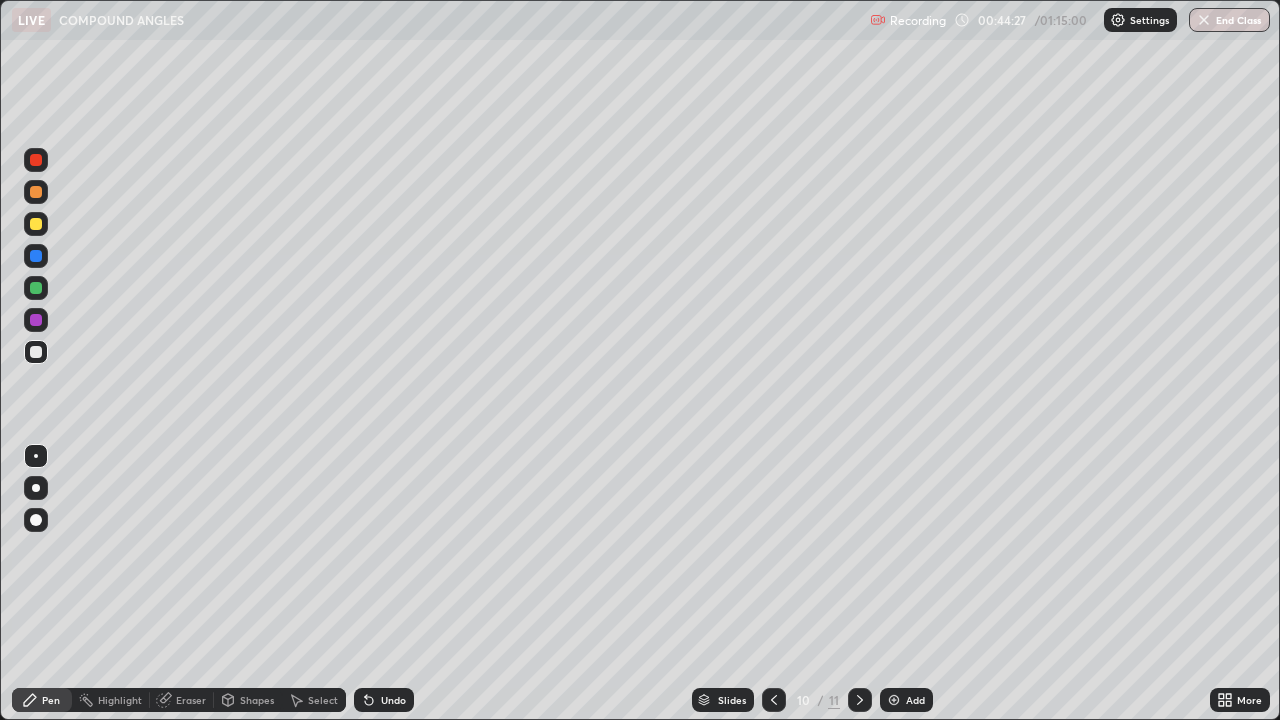 click 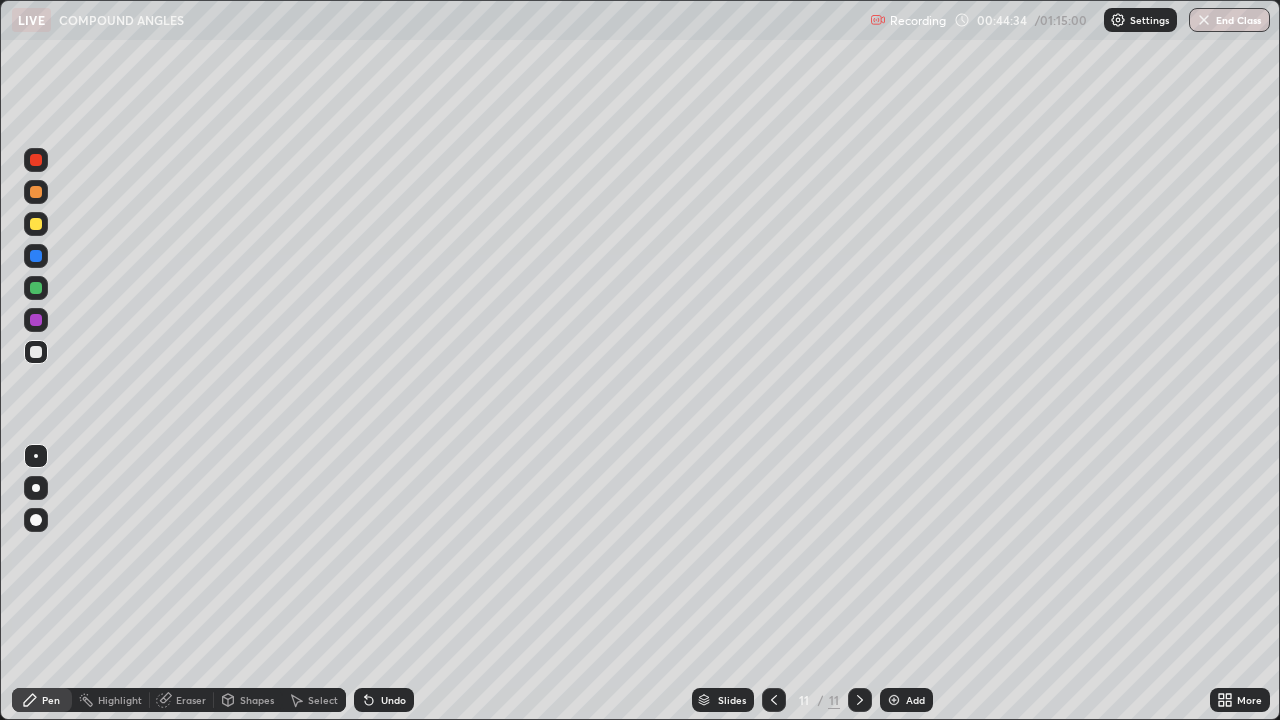 click 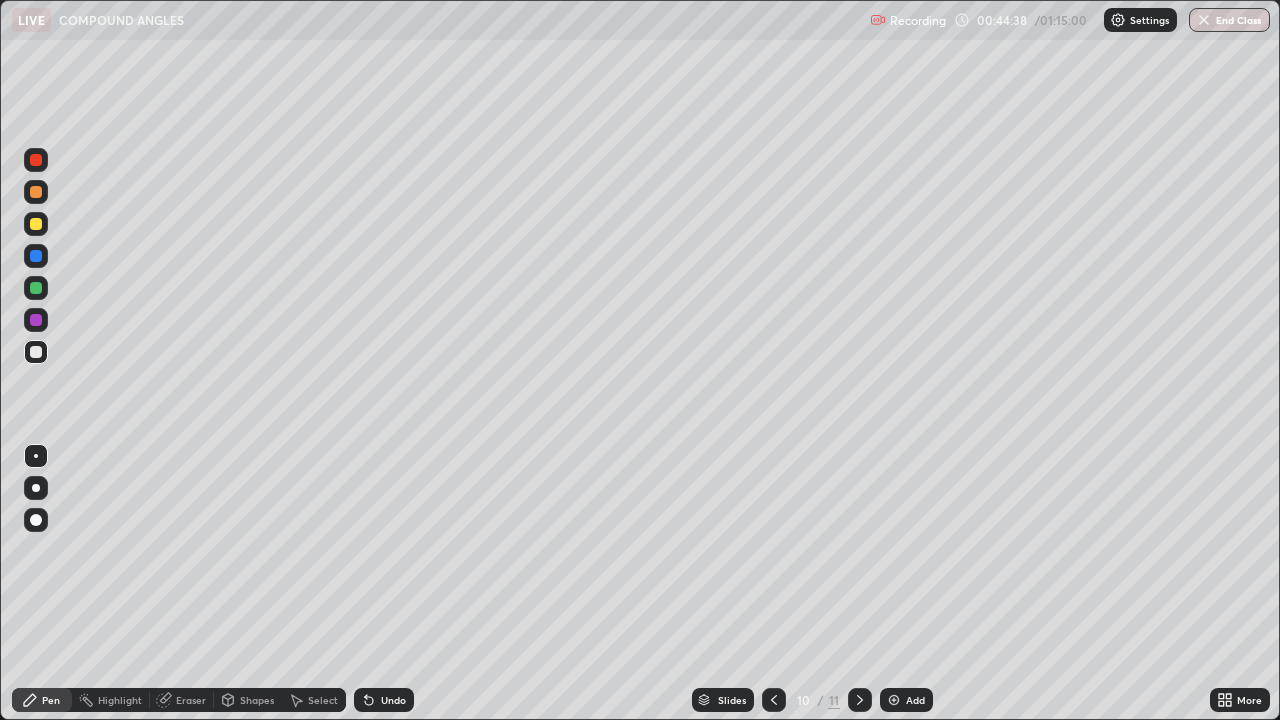 click 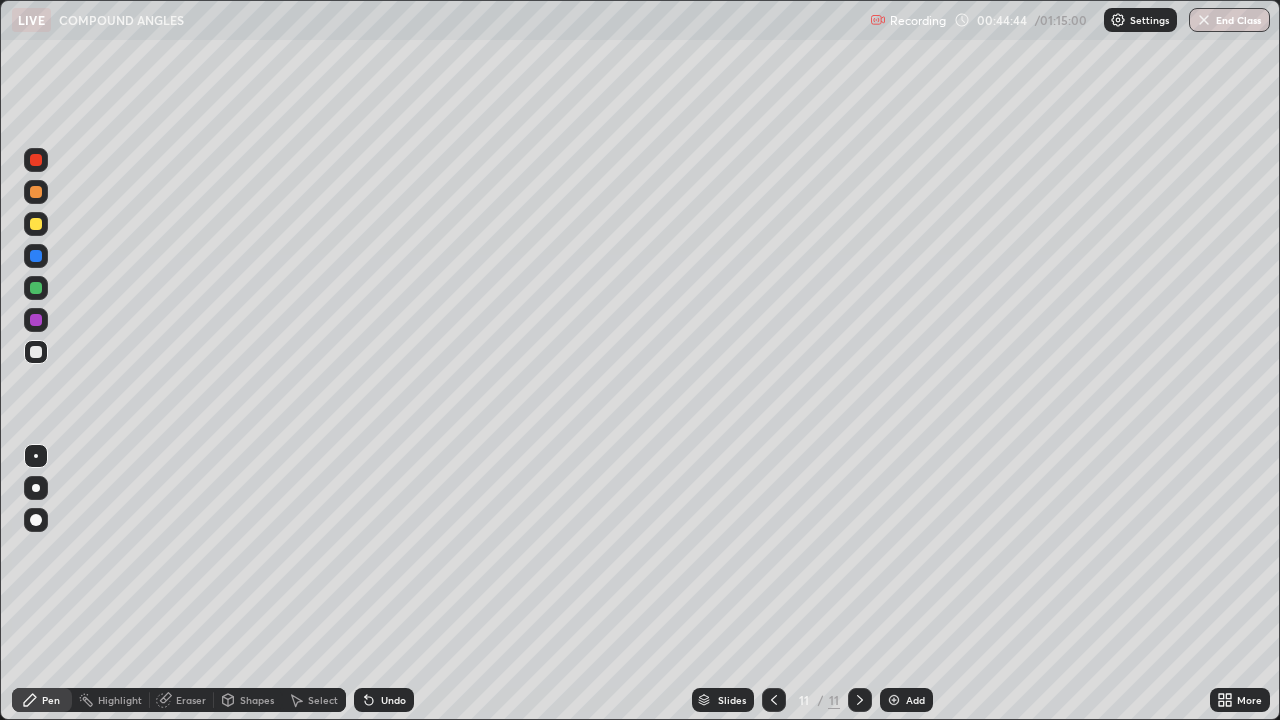 click 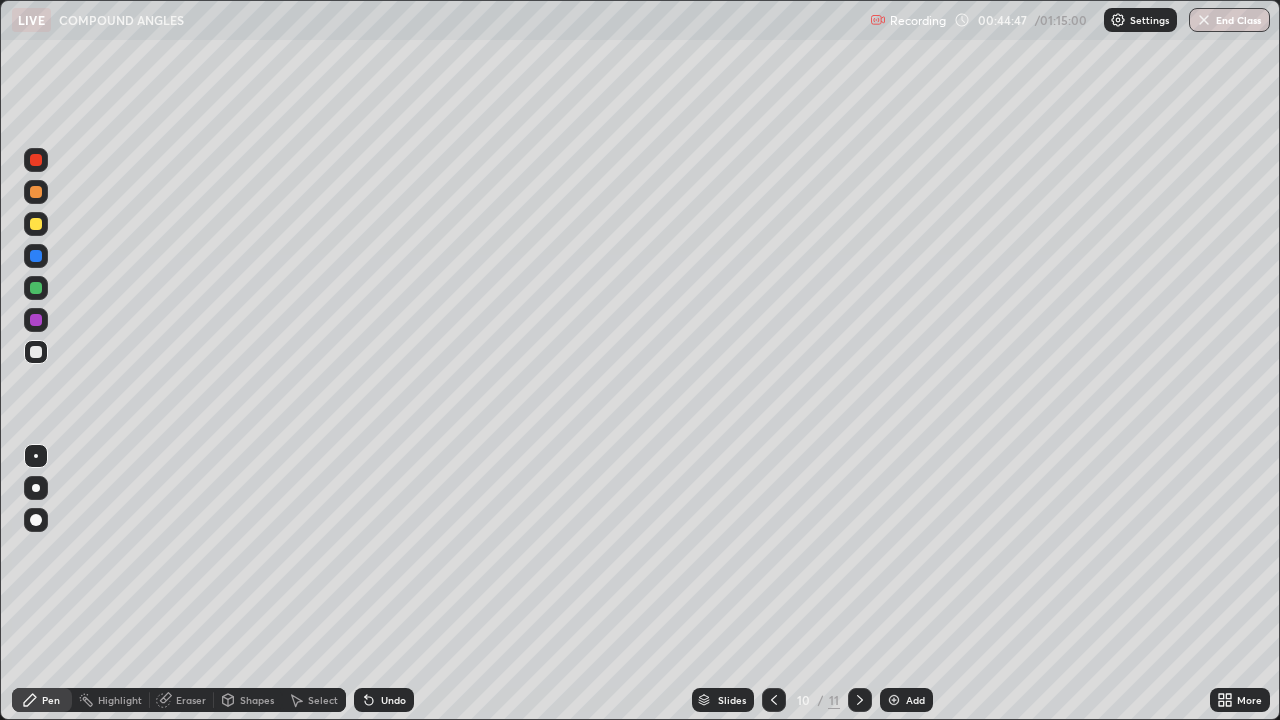 click 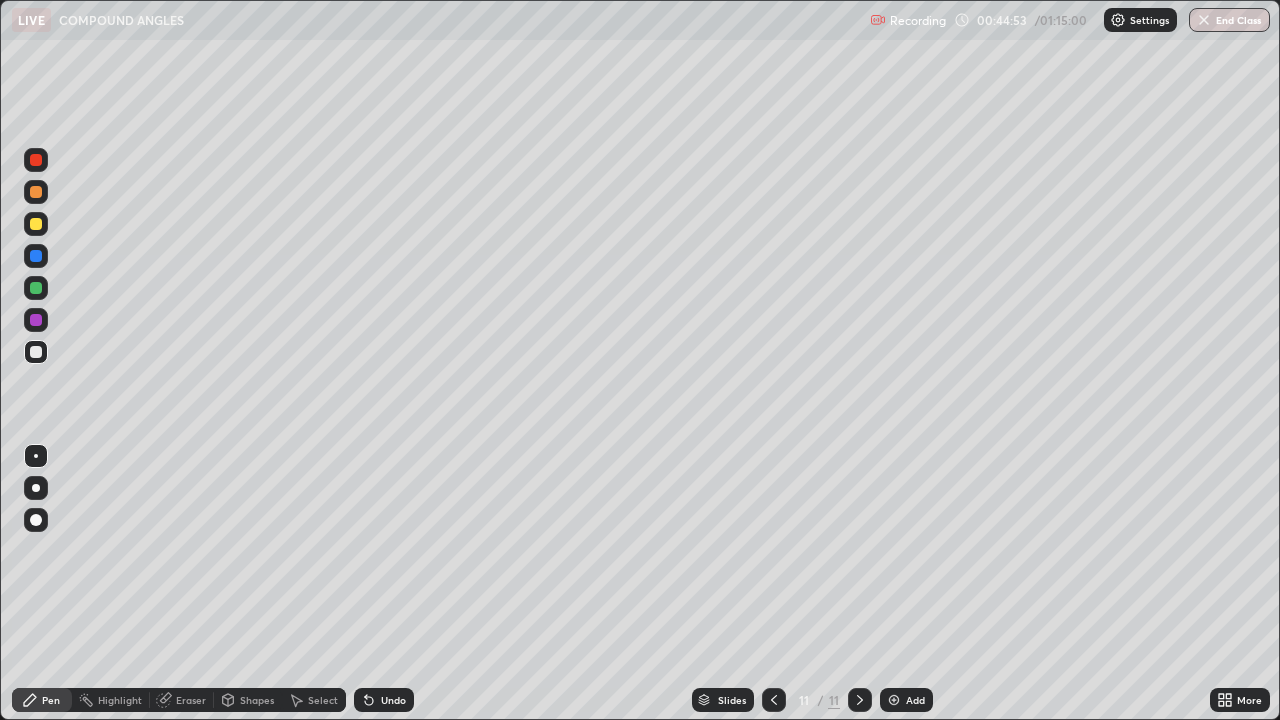 click 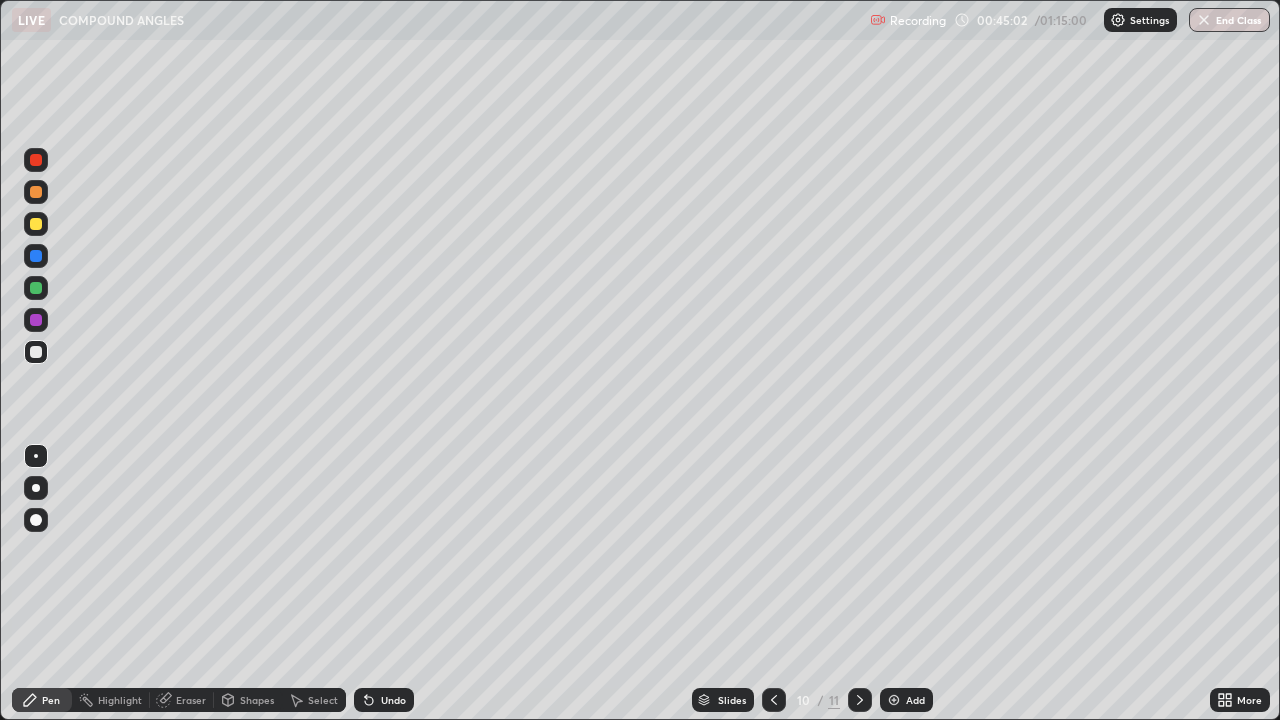 click 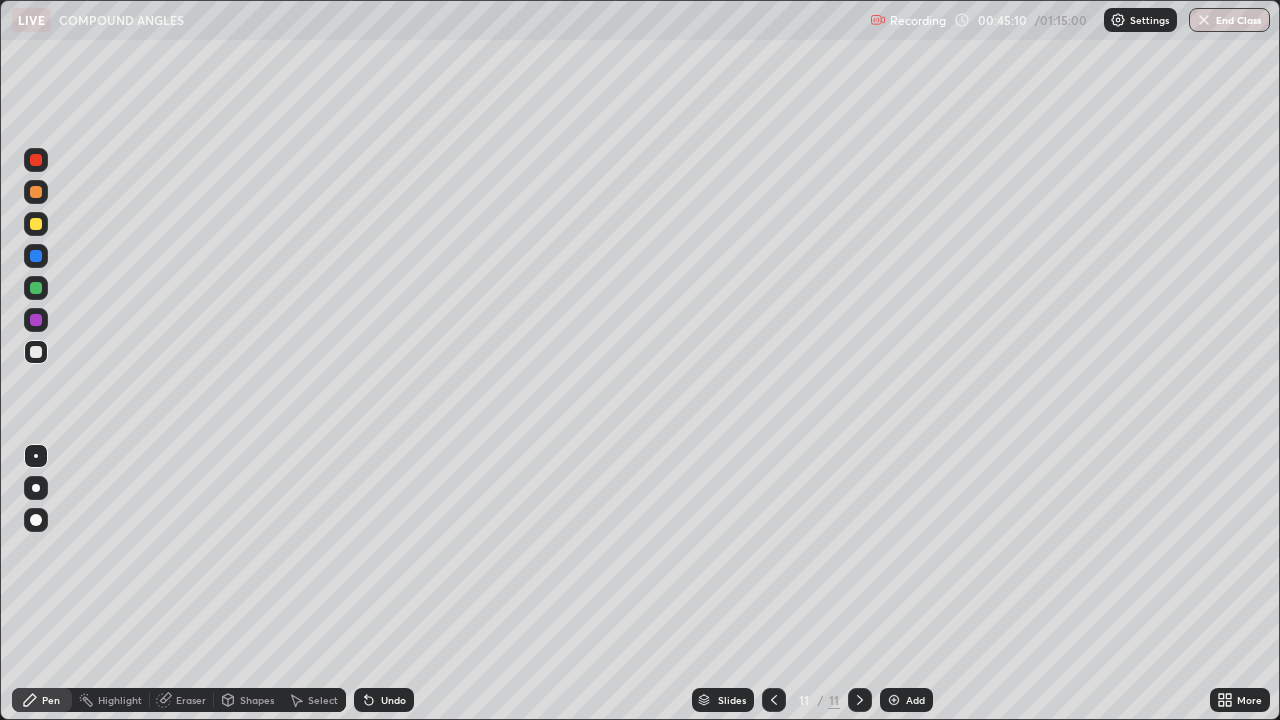 click 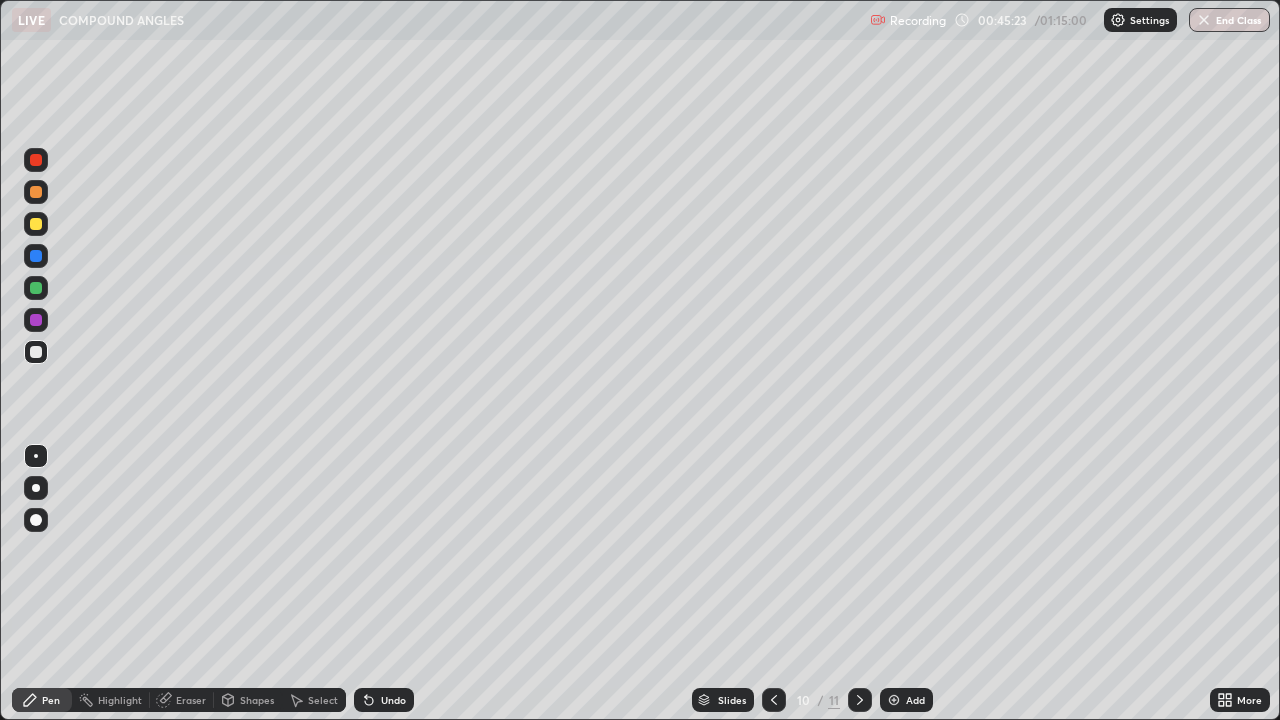 click 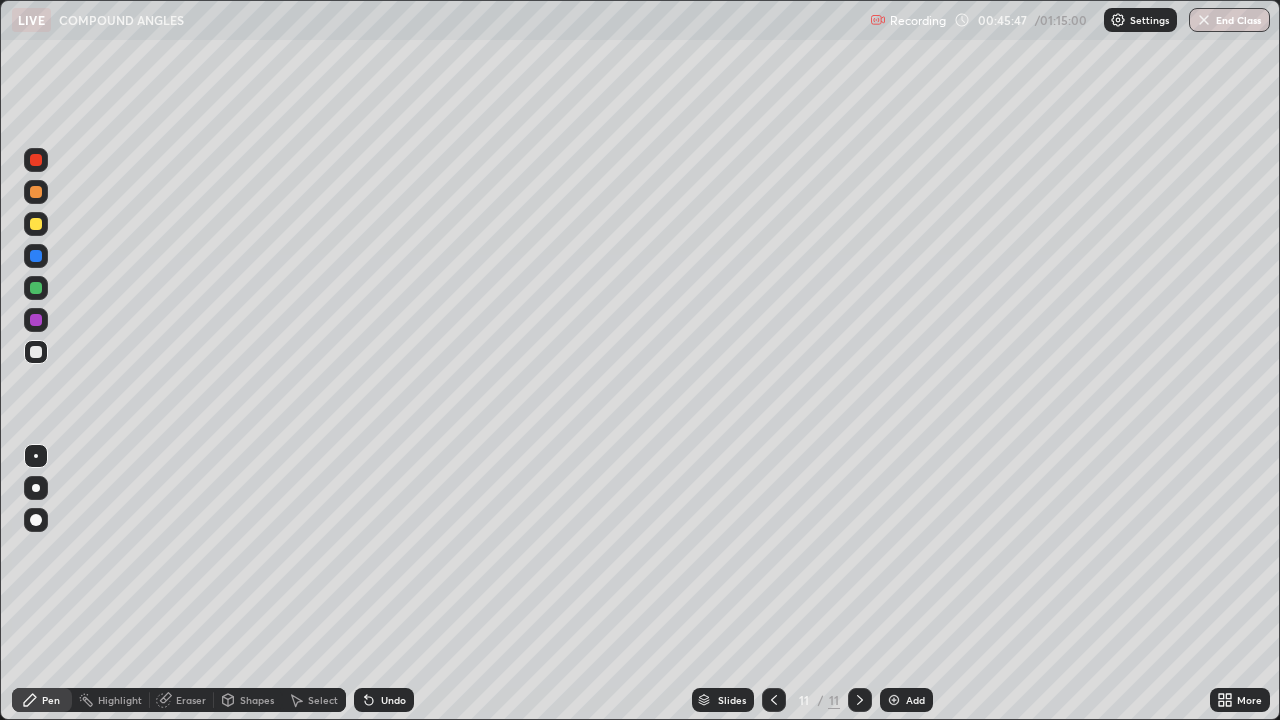 click on "Eraser" at bounding box center (182, 700) 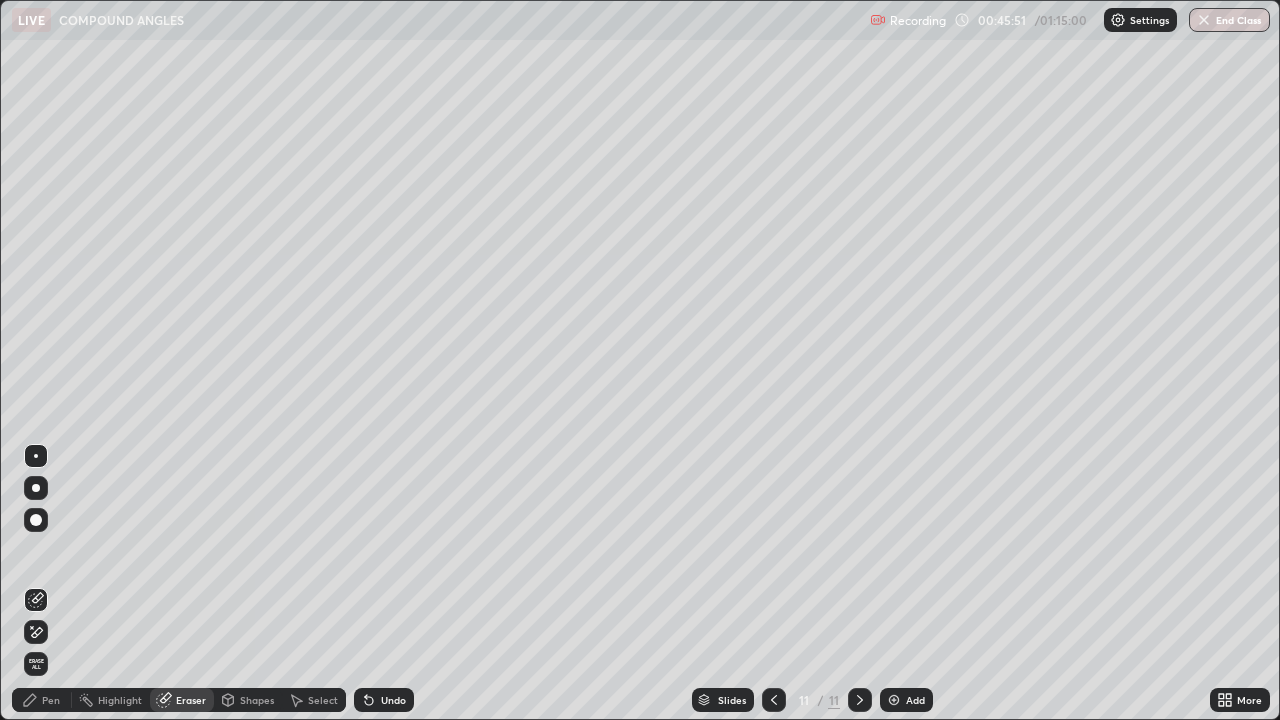 click on "Pen" at bounding box center [51, 700] 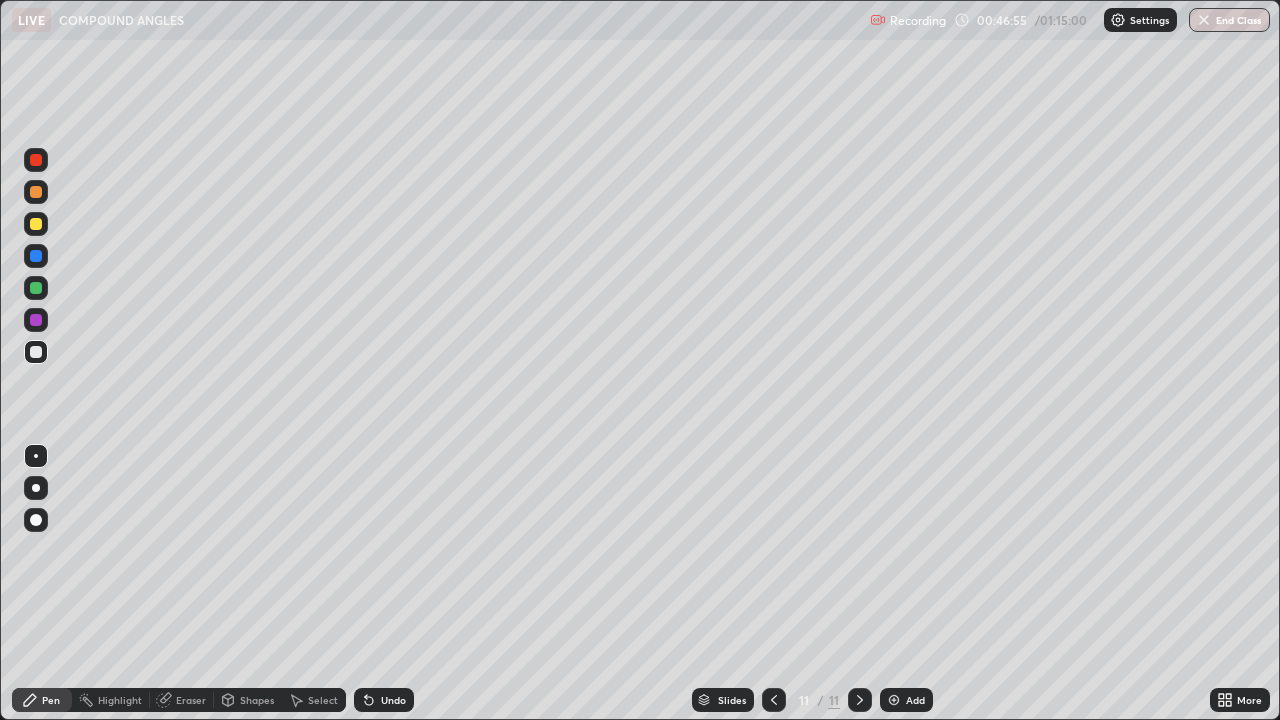 click on "Eraser" at bounding box center [191, 700] 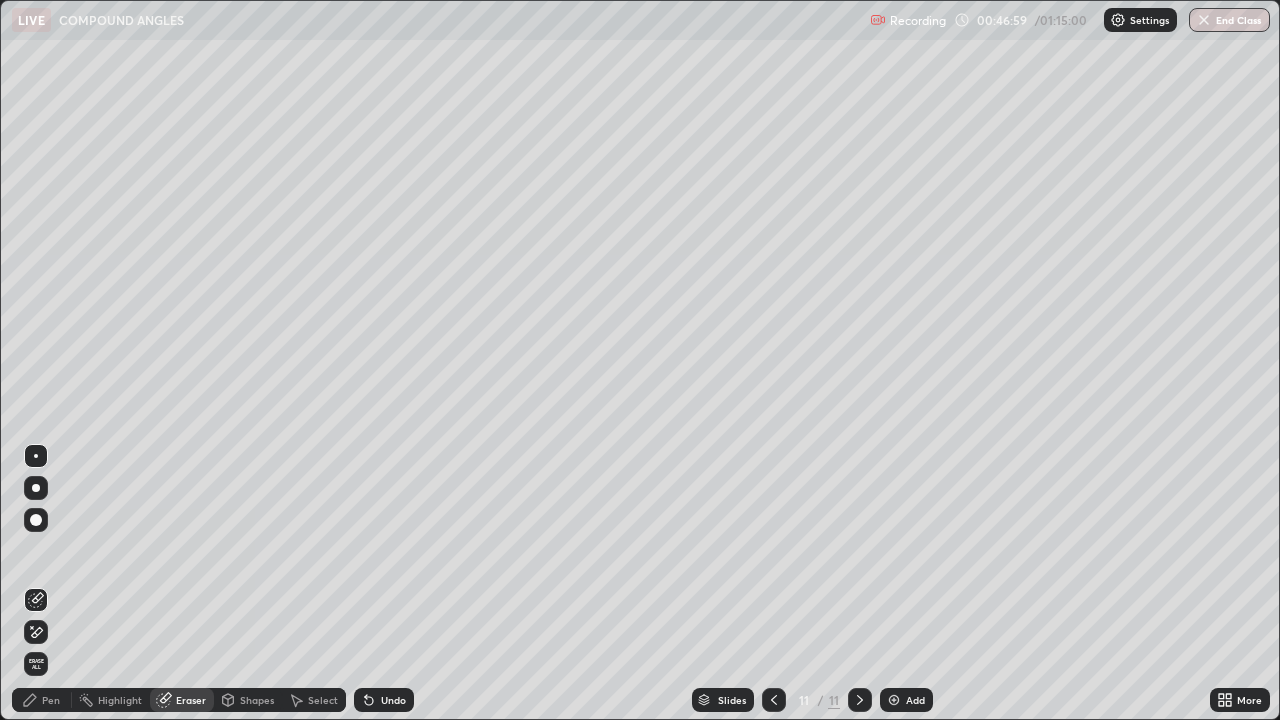 click 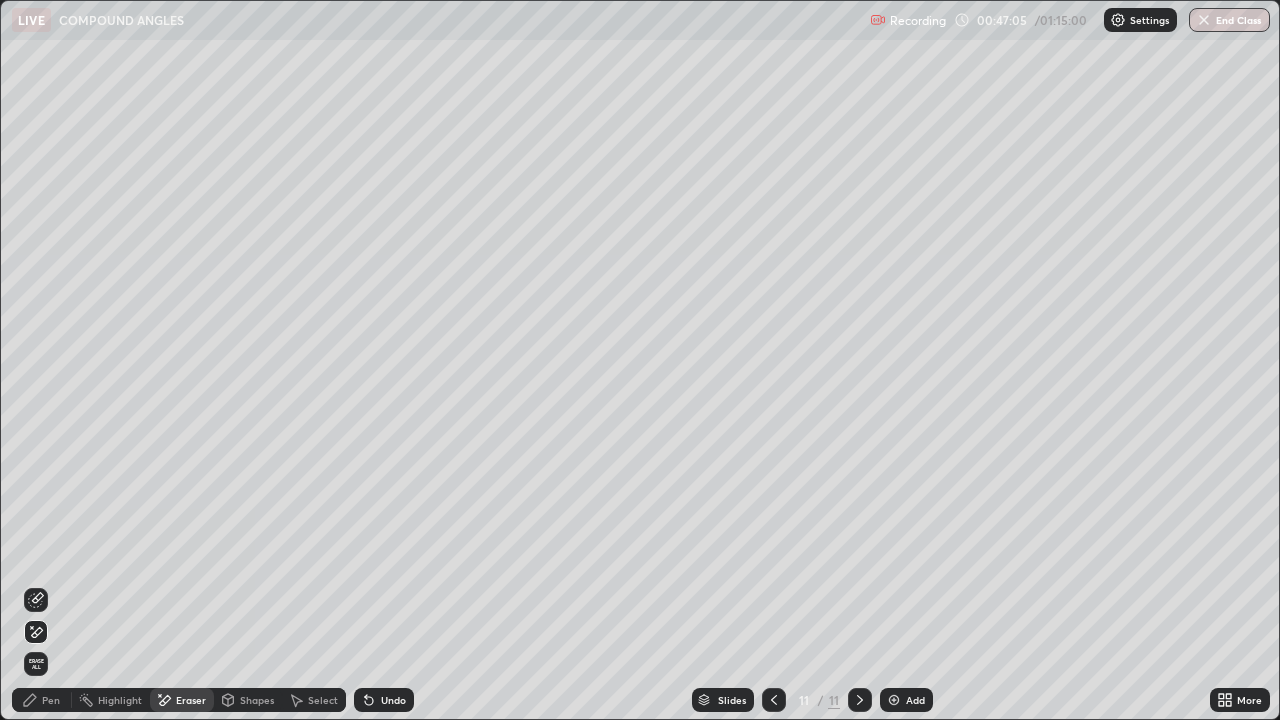 click on "Pen" at bounding box center [51, 700] 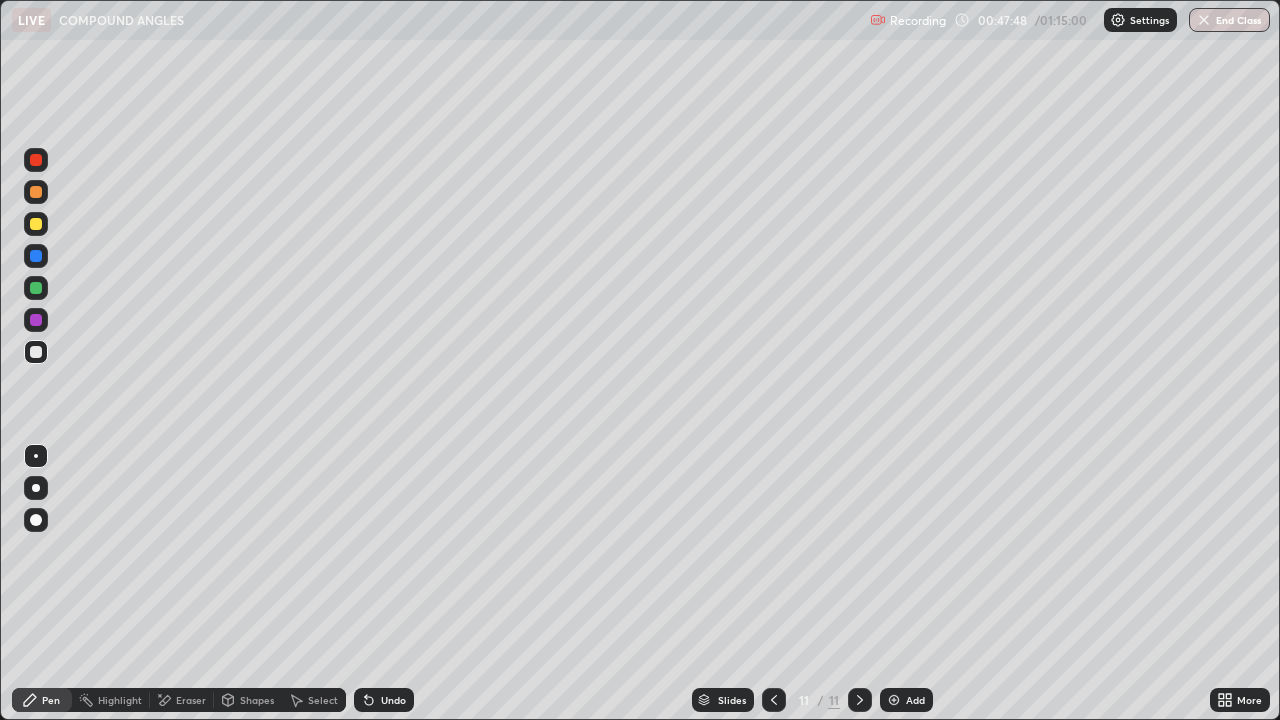 click on "Eraser" at bounding box center [191, 700] 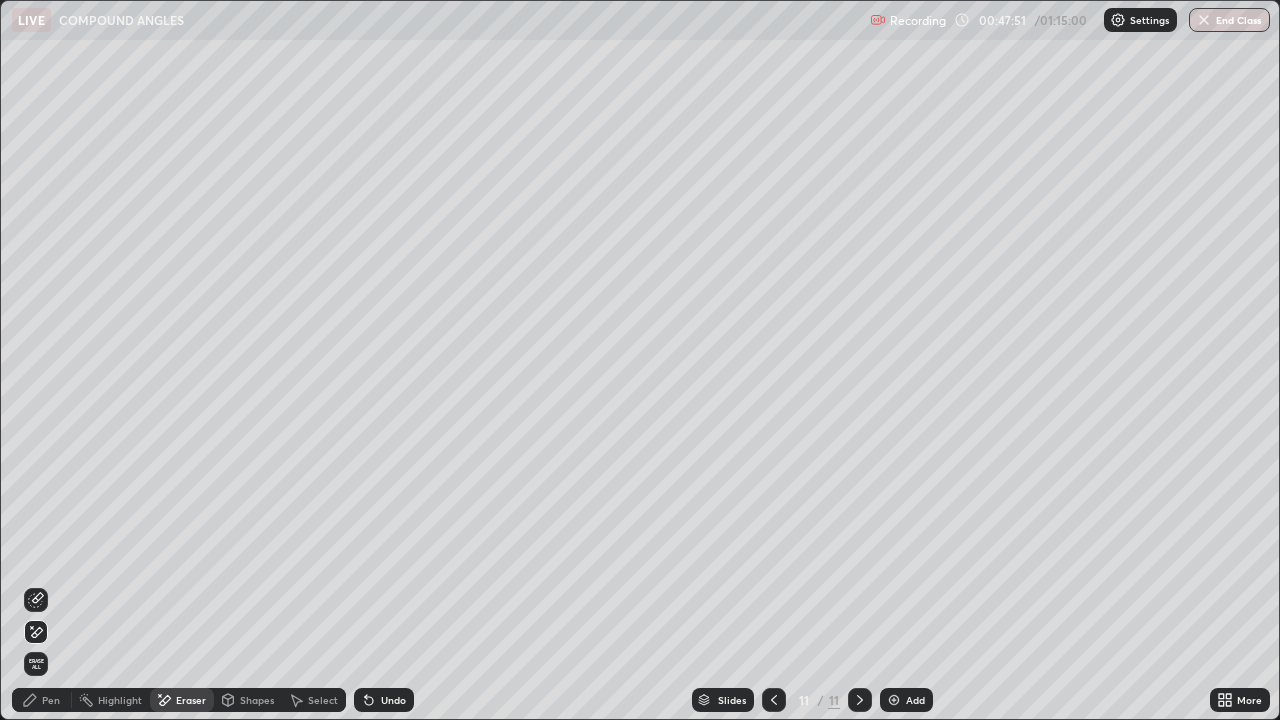 click on "Pen" at bounding box center [51, 700] 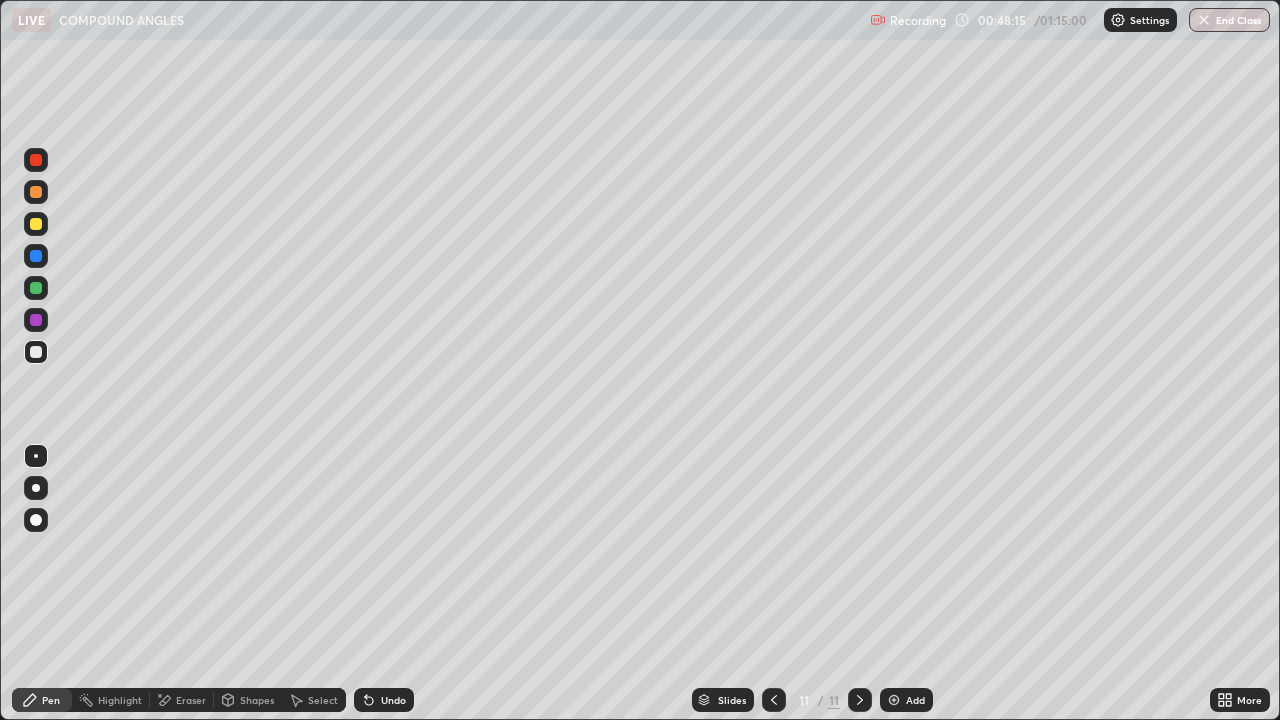 click 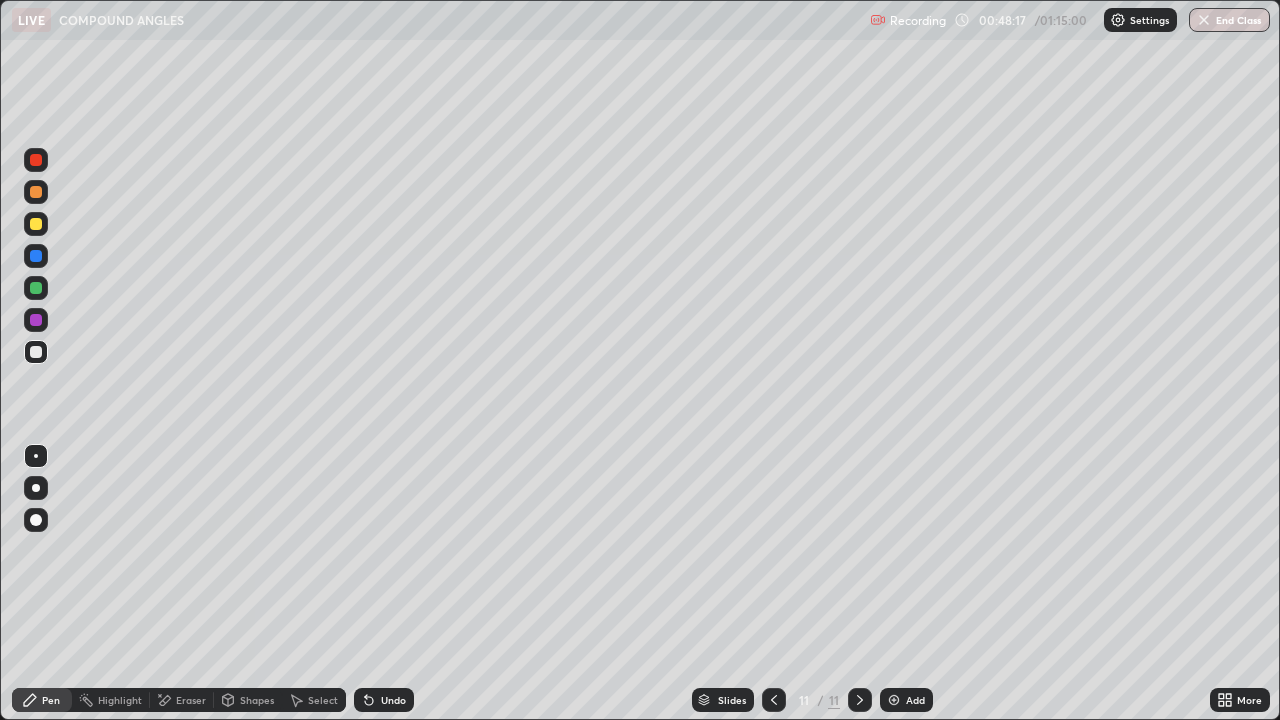 click at bounding box center (894, 700) 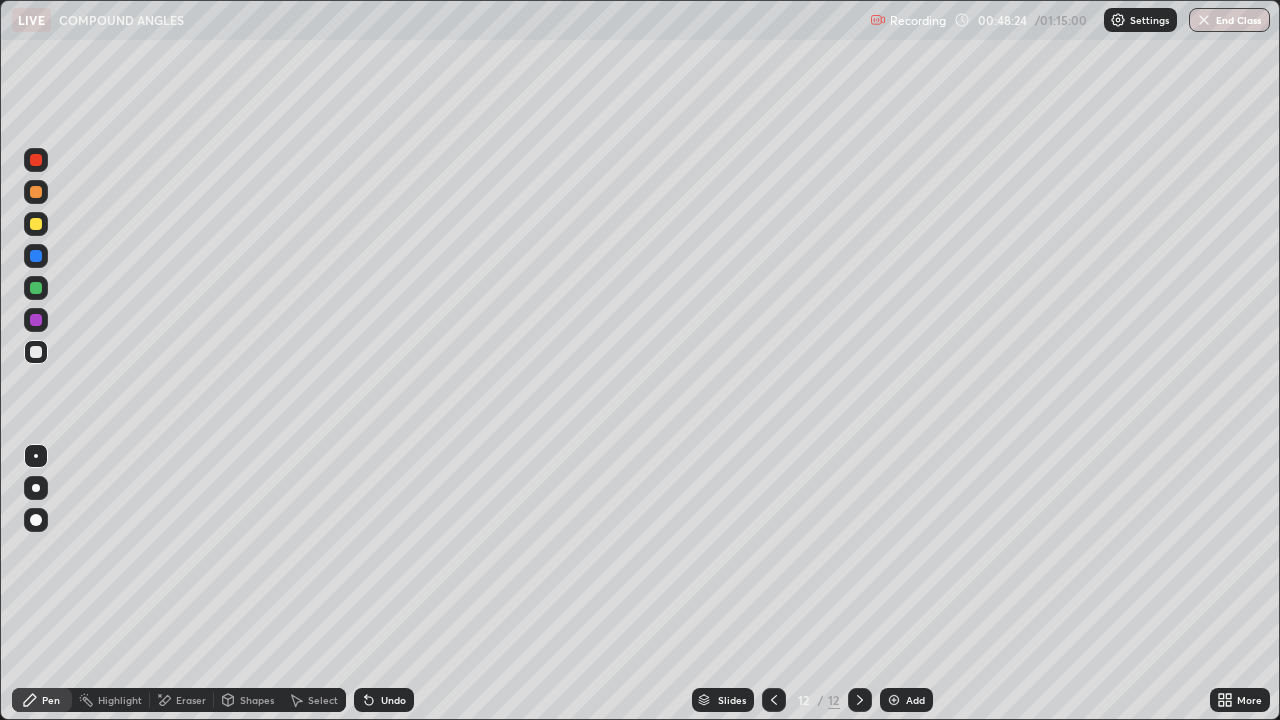 click at bounding box center [774, 700] 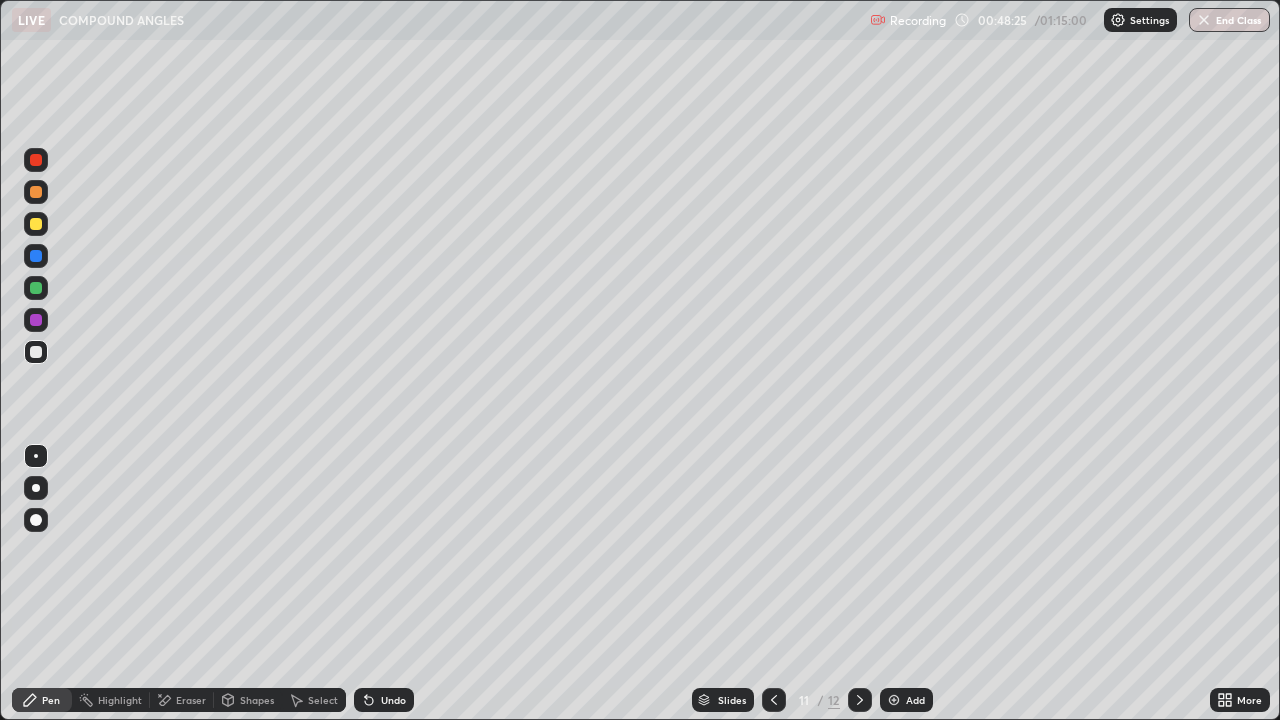 click 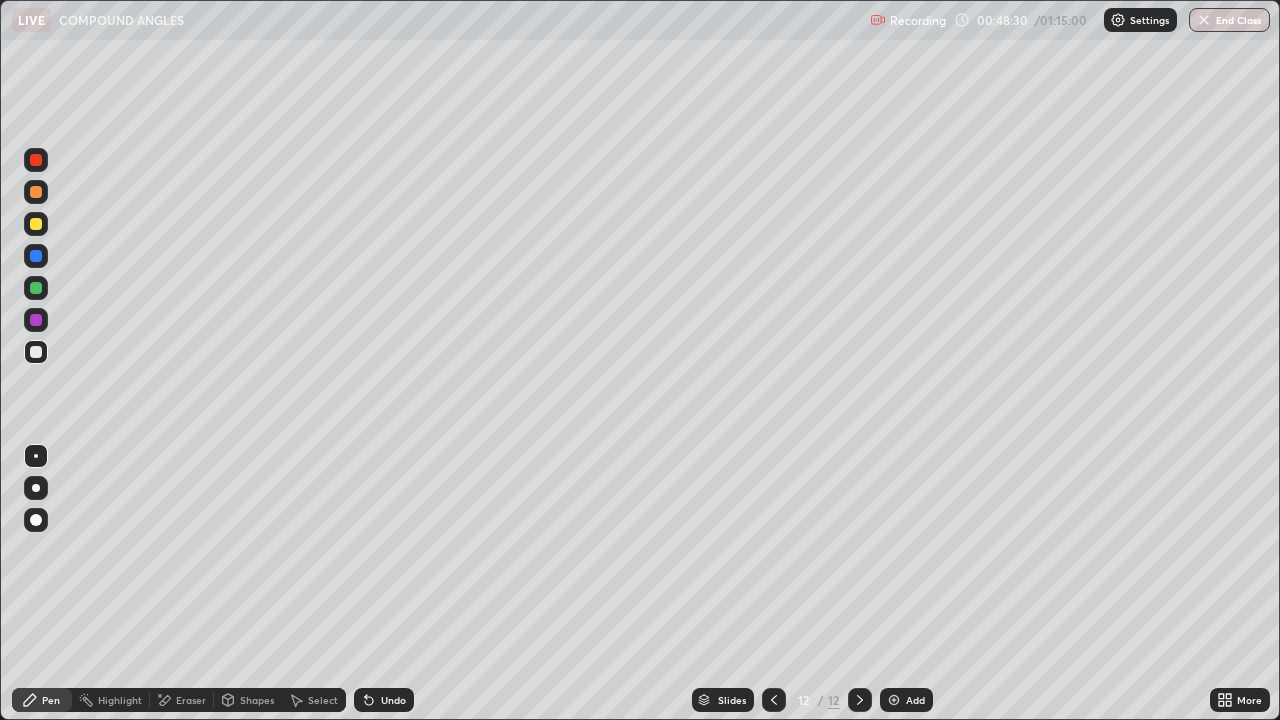 click 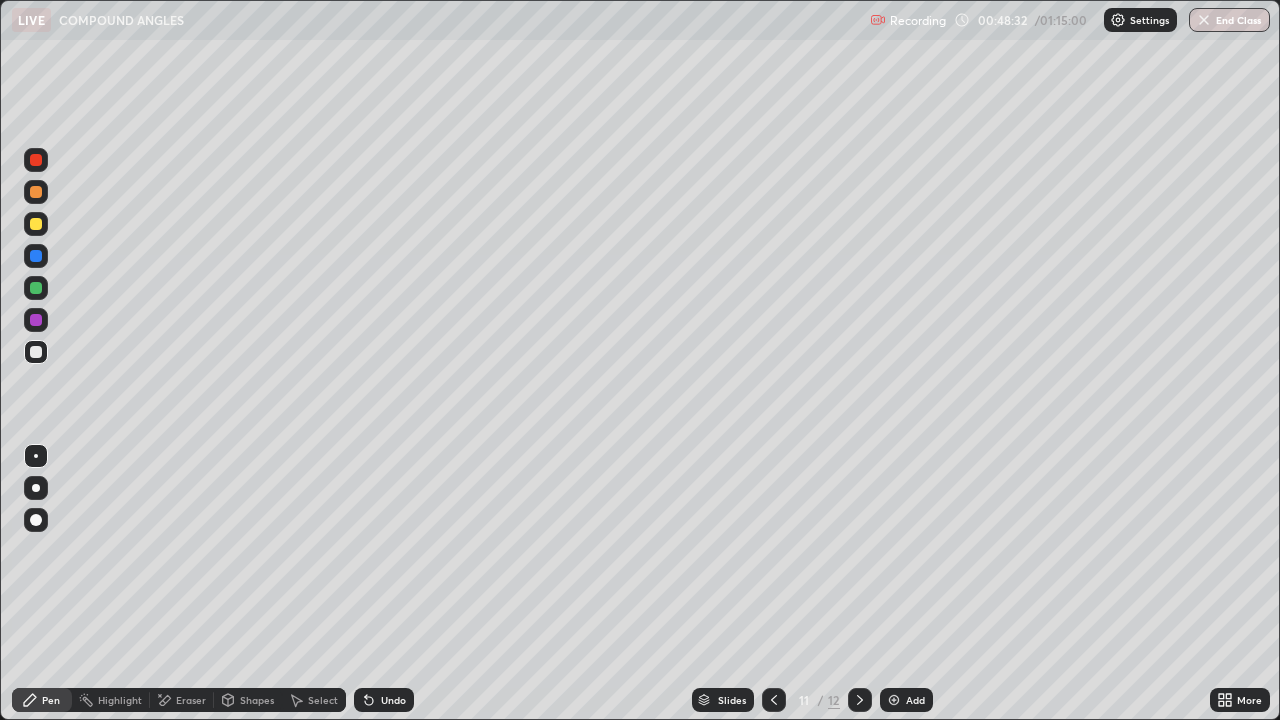 click 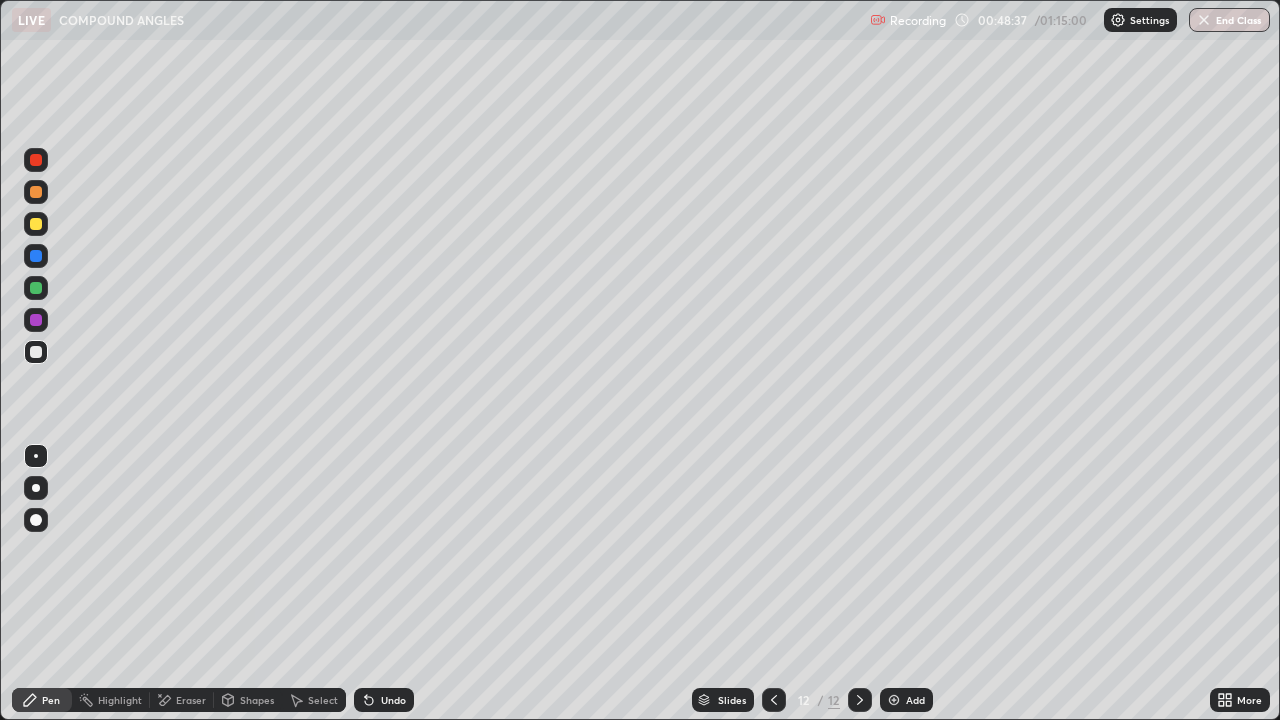 click 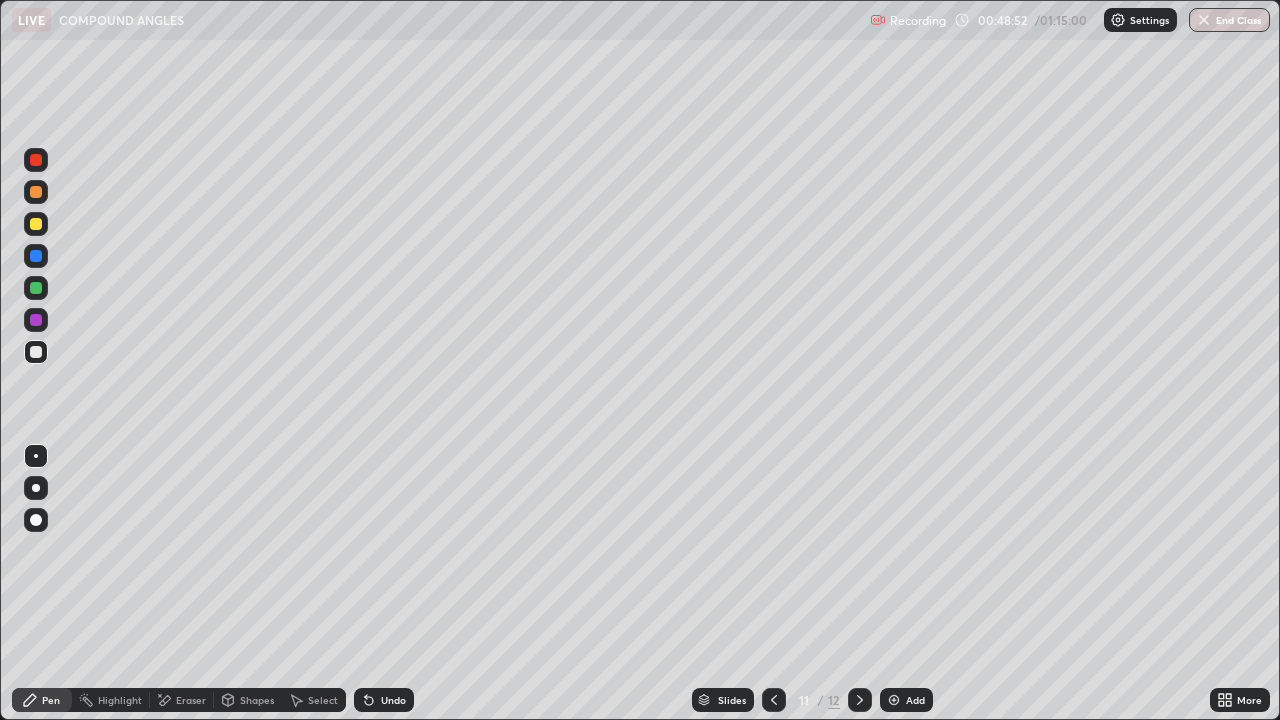 click 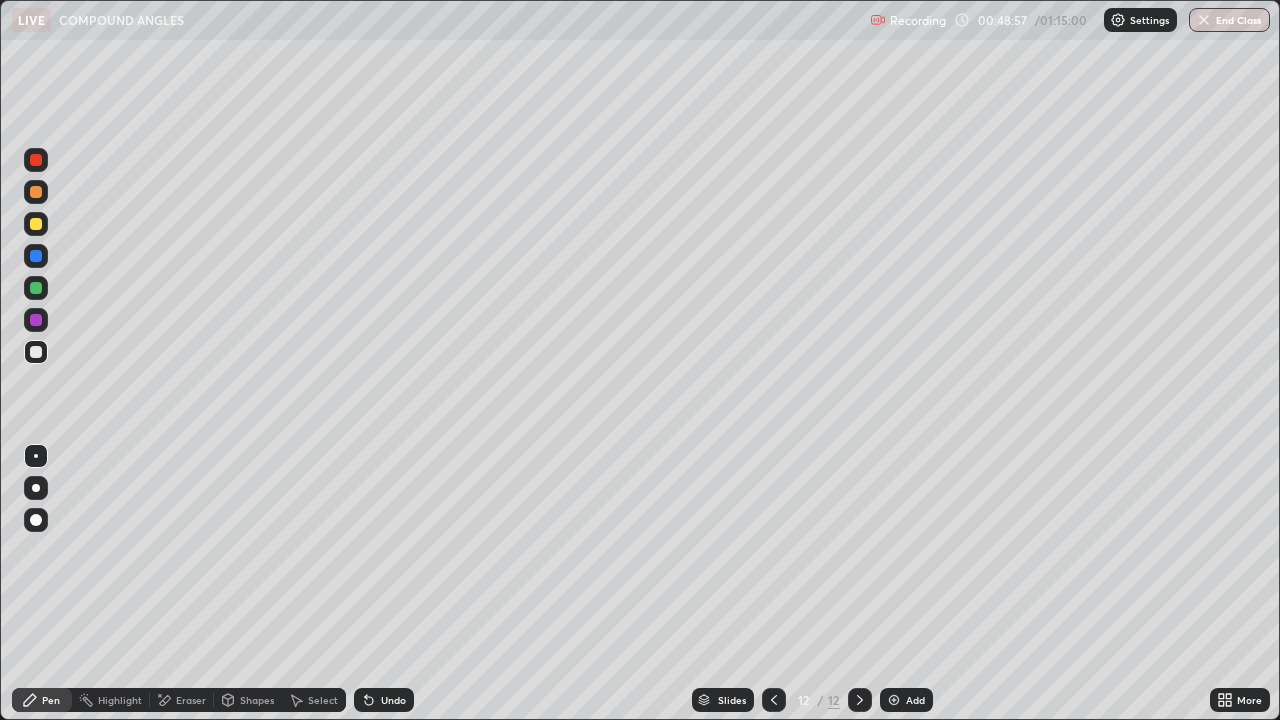 click 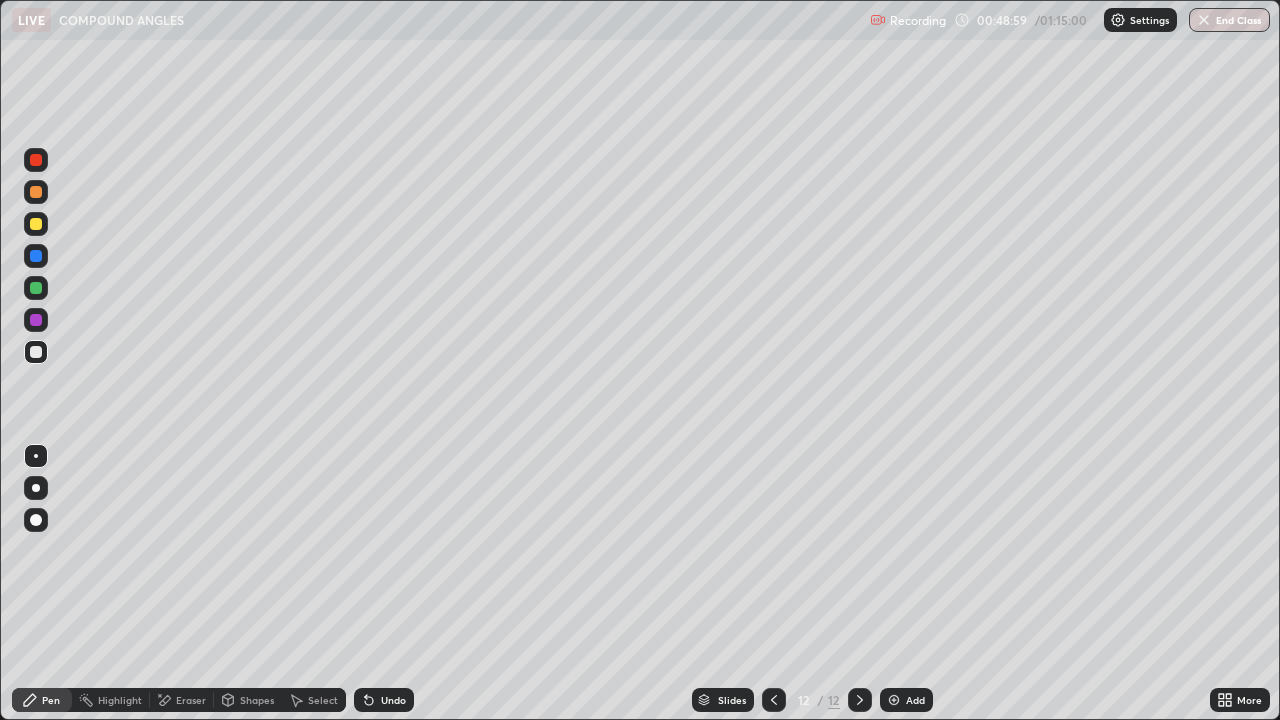 click 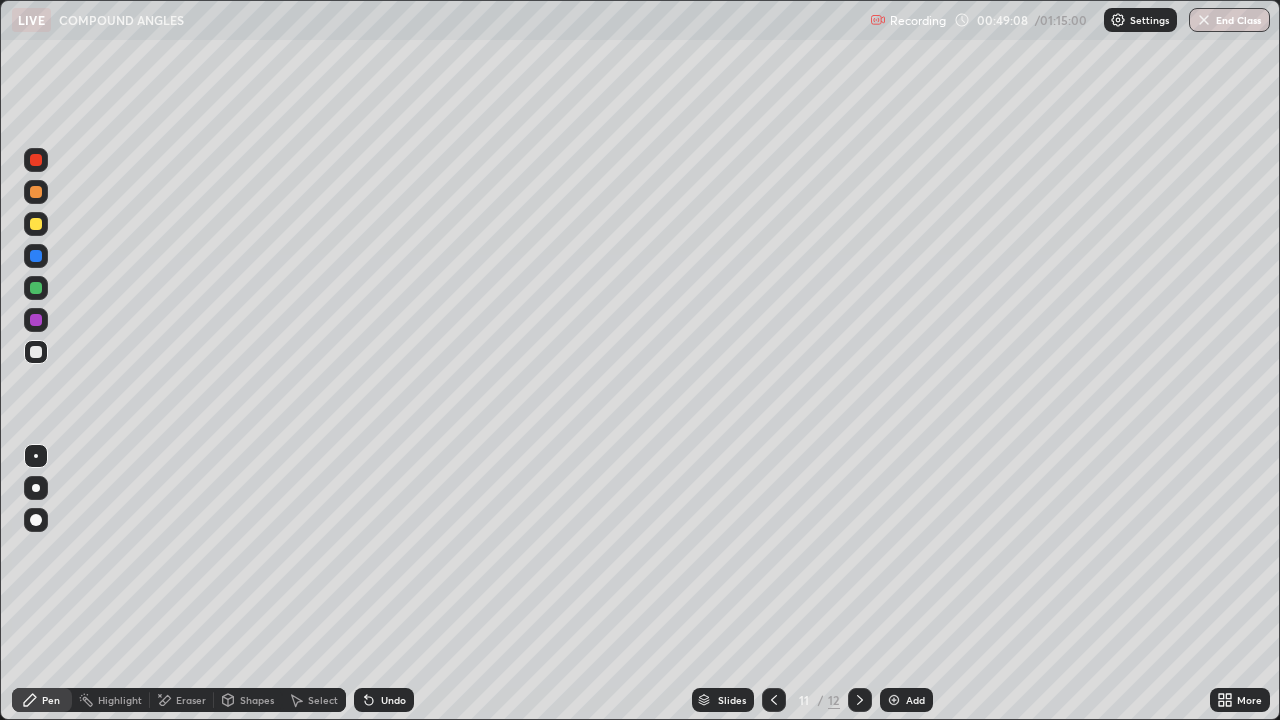 click 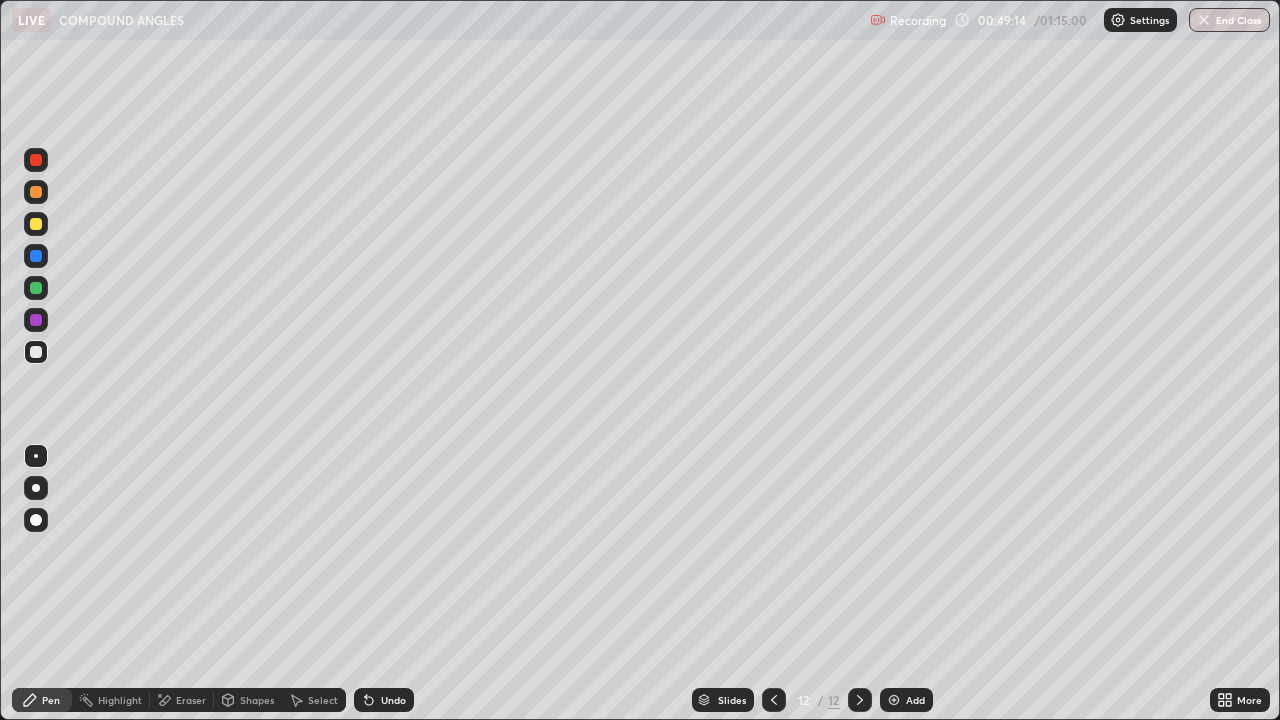 click 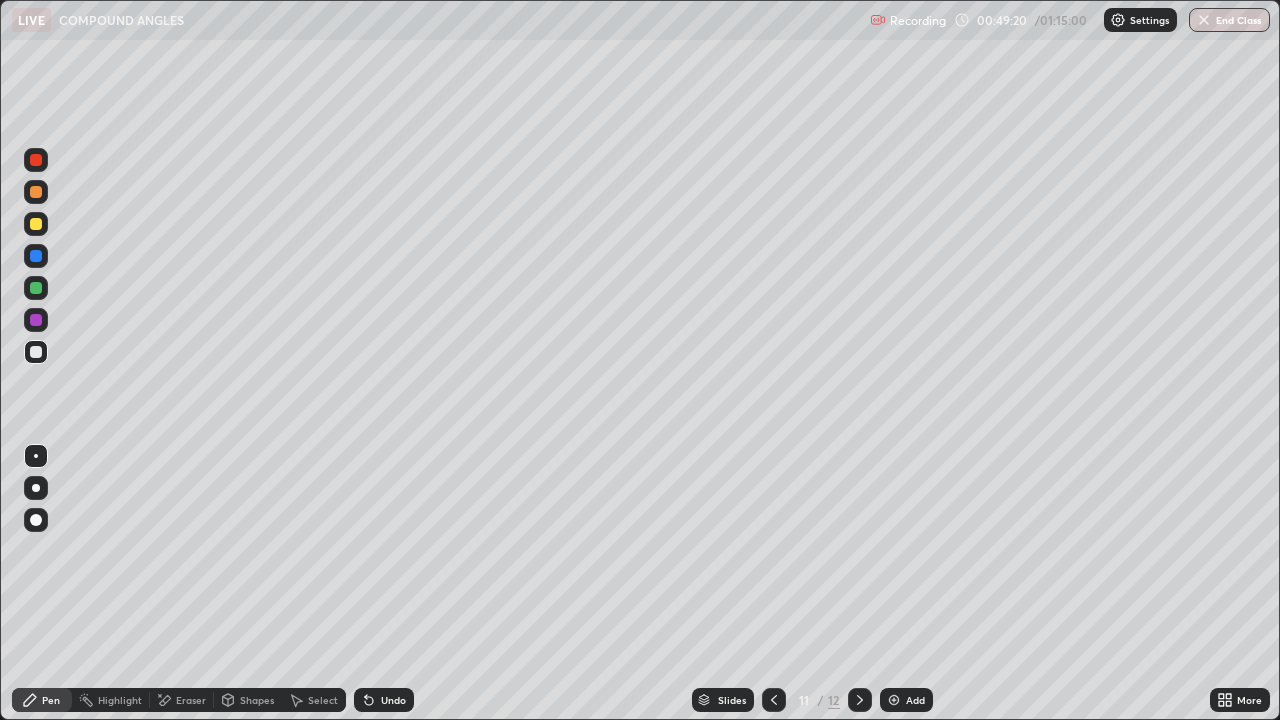 click 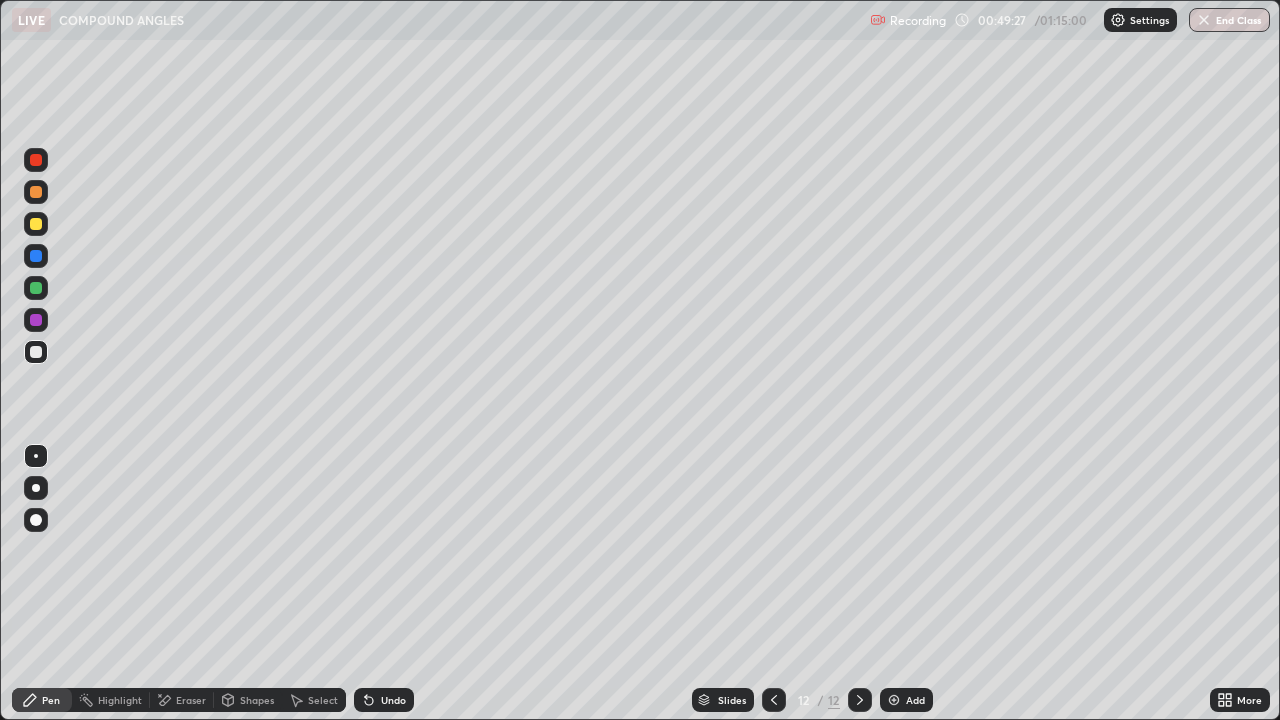 click 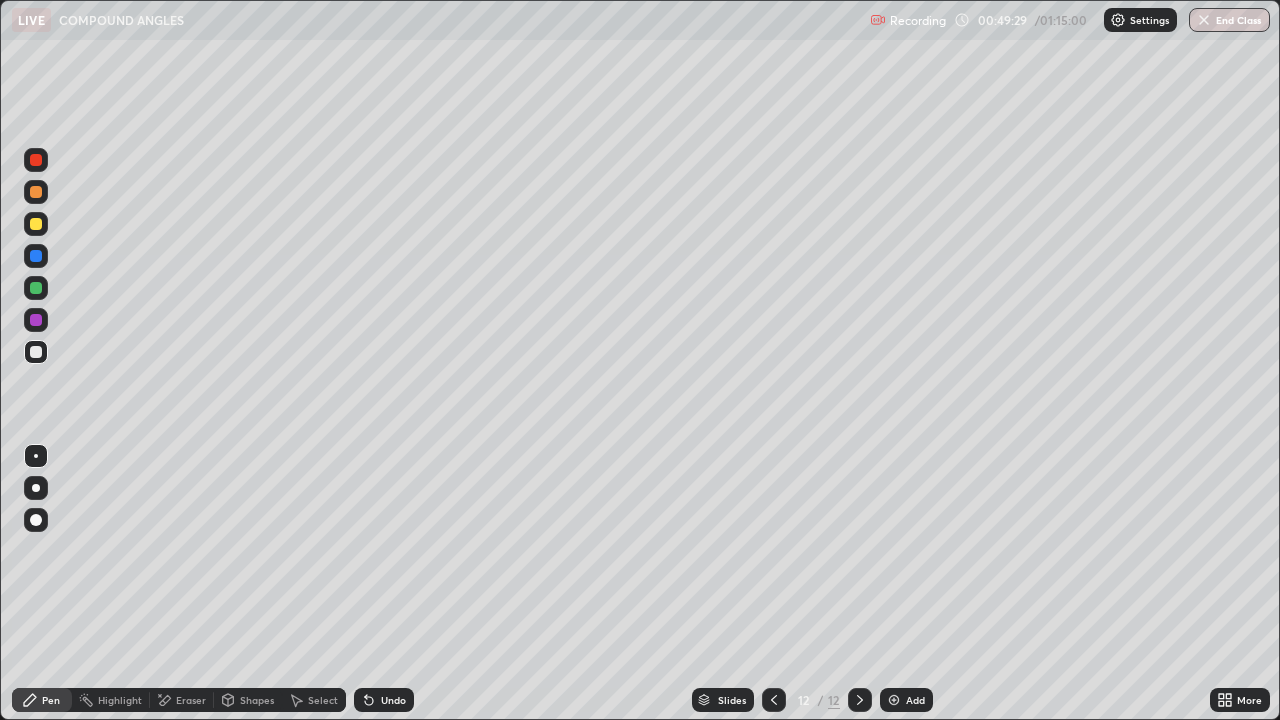 click 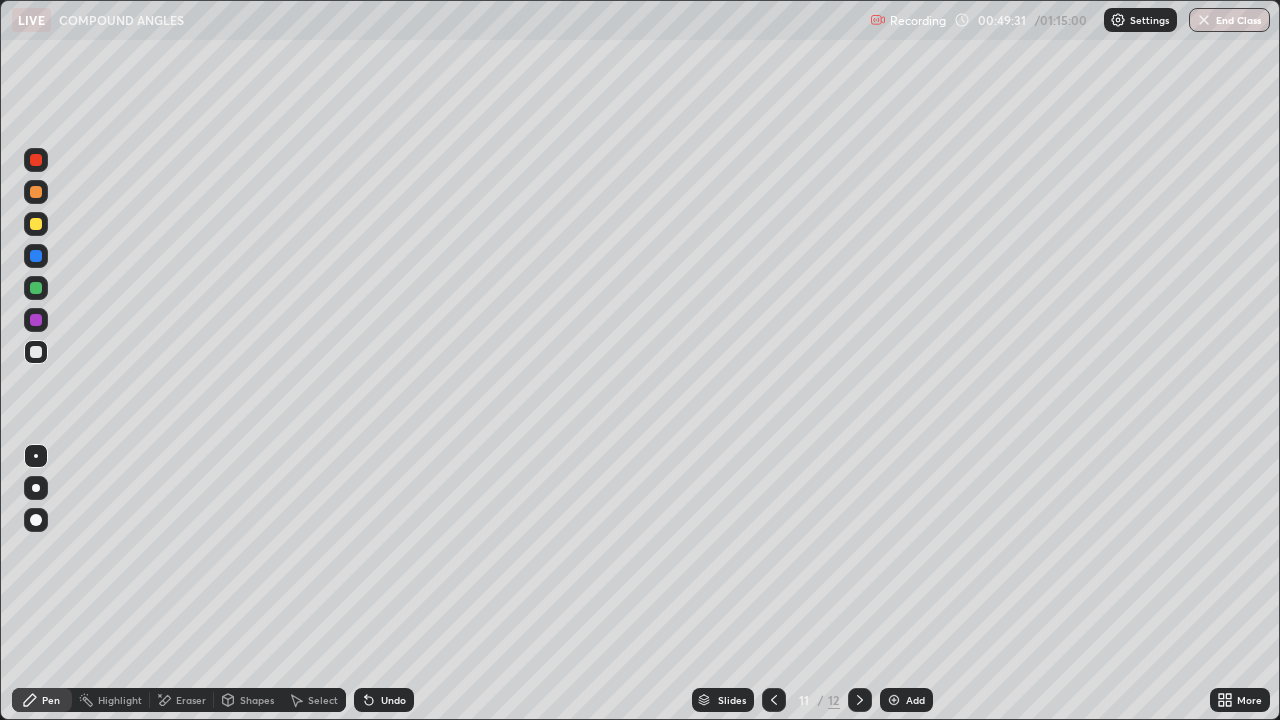 click 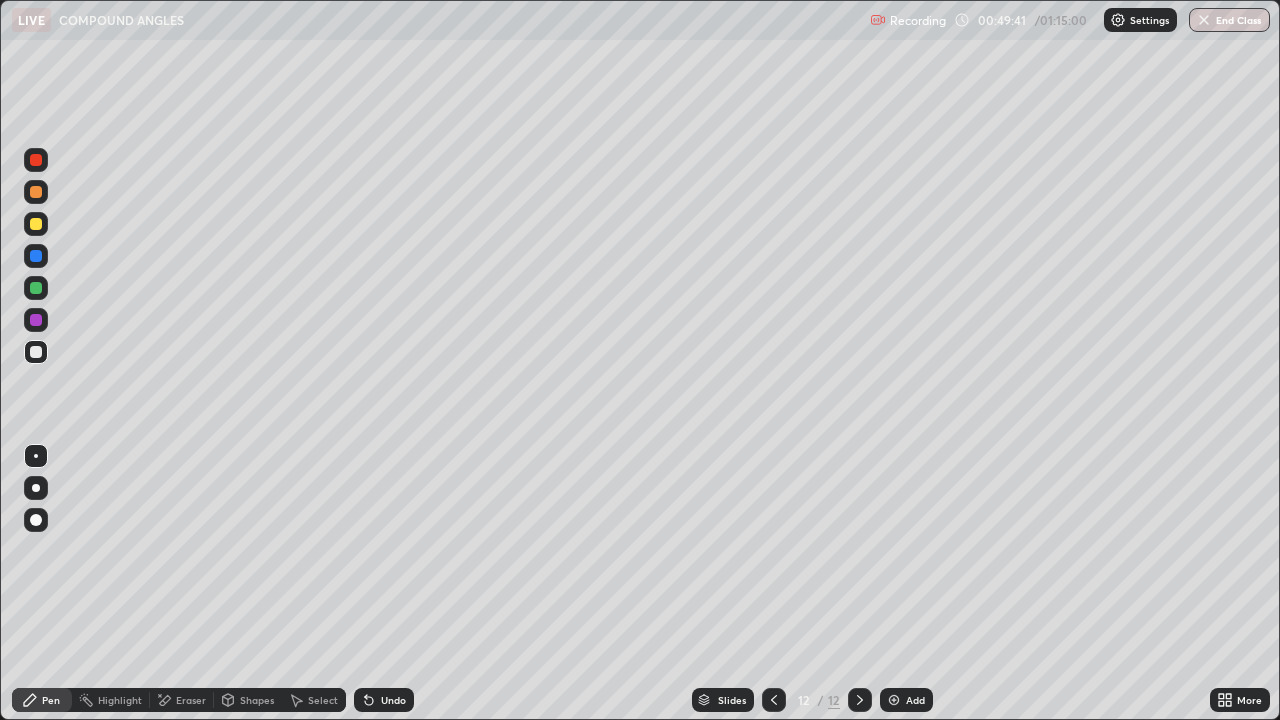 click 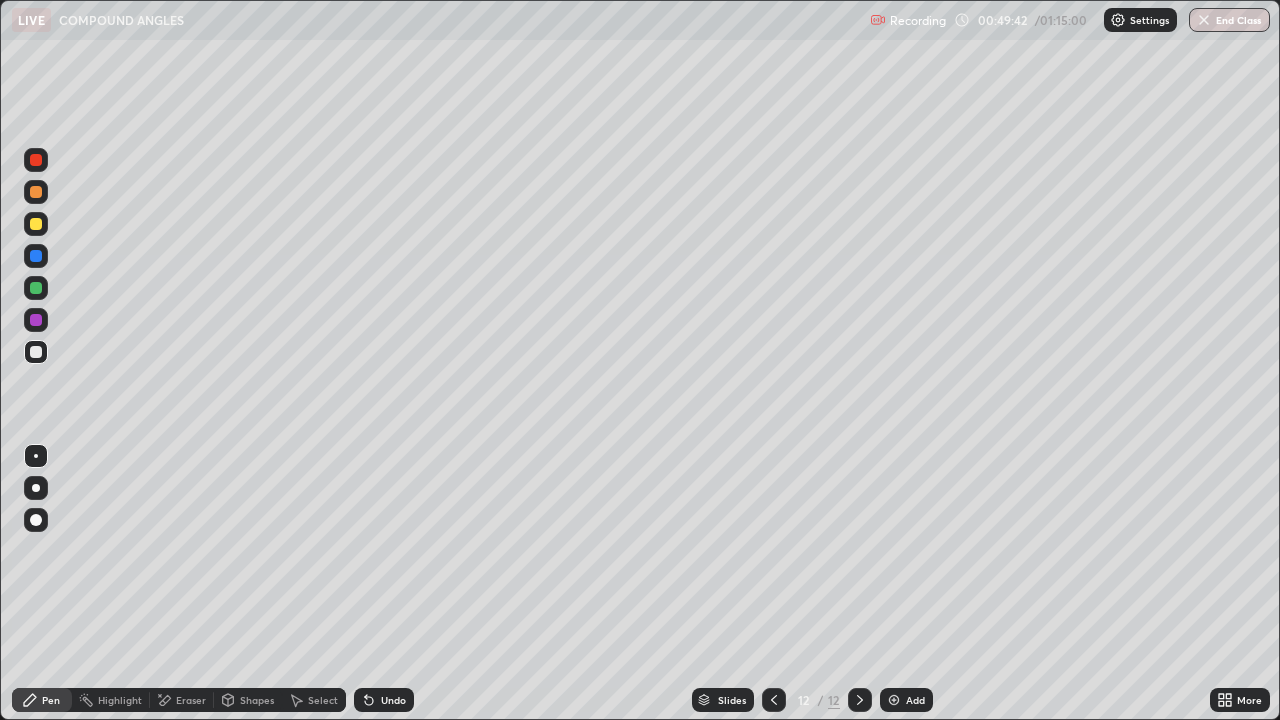 click 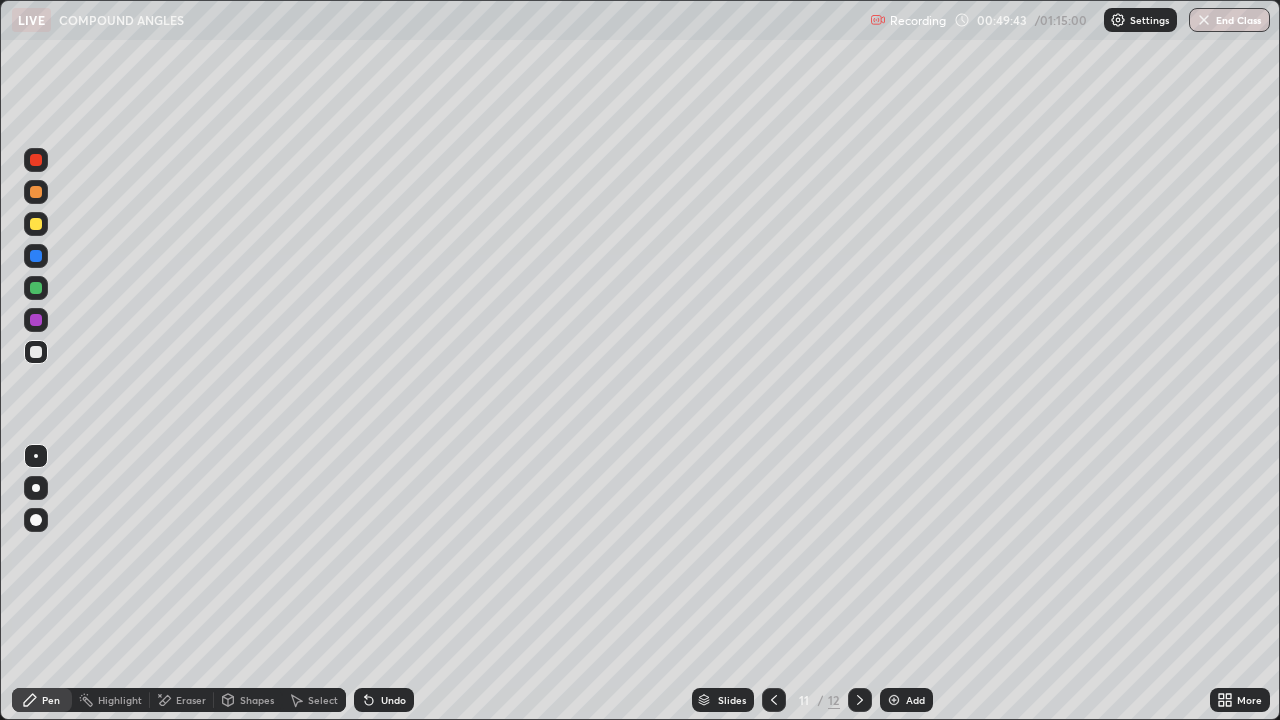 click 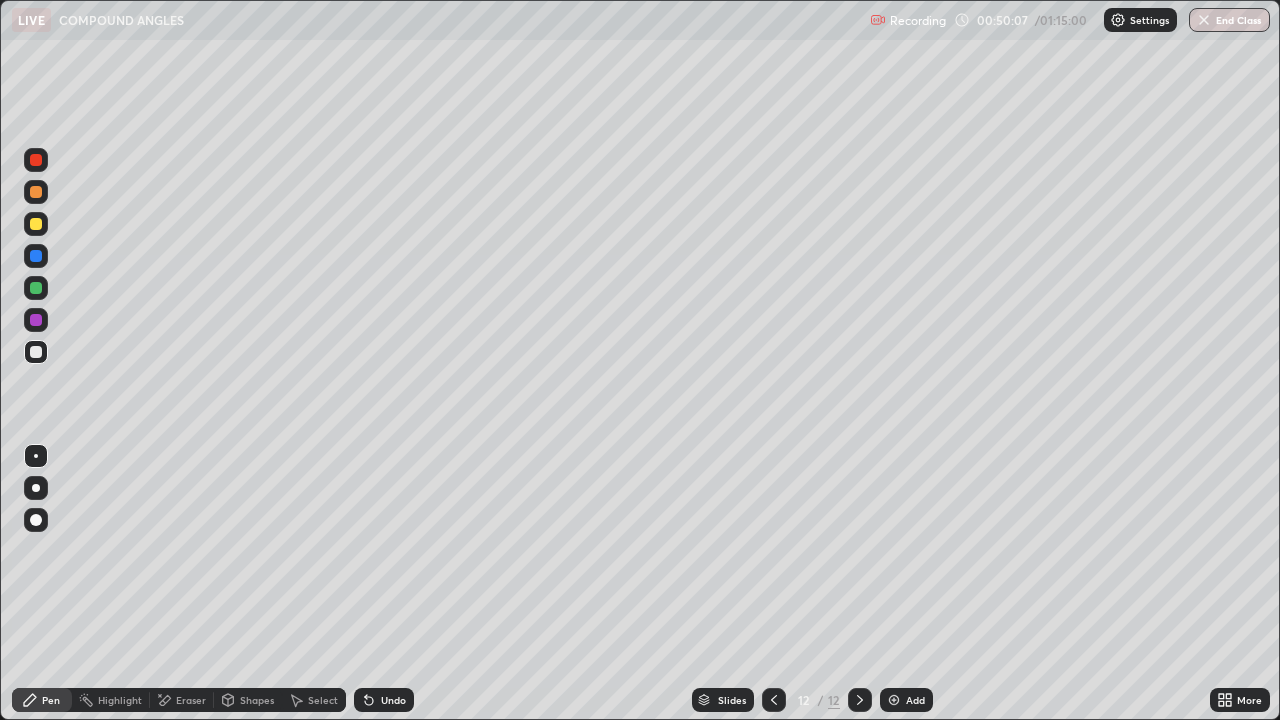click on "Eraser" at bounding box center [191, 700] 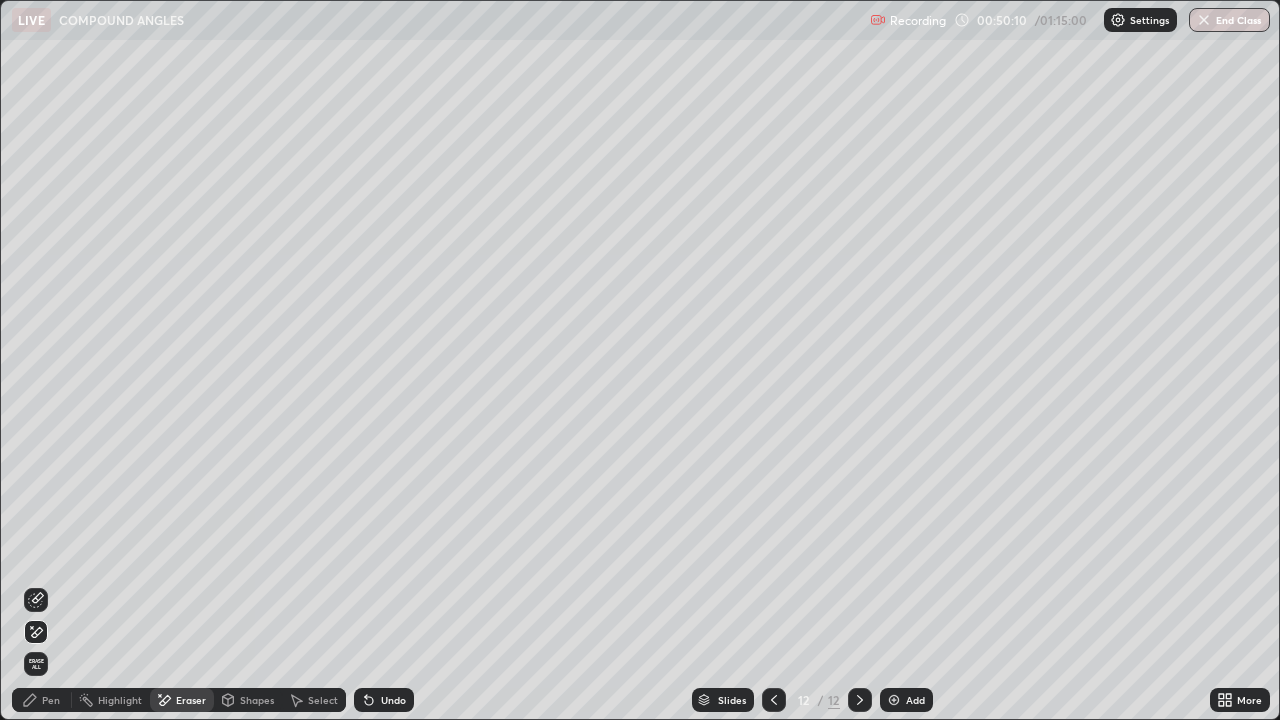 click on "Pen" at bounding box center (51, 700) 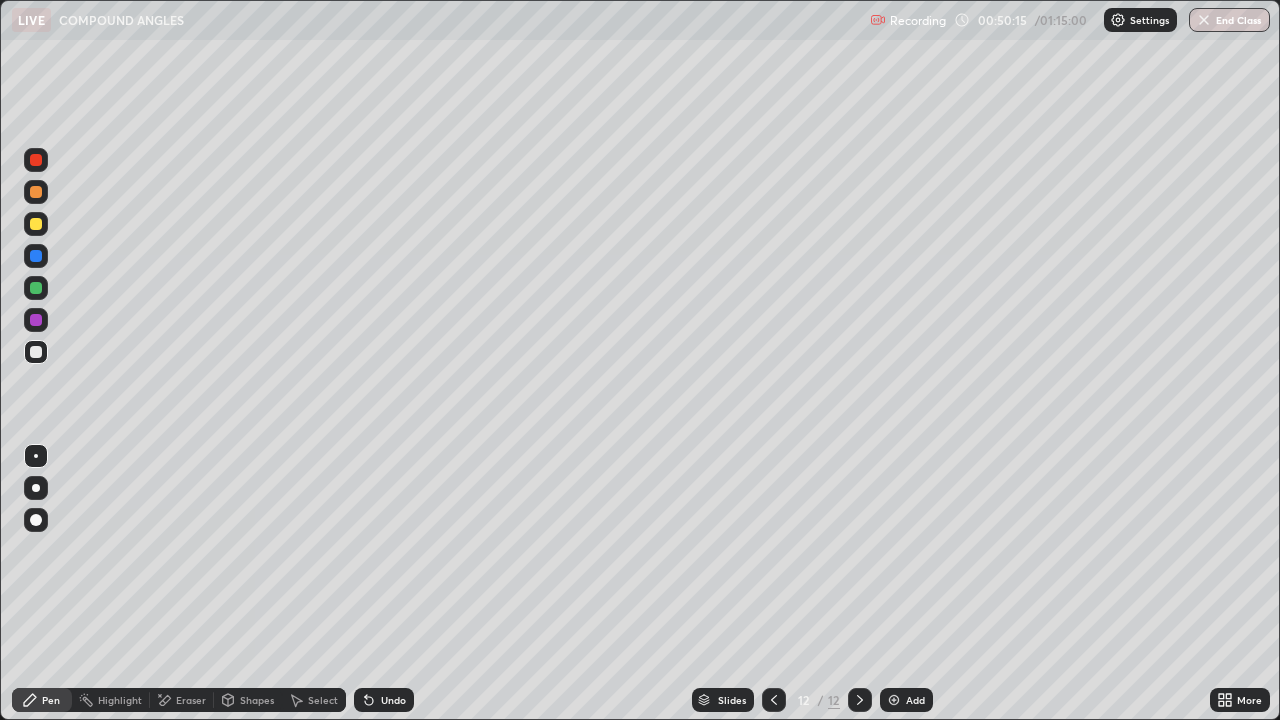 click on "Eraser" at bounding box center [191, 700] 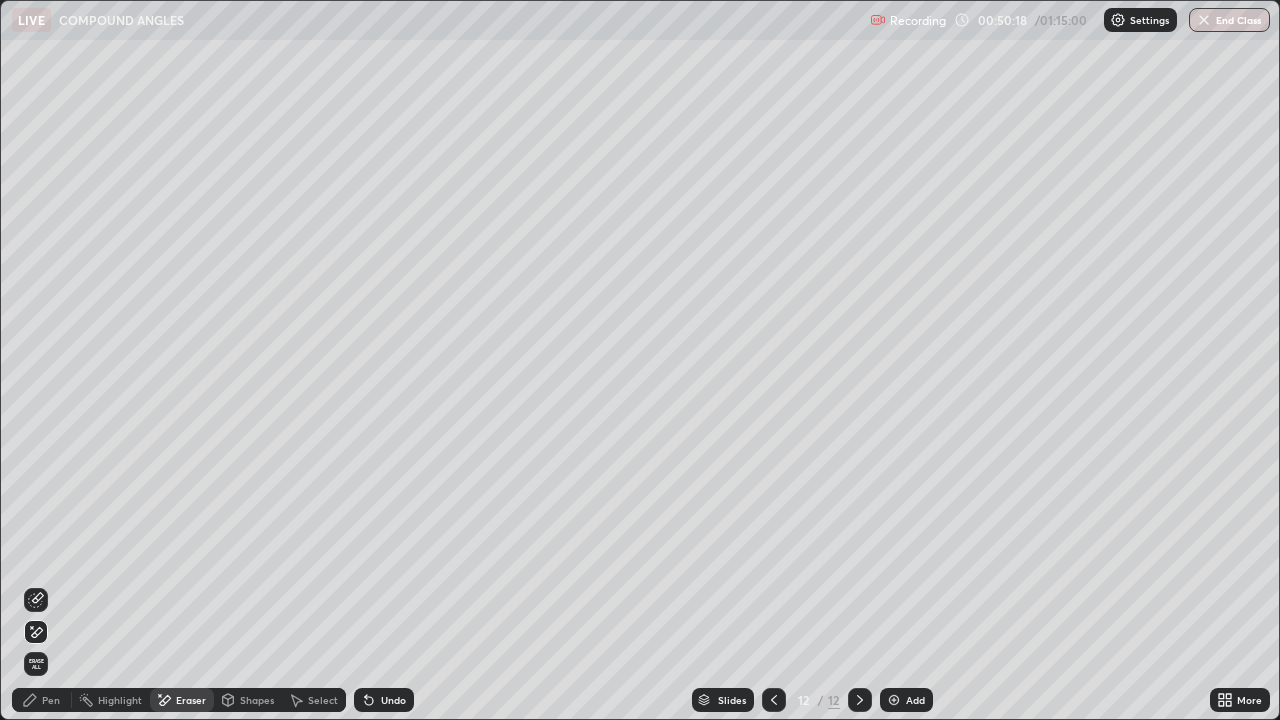 click on "Pen" at bounding box center (51, 700) 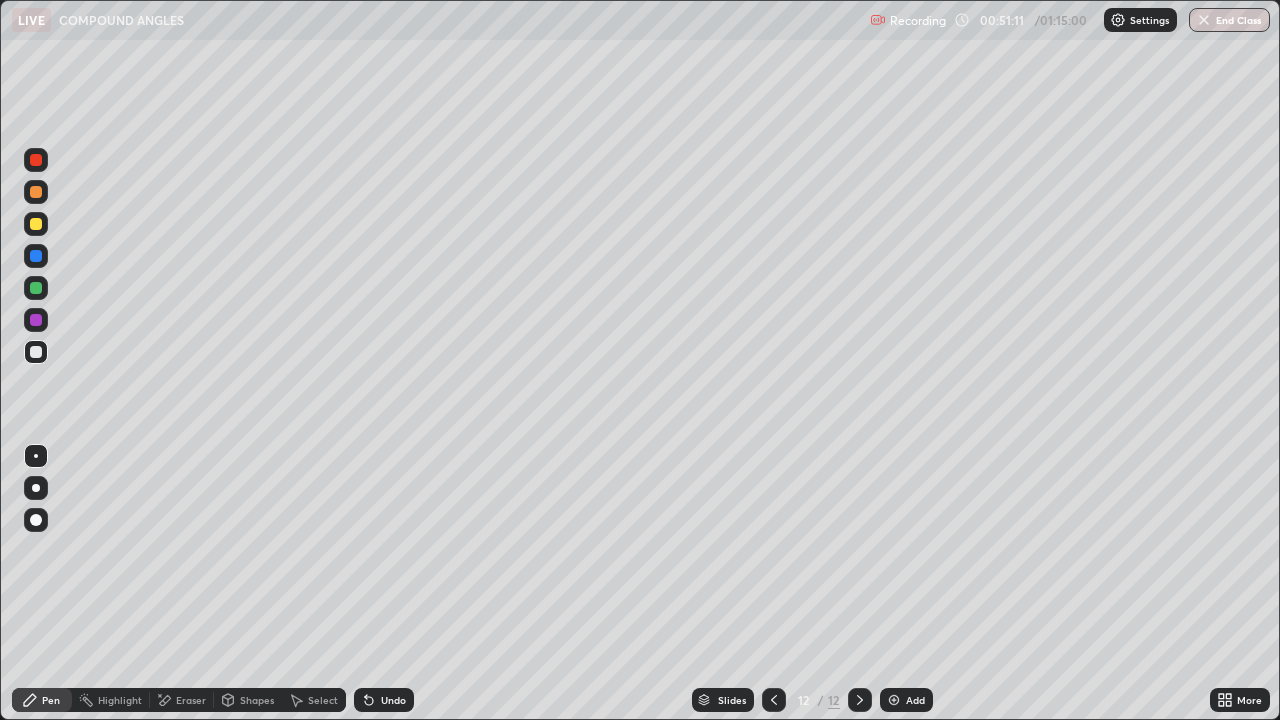 click 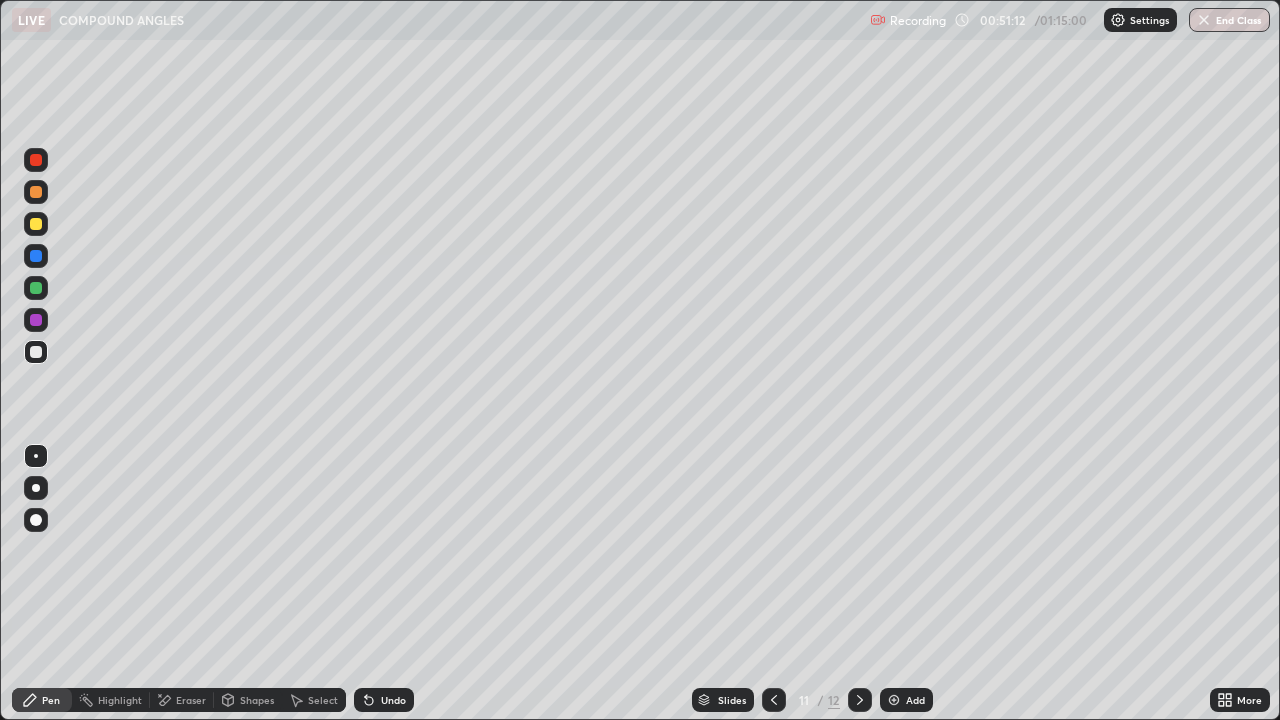 click 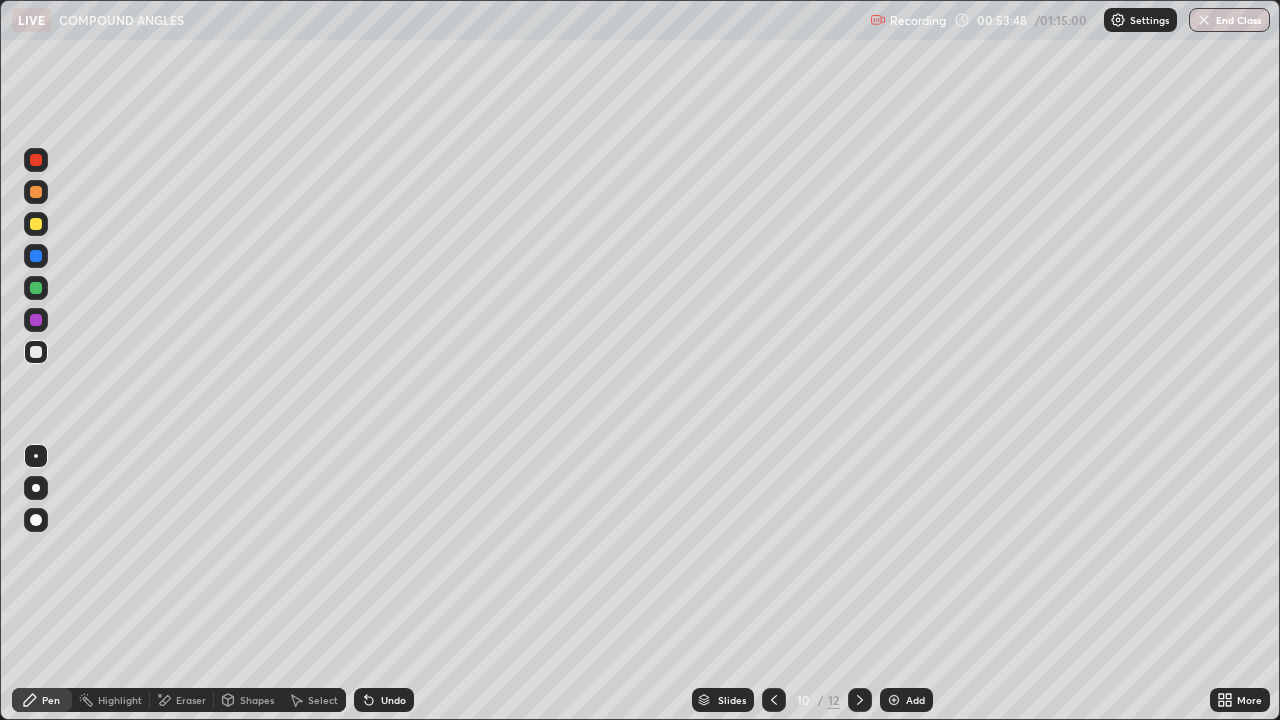 click at bounding box center [860, 700] 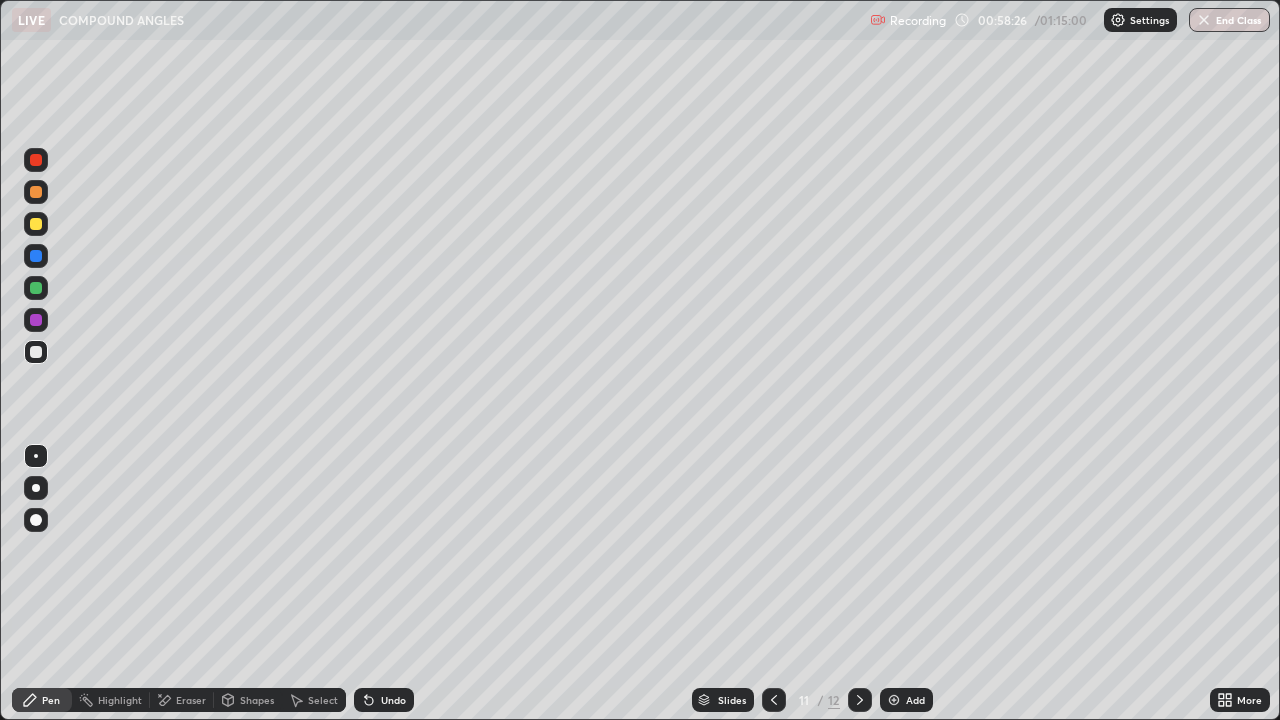 click 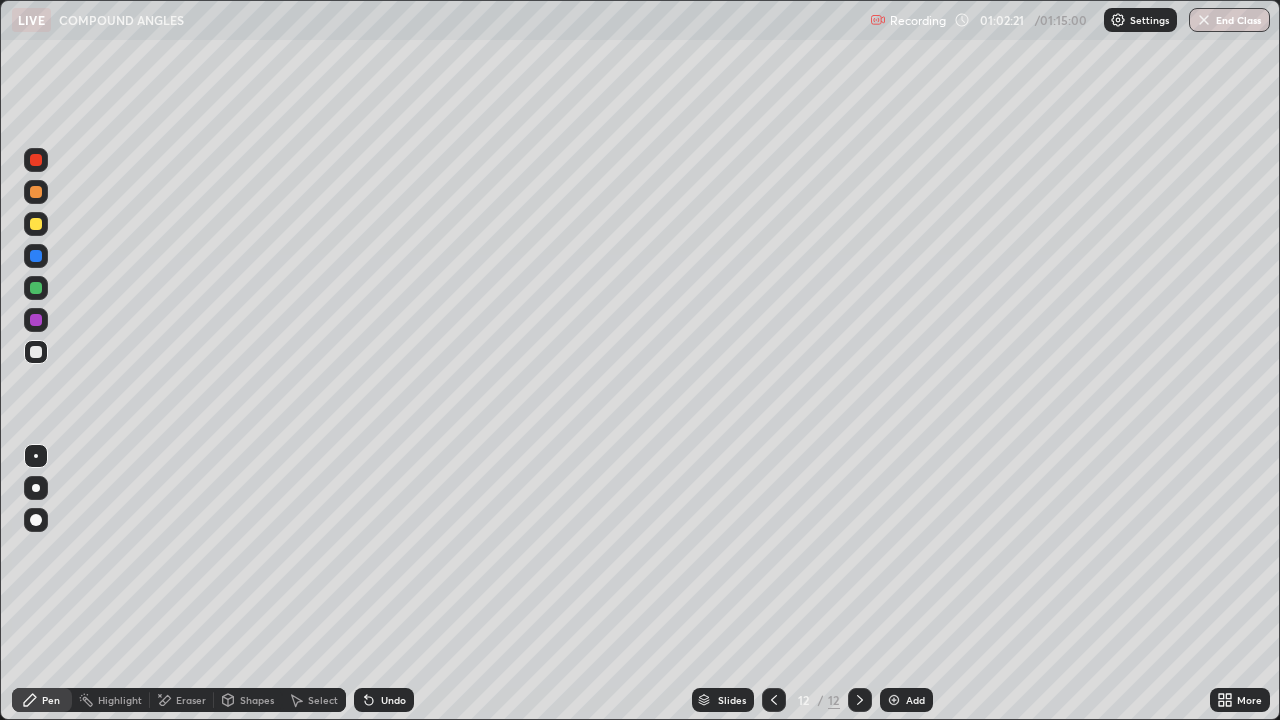 click at bounding box center (894, 700) 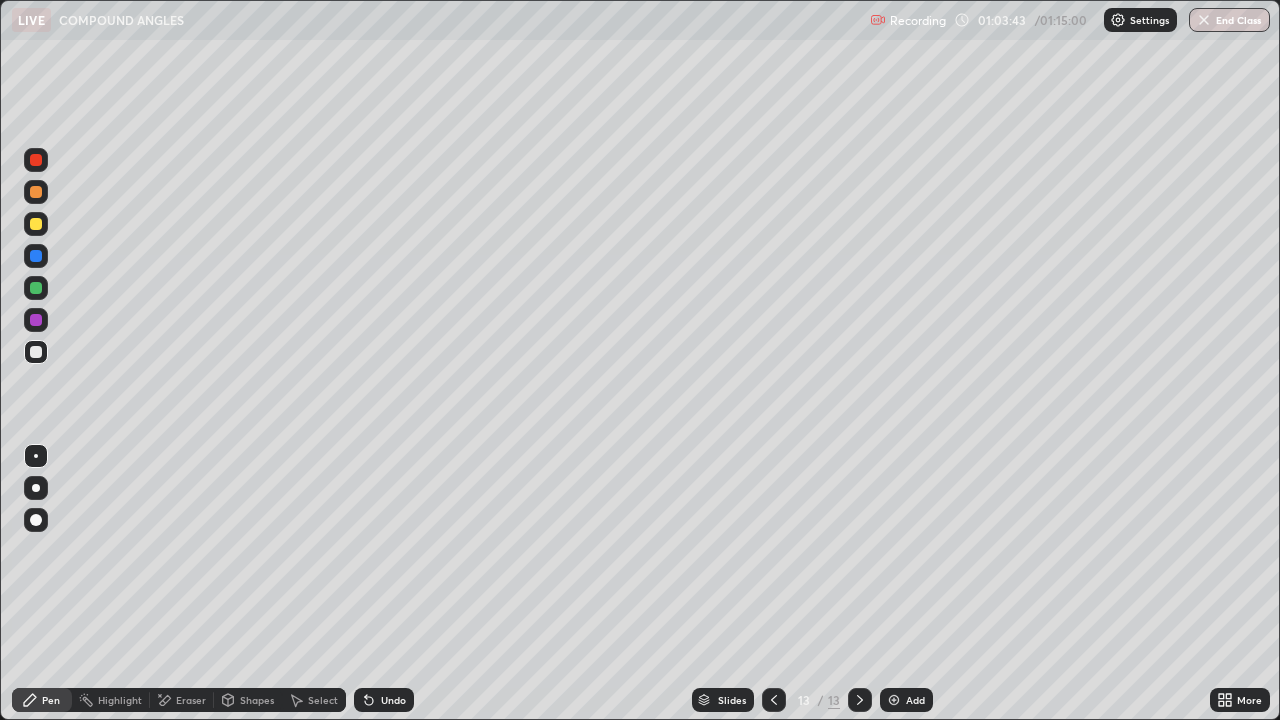 click on "Eraser" at bounding box center (182, 700) 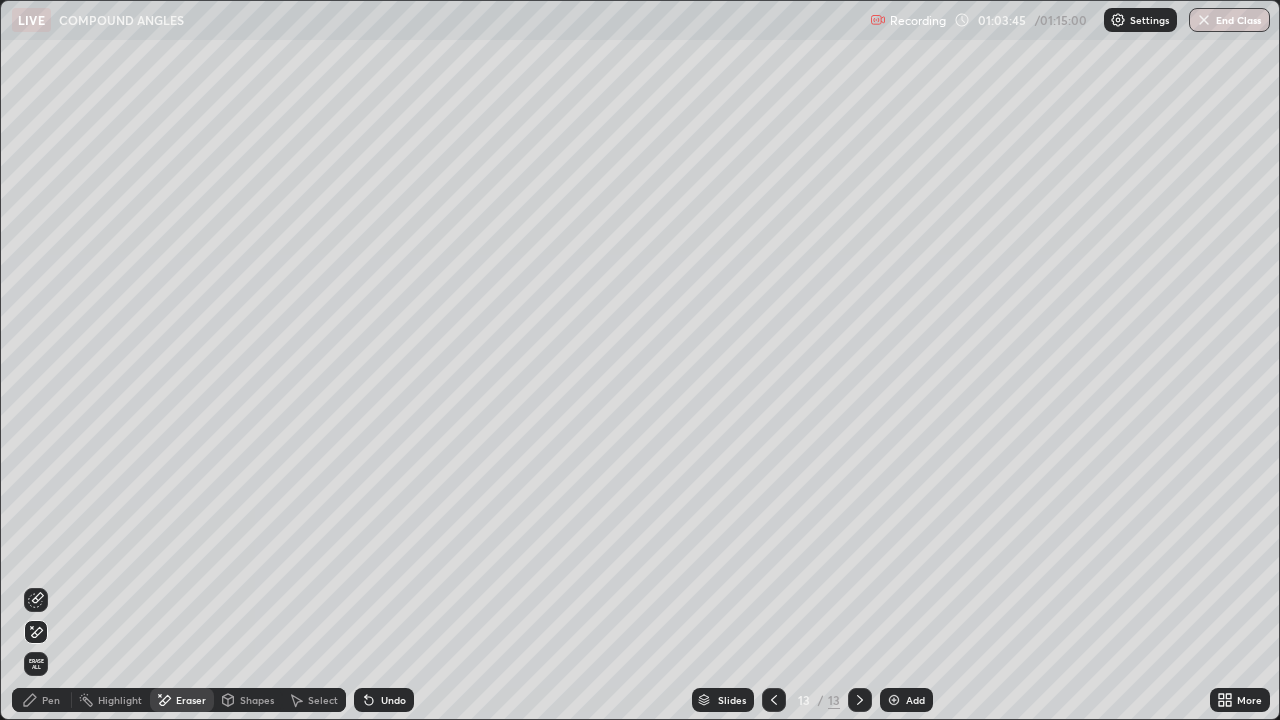 click on "Pen" at bounding box center (51, 700) 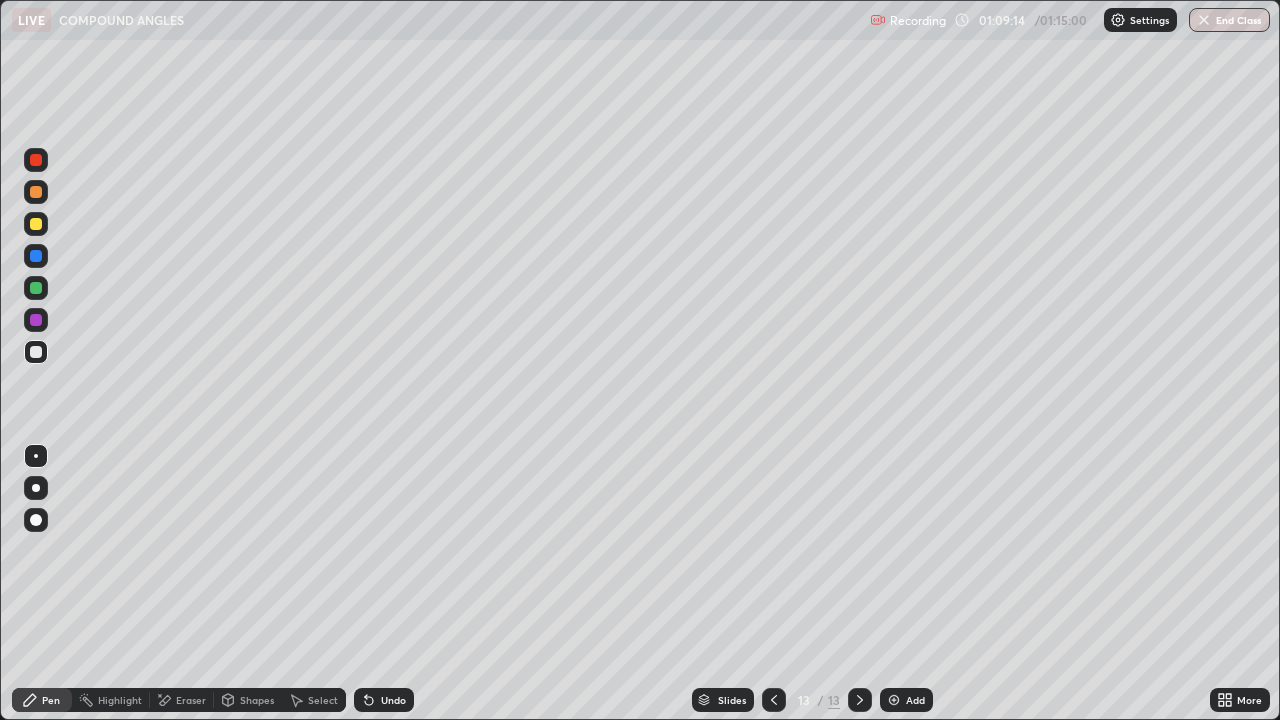 click at bounding box center [1204, 20] 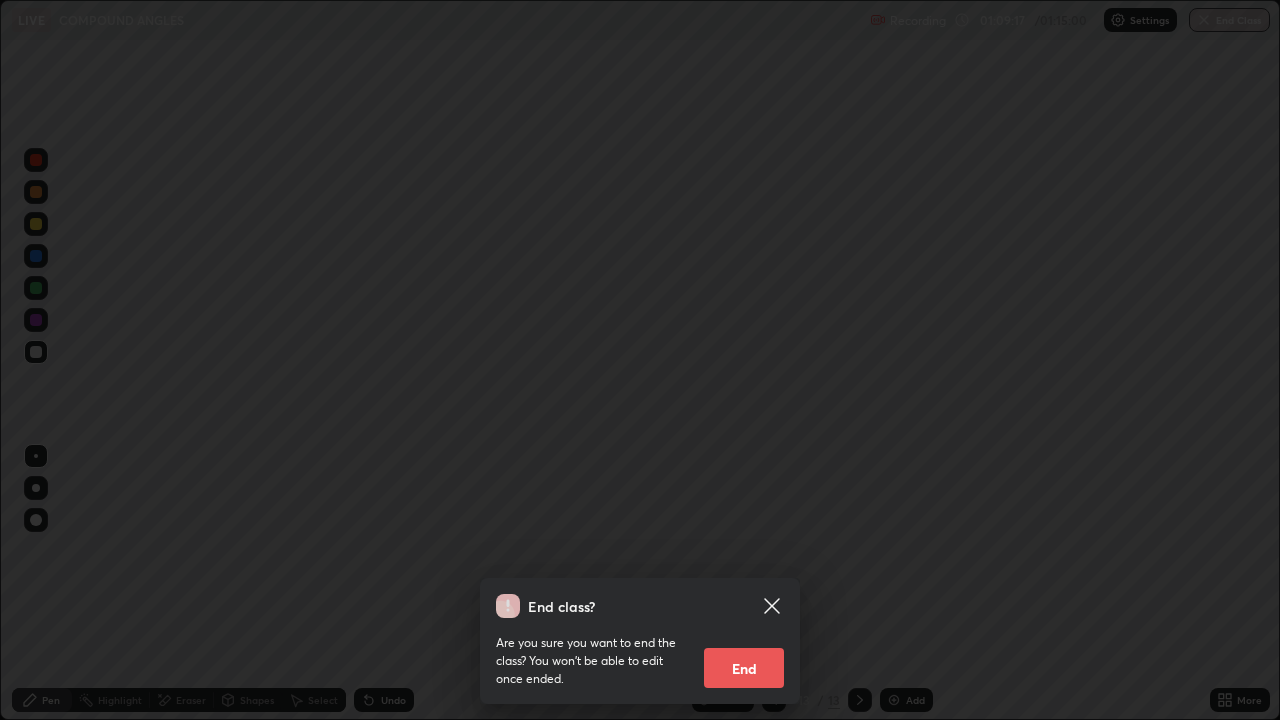 click on "End" at bounding box center (744, 668) 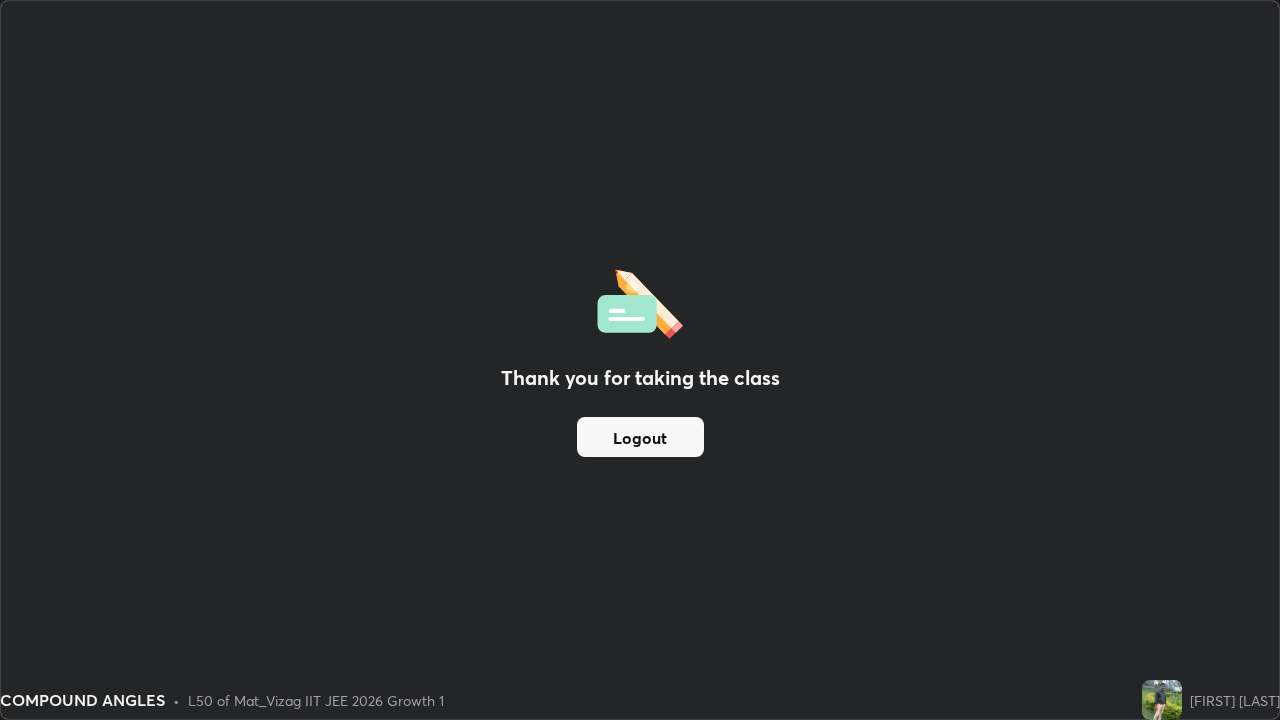 click on "Logout" at bounding box center (640, 437) 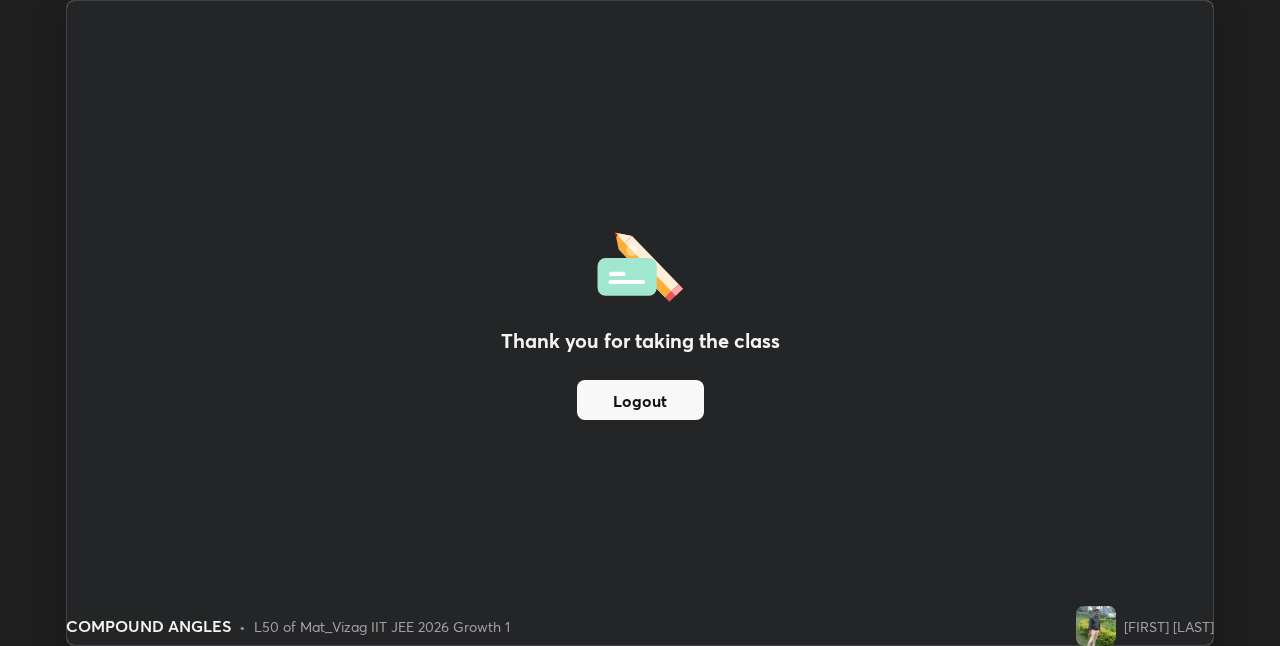 scroll, scrollTop: 646, scrollLeft: 1280, axis: both 